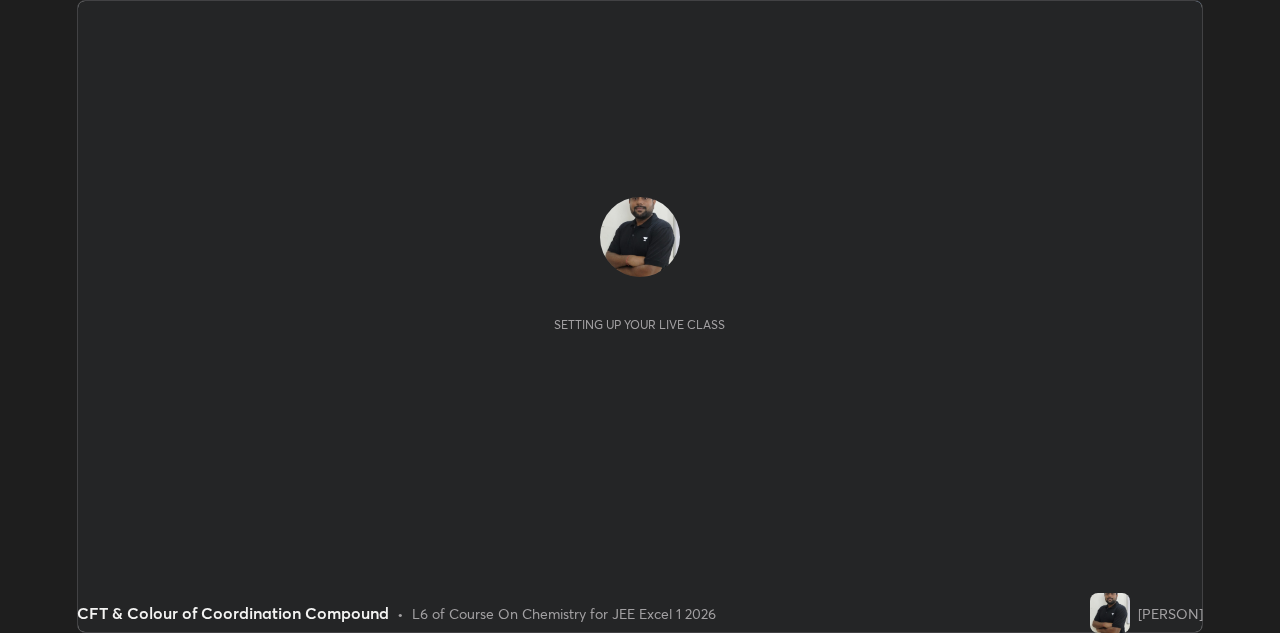scroll, scrollTop: 0, scrollLeft: 0, axis: both 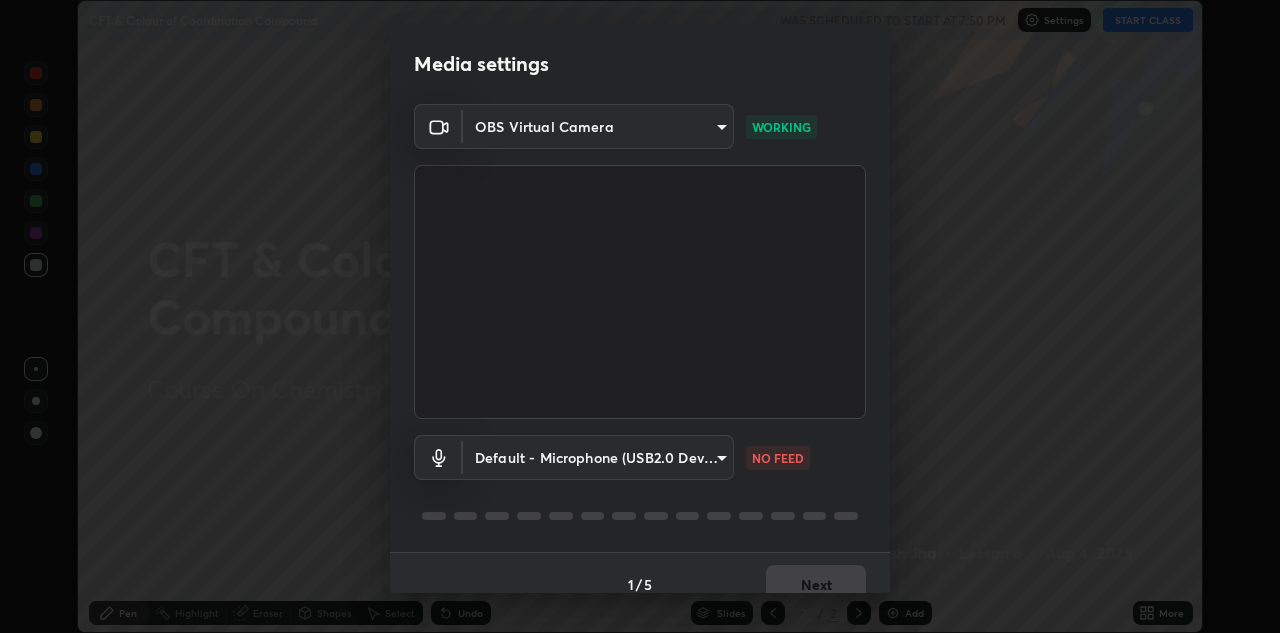 click on "Media settings OBS Virtual Camera bec67d0e7130c6ee7f6a85b5447165d090ac8dca7572bec29ab7347333a54d93 WORKING Default - Microphone (USB2.0 Device) default NO FEED 1 / 5 Next" at bounding box center [640, 316] 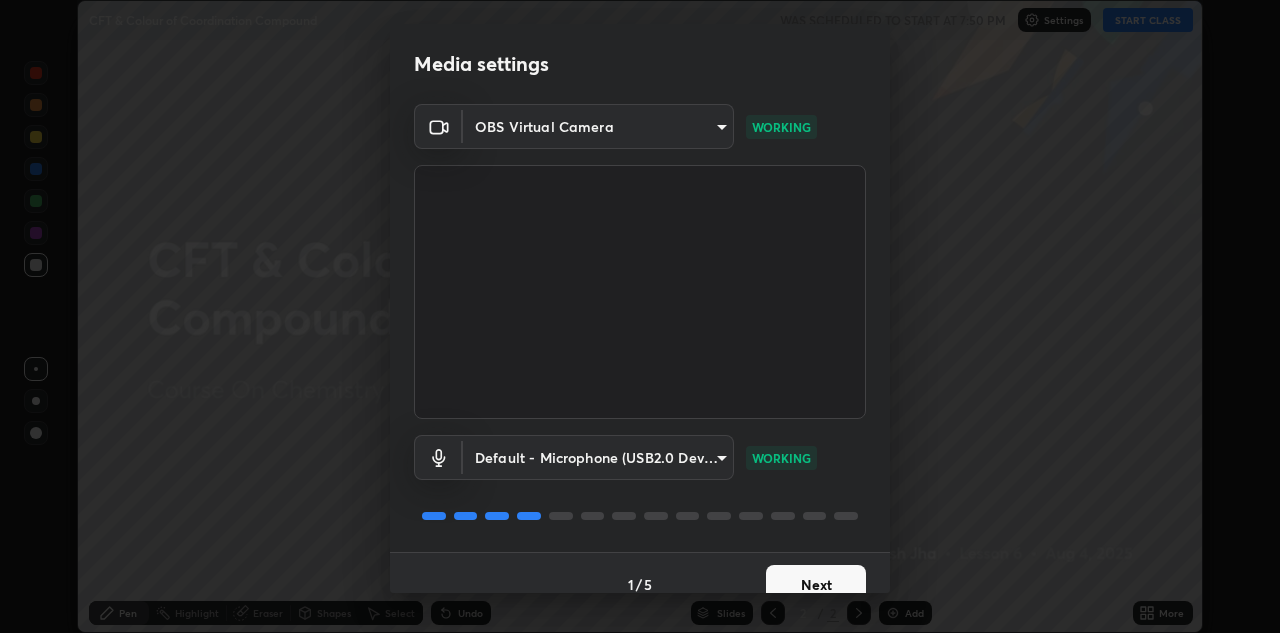 click on "Next" at bounding box center (816, 585) 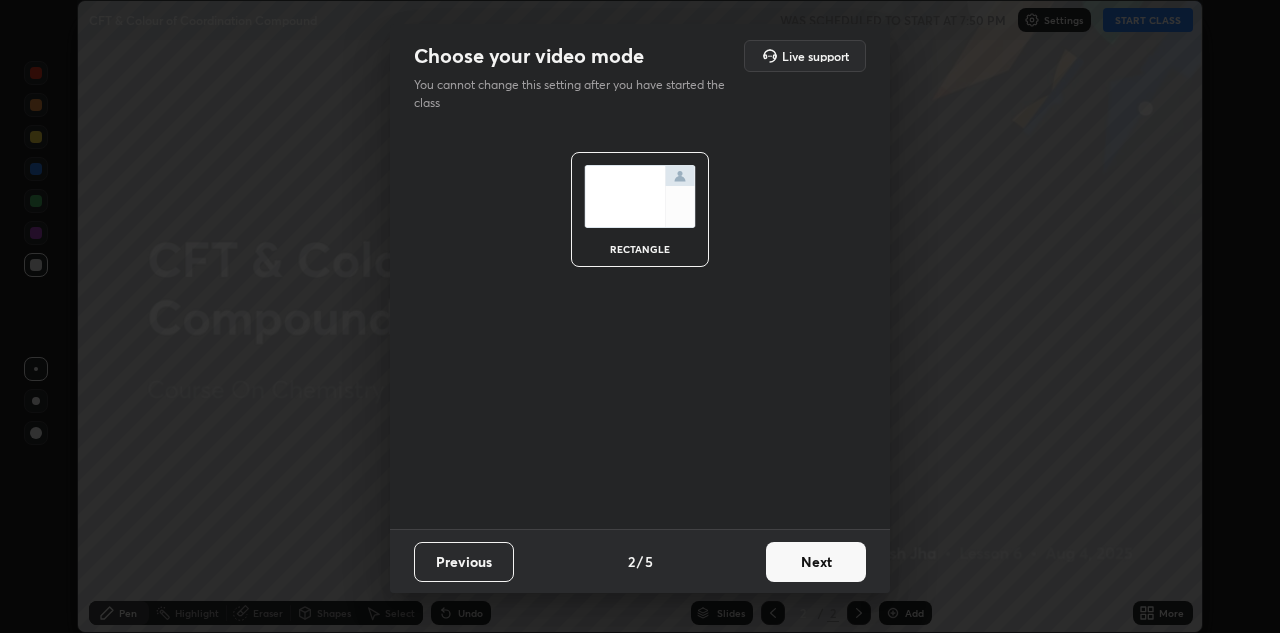 click on "Next" at bounding box center [816, 562] 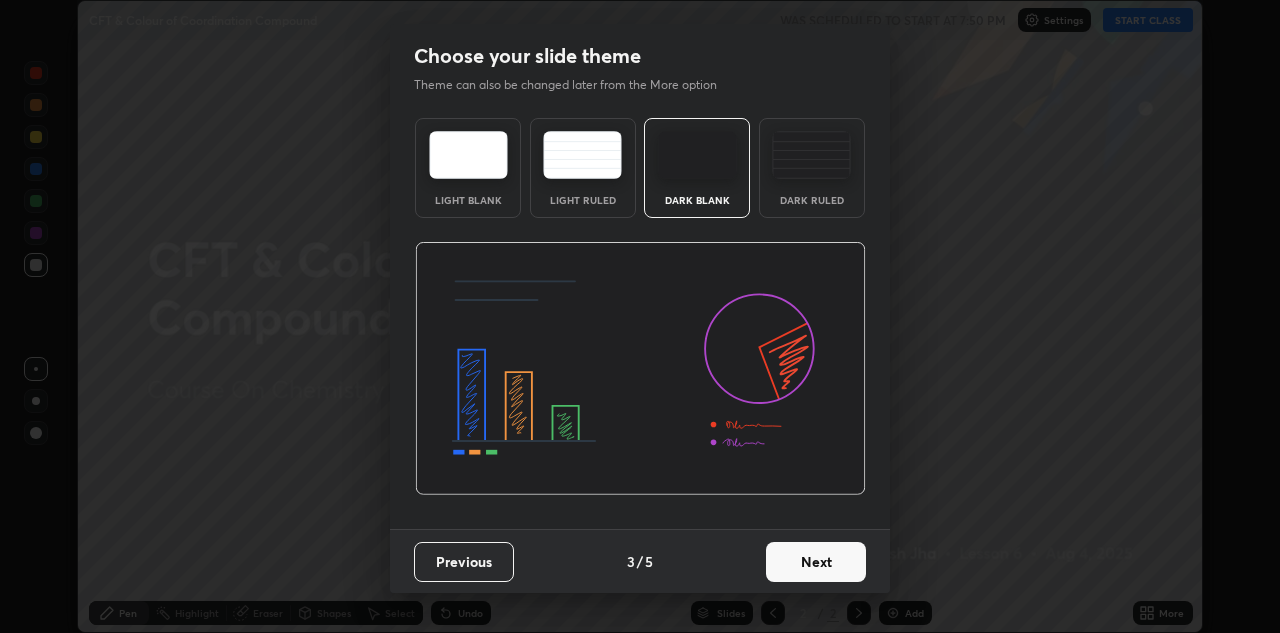 click on "Next" at bounding box center [816, 562] 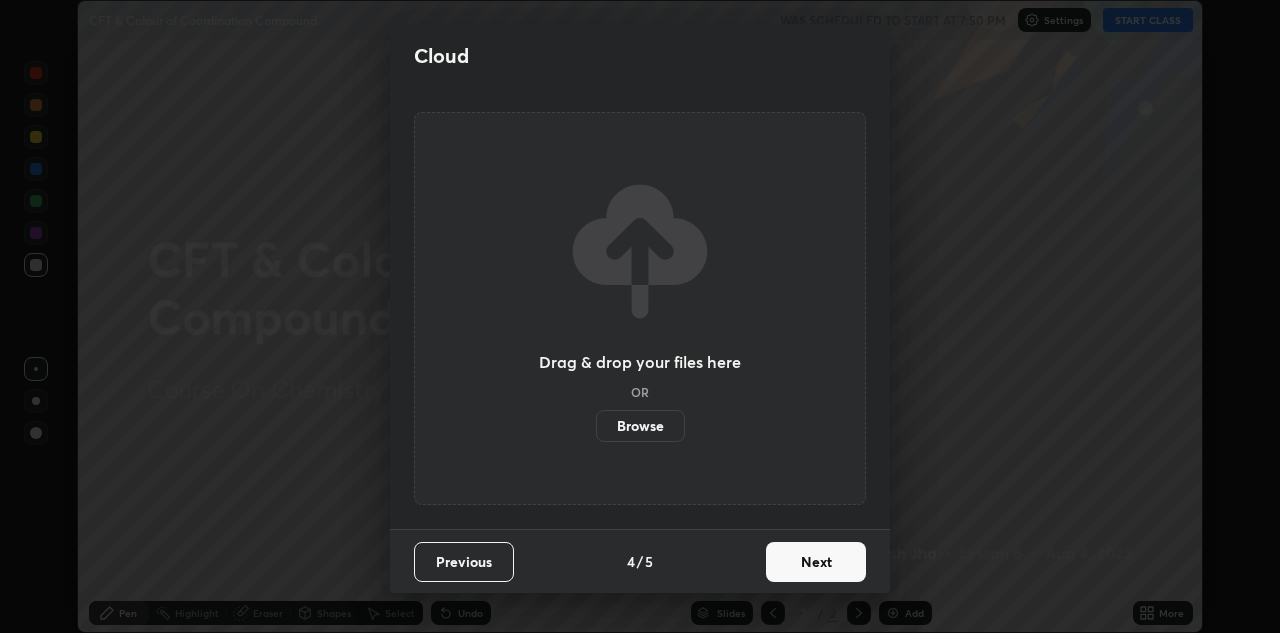 click on "Next" at bounding box center (816, 562) 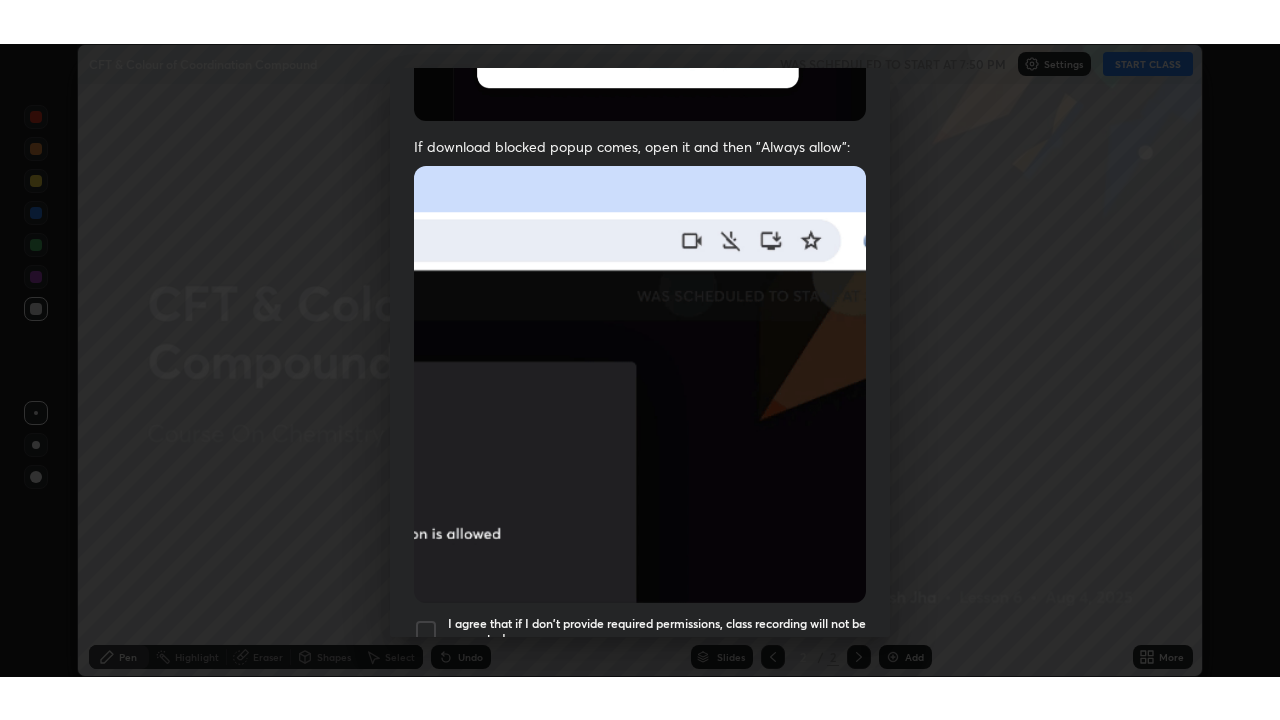 scroll, scrollTop: 431, scrollLeft: 0, axis: vertical 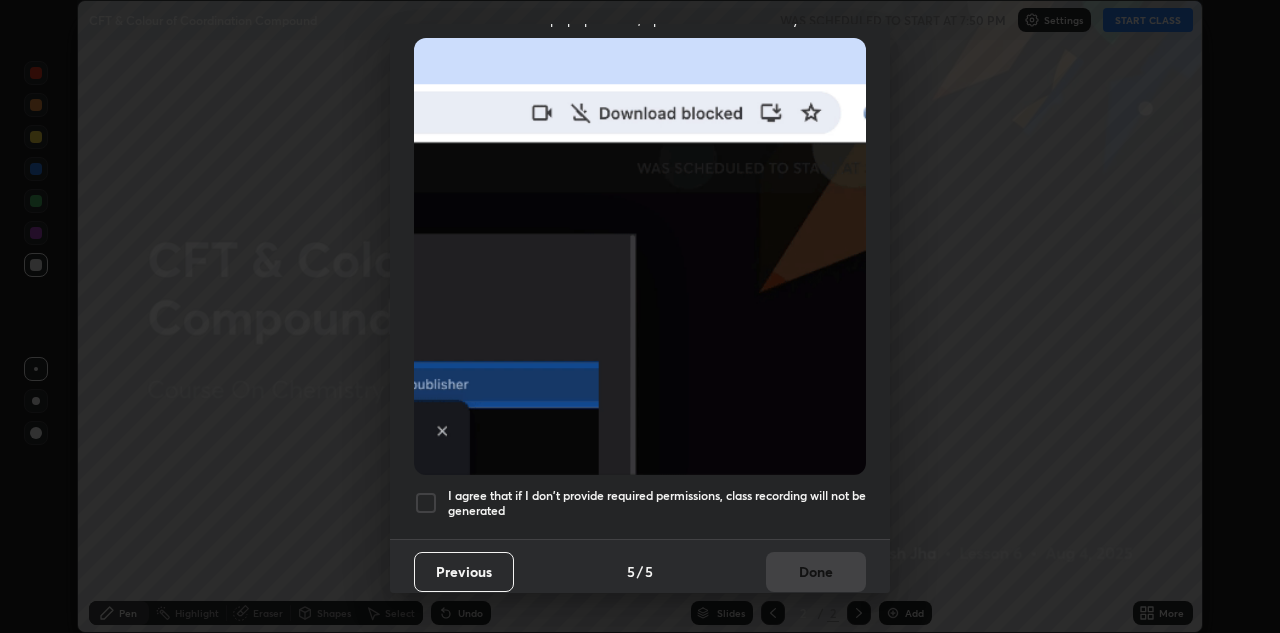 click at bounding box center (426, 503) 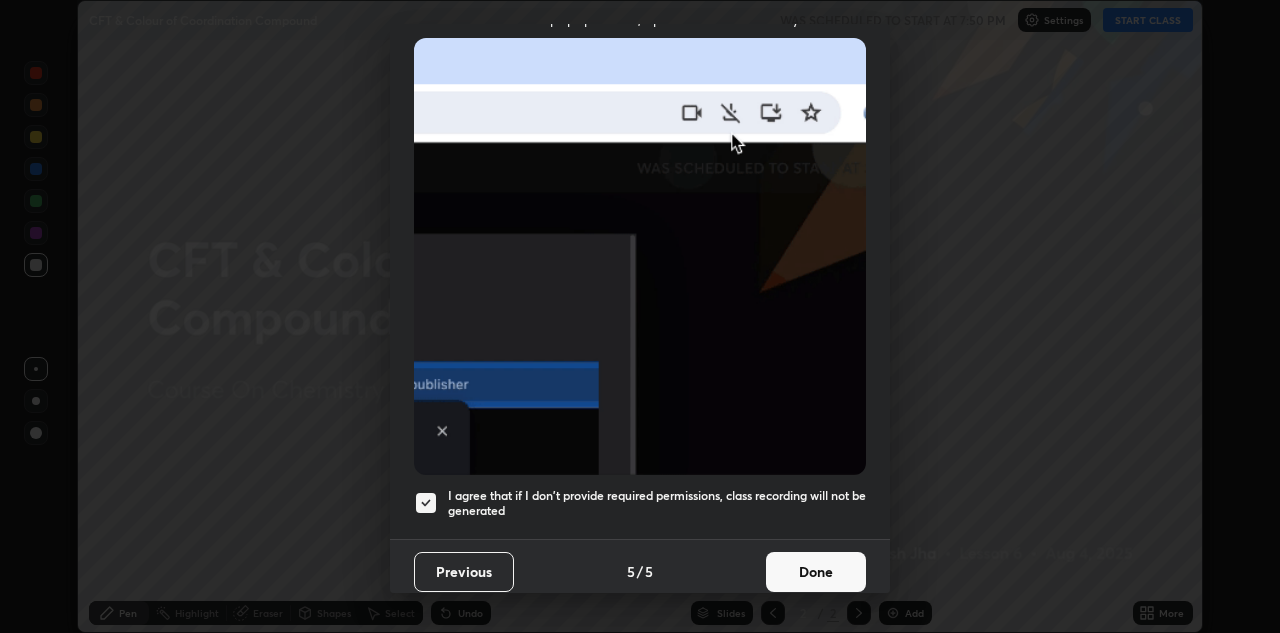 click on "Done" at bounding box center [816, 572] 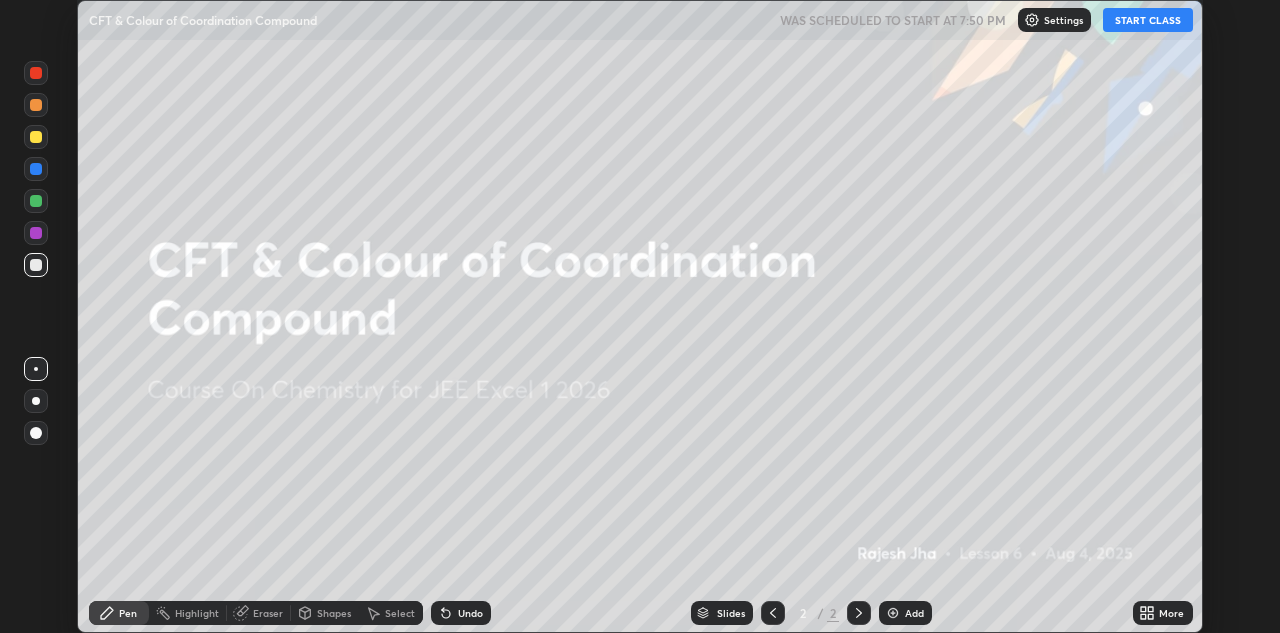 click 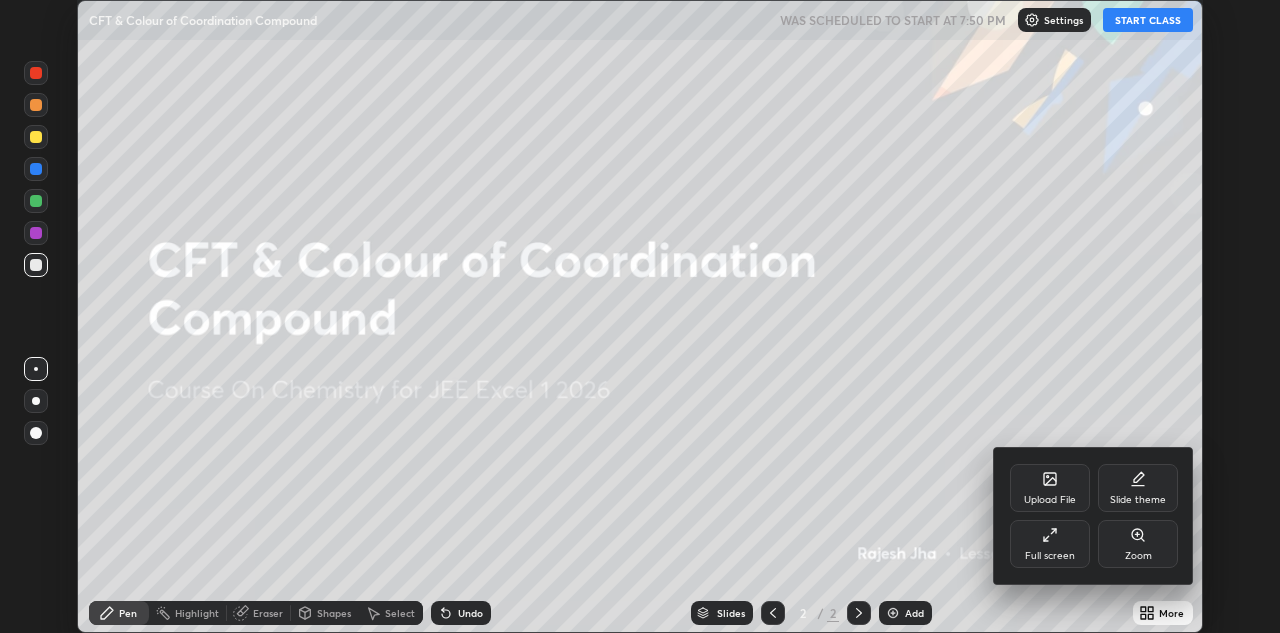 click on "Full screen" at bounding box center (1050, 544) 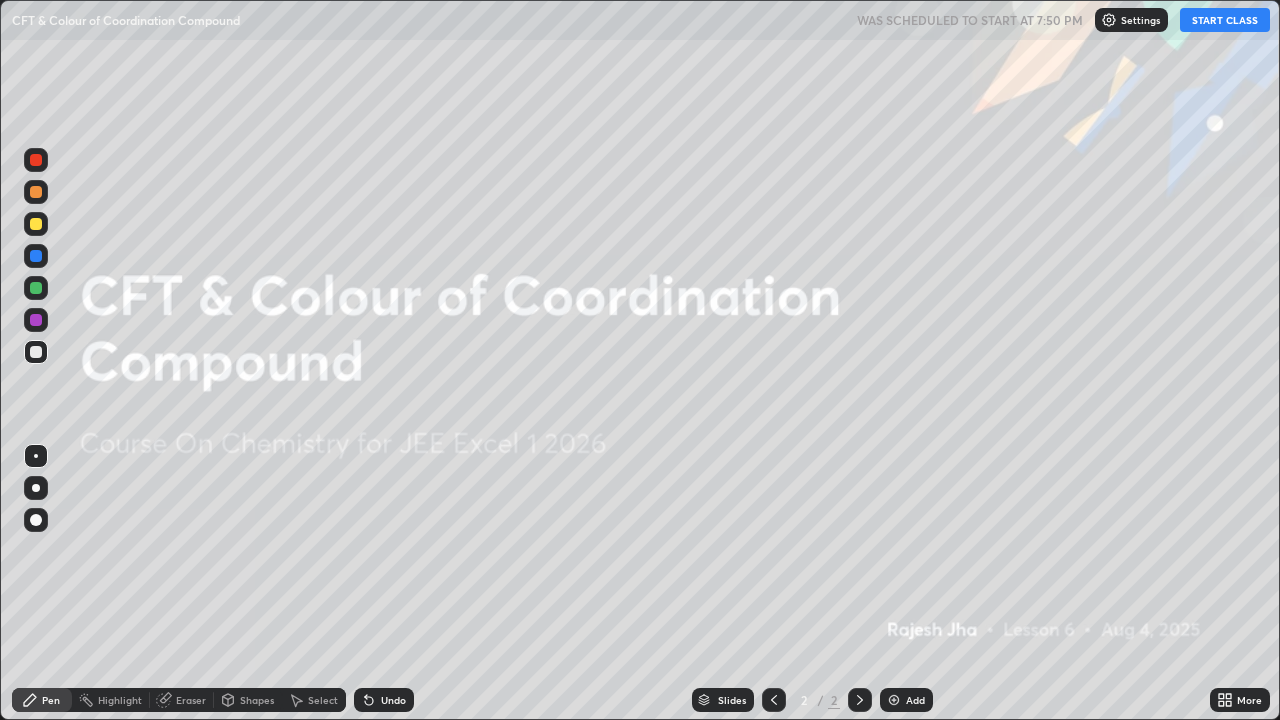 scroll, scrollTop: 99280, scrollLeft: 98720, axis: both 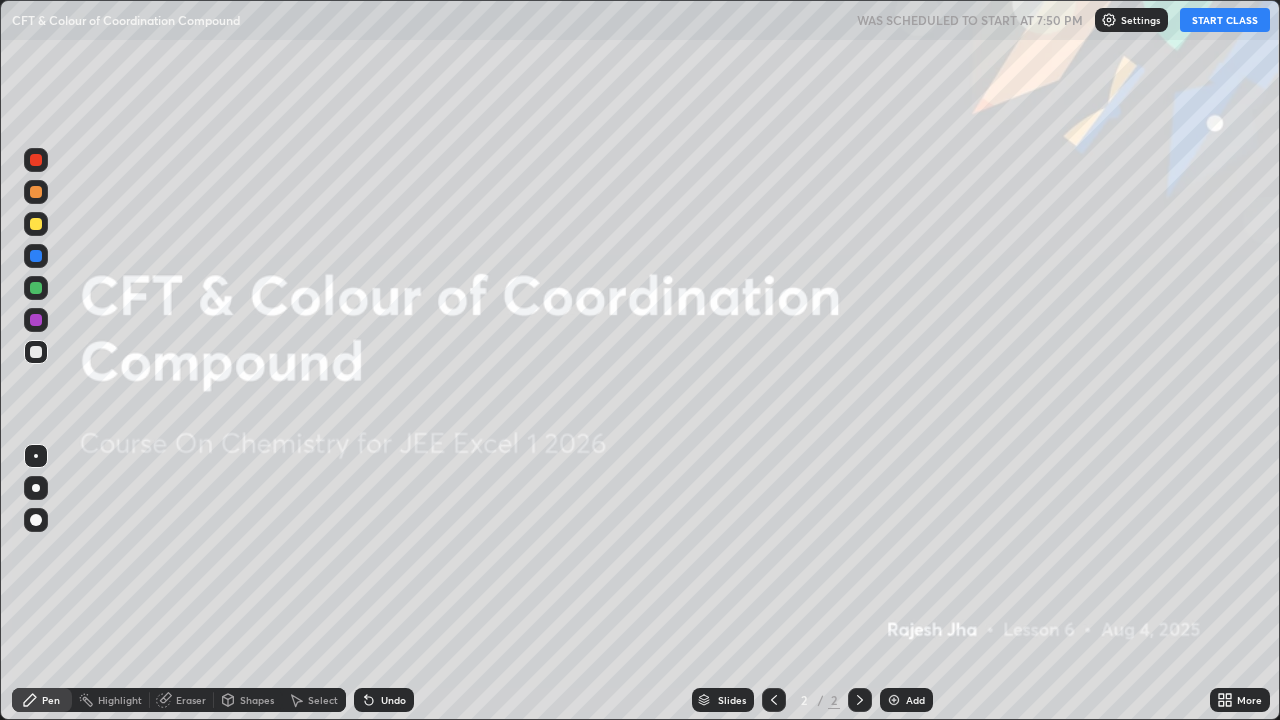 click on "Add" at bounding box center [915, 700] 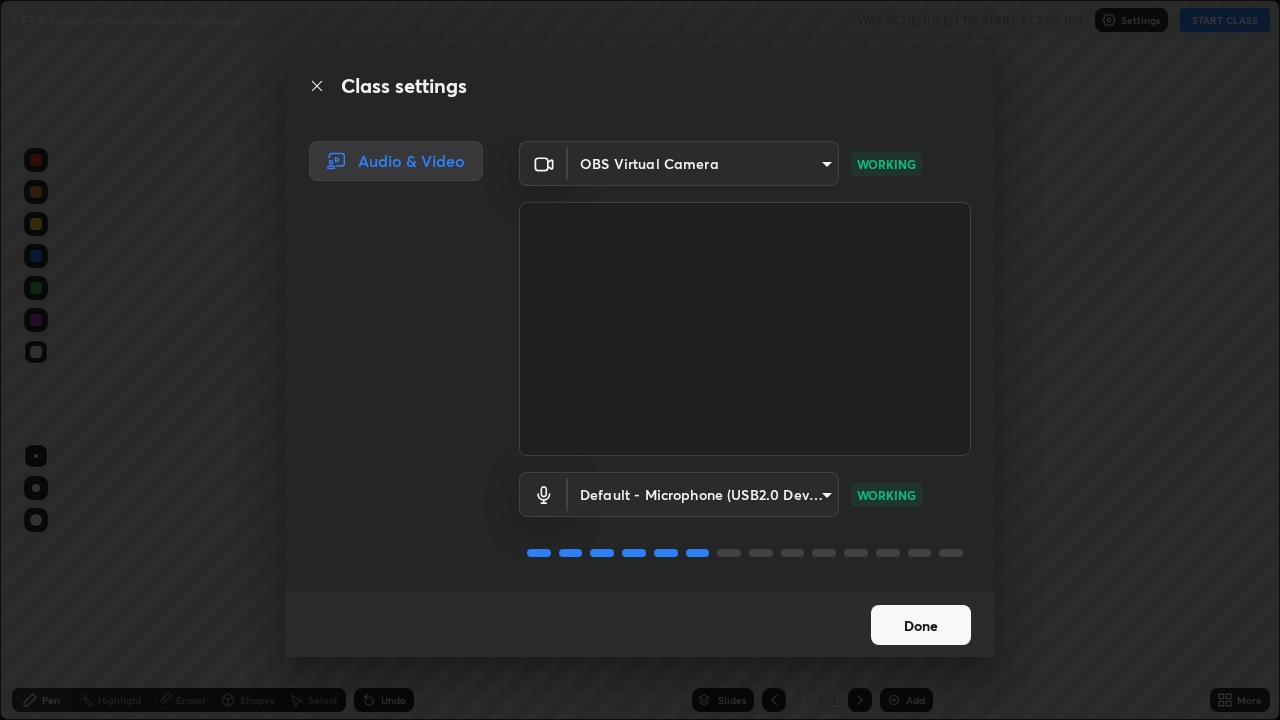 click on "Done" at bounding box center [921, 625] 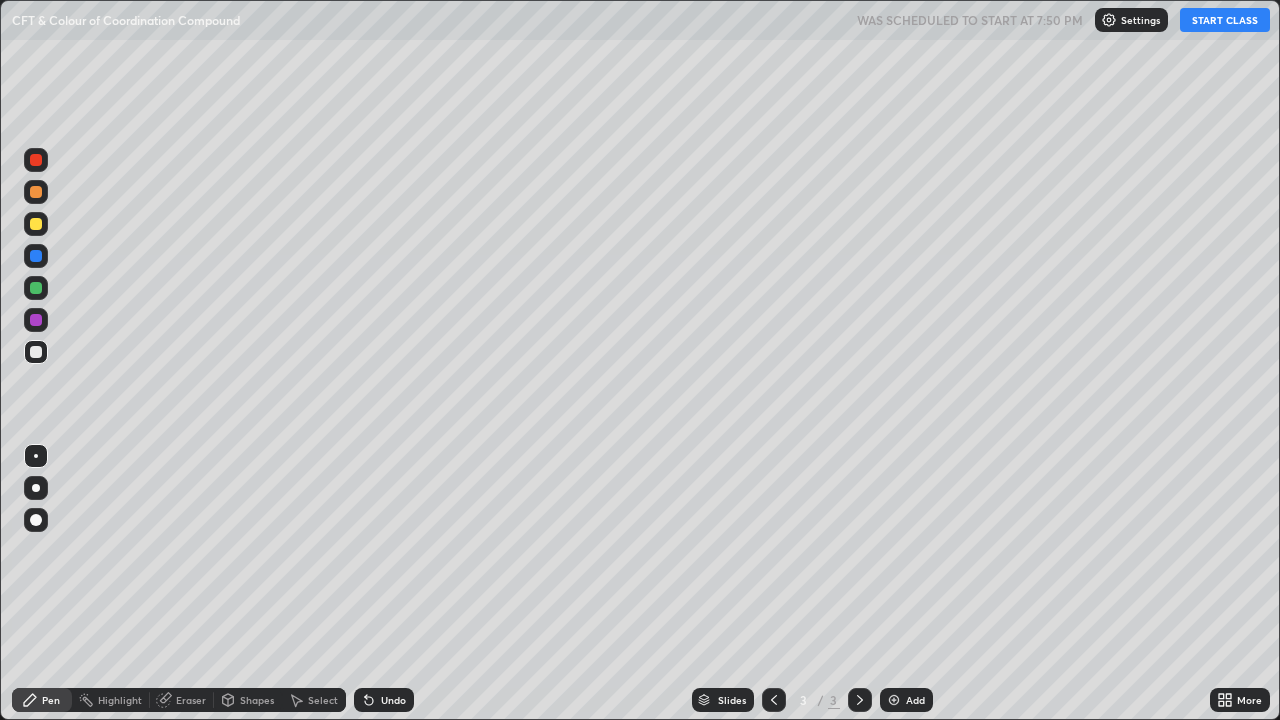 click on "START CLASS" at bounding box center [1225, 20] 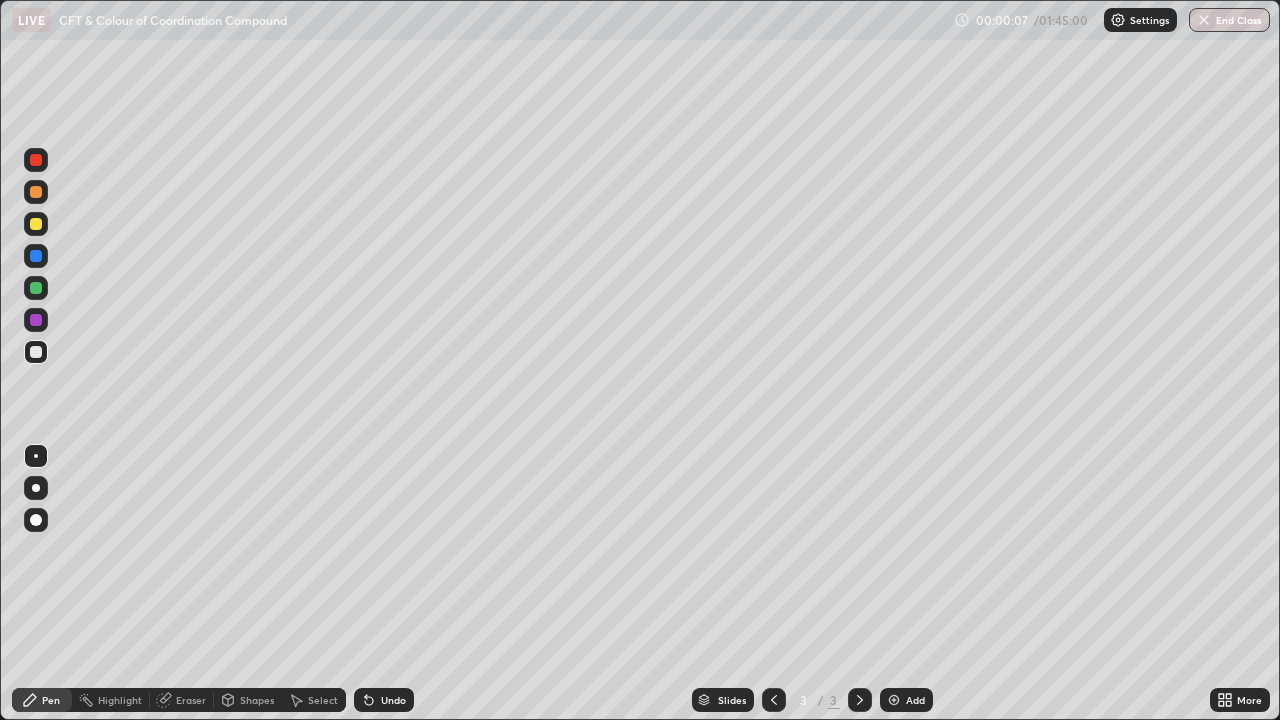 click at bounding box center [36, 520] 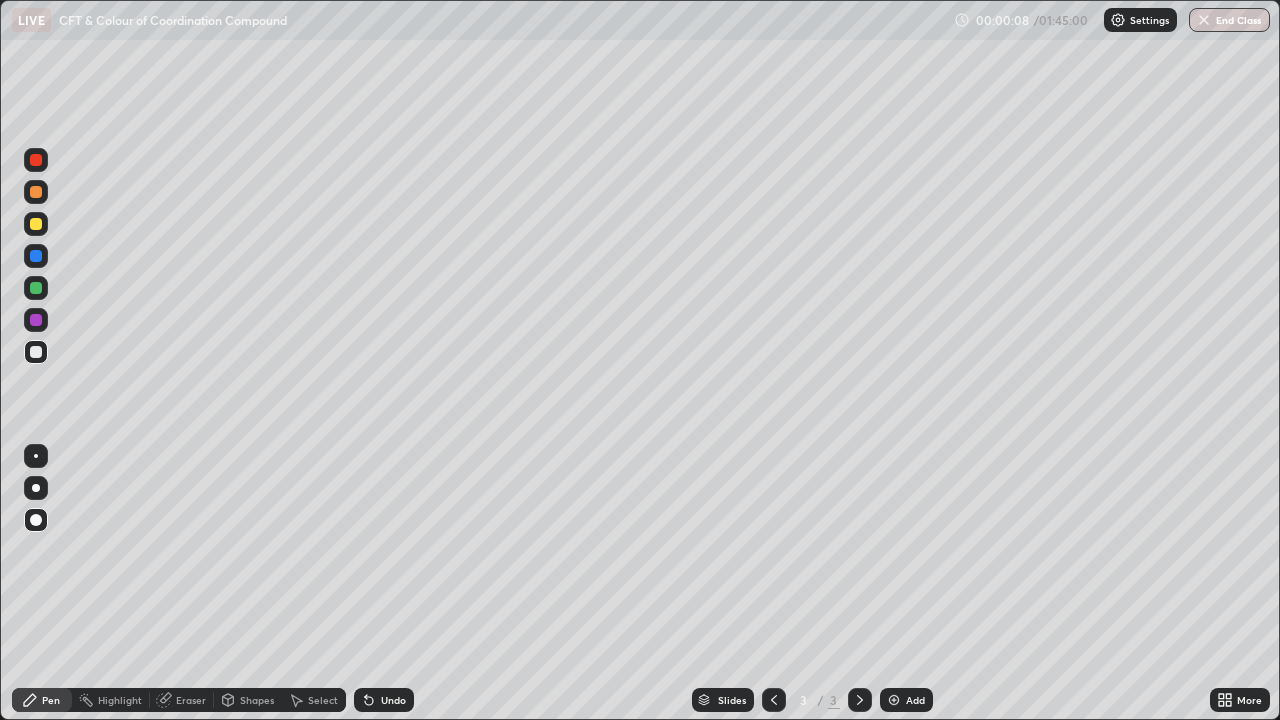 click at bounding box center (36, 288) 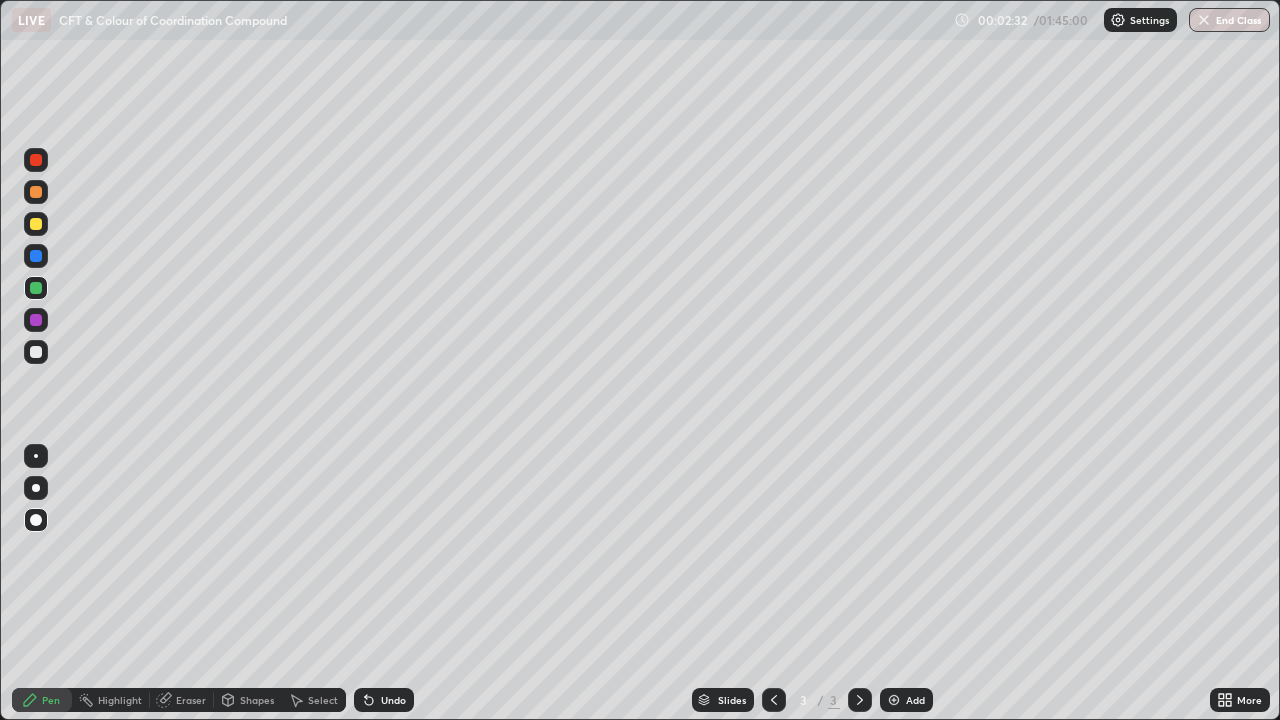 click at bounding box center (36, 224) 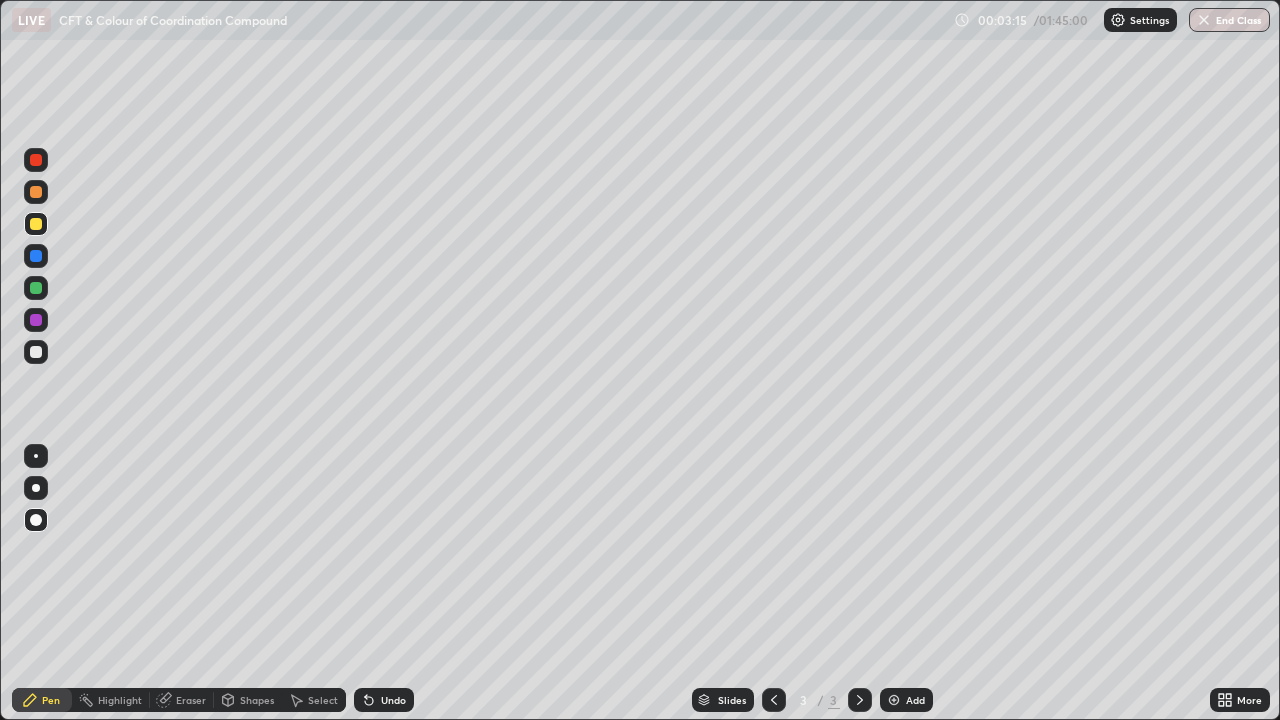 click at bounding box center (36, 352) 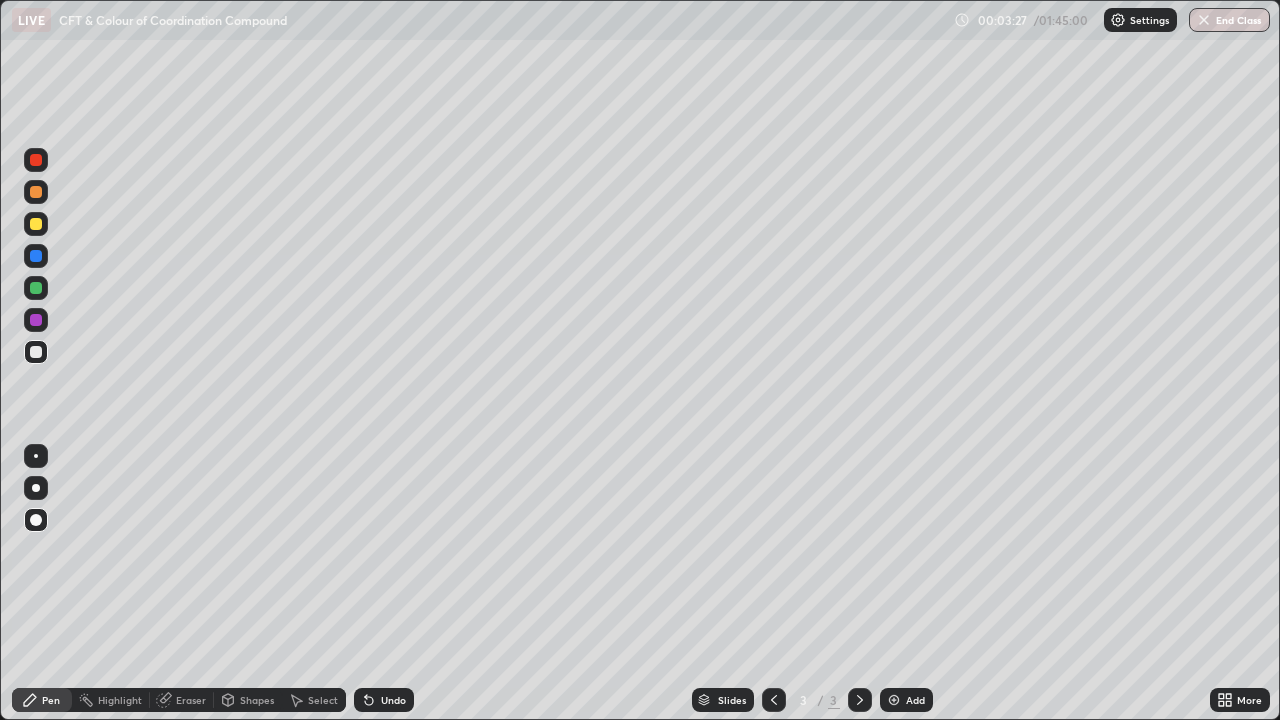 click at bounding box center [36, 256] 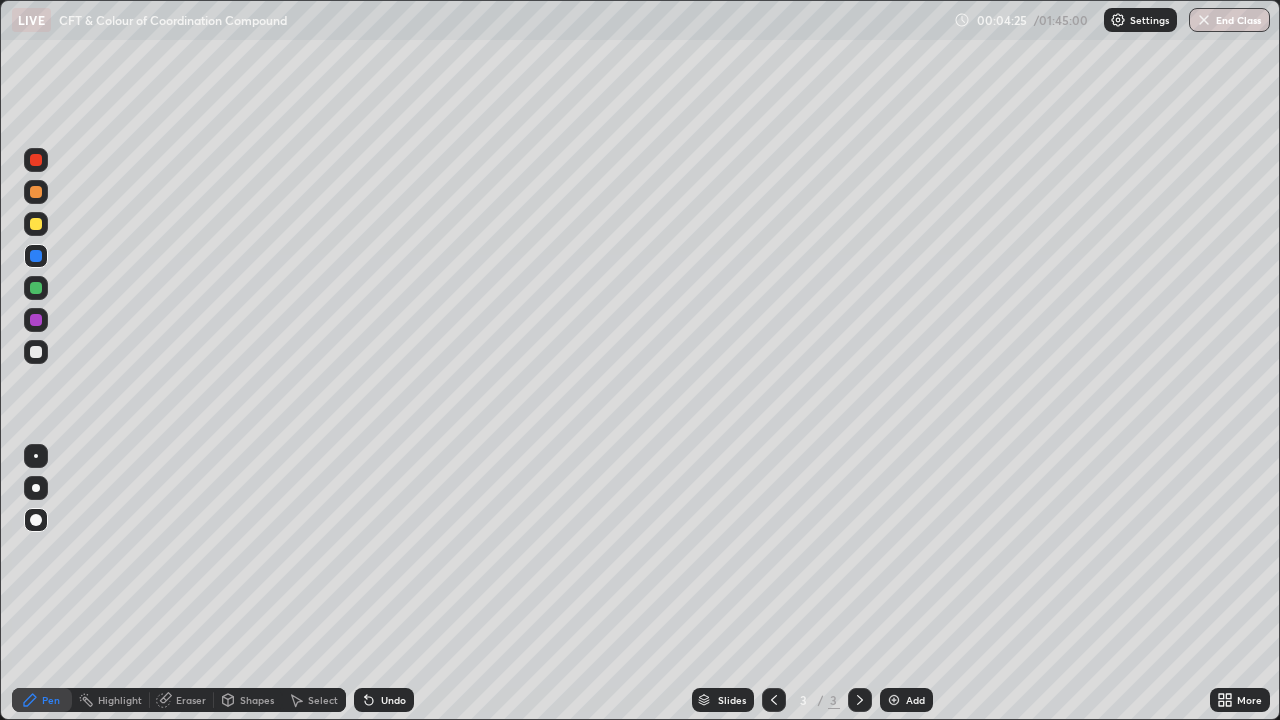 click at bounding box center (36, 352) 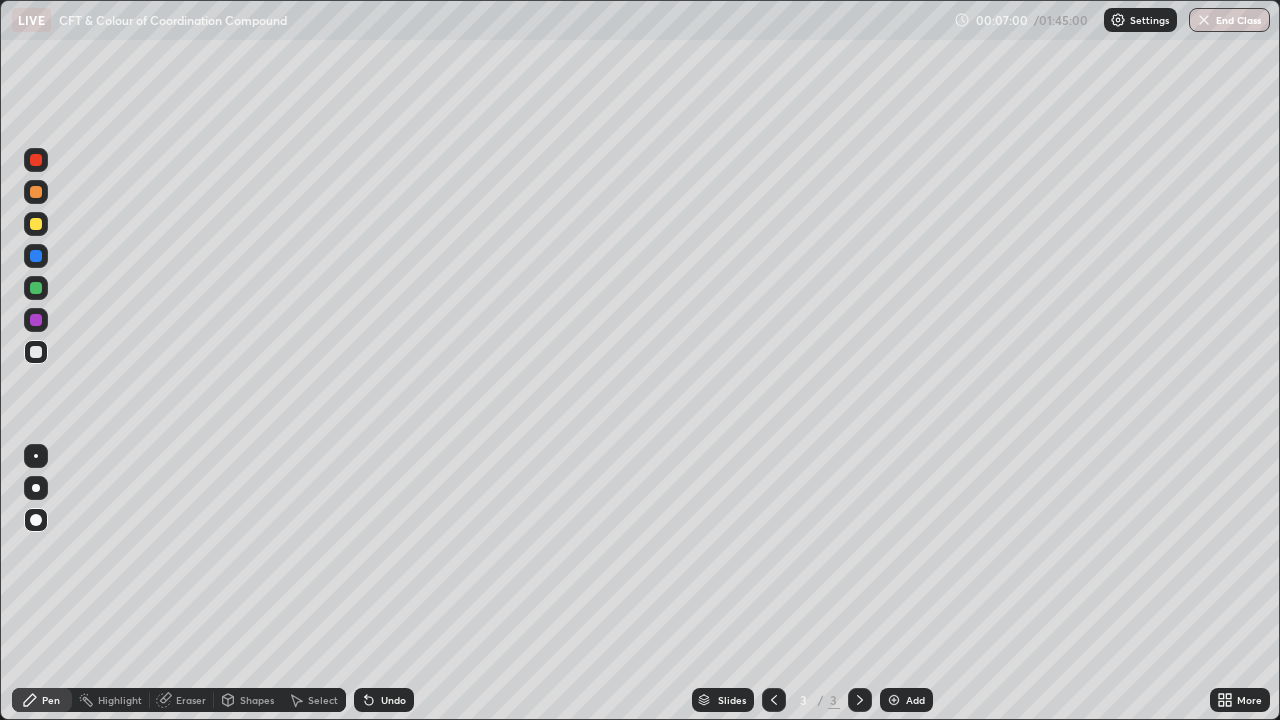 click on "Eraser" at bounding box center (191, 700) 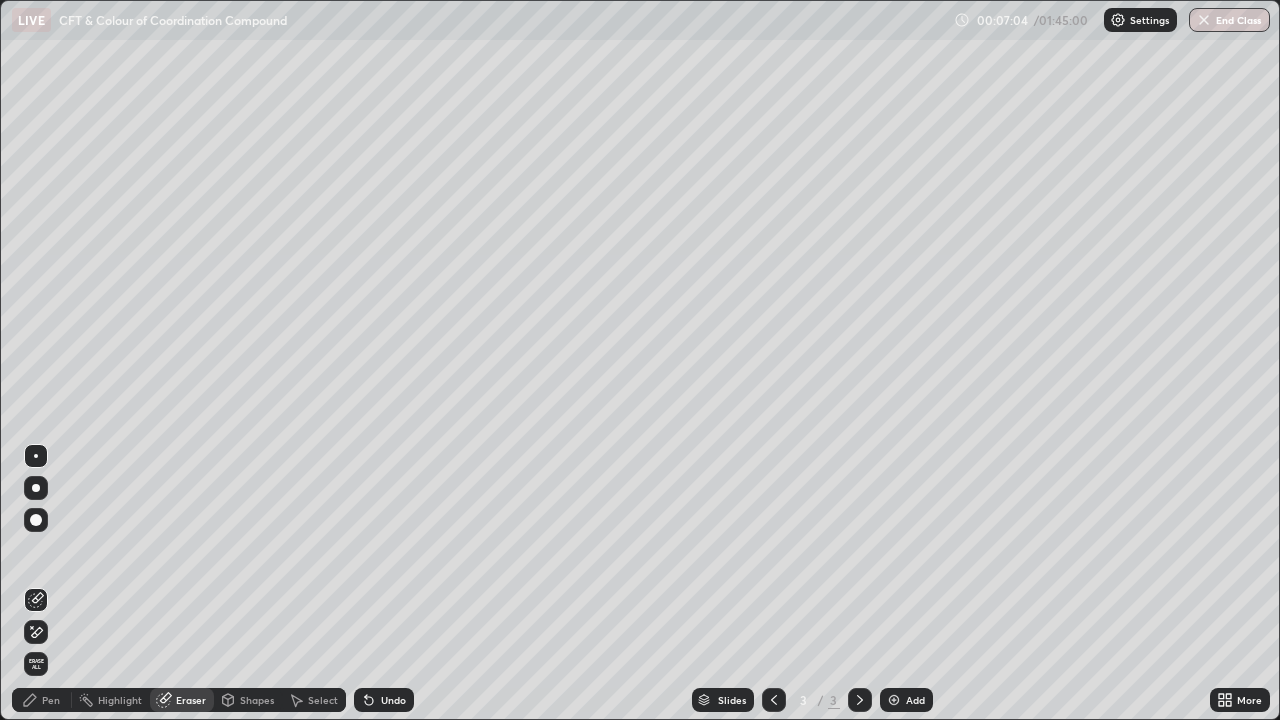 click on "Pen" at bounding box center (42, 700) 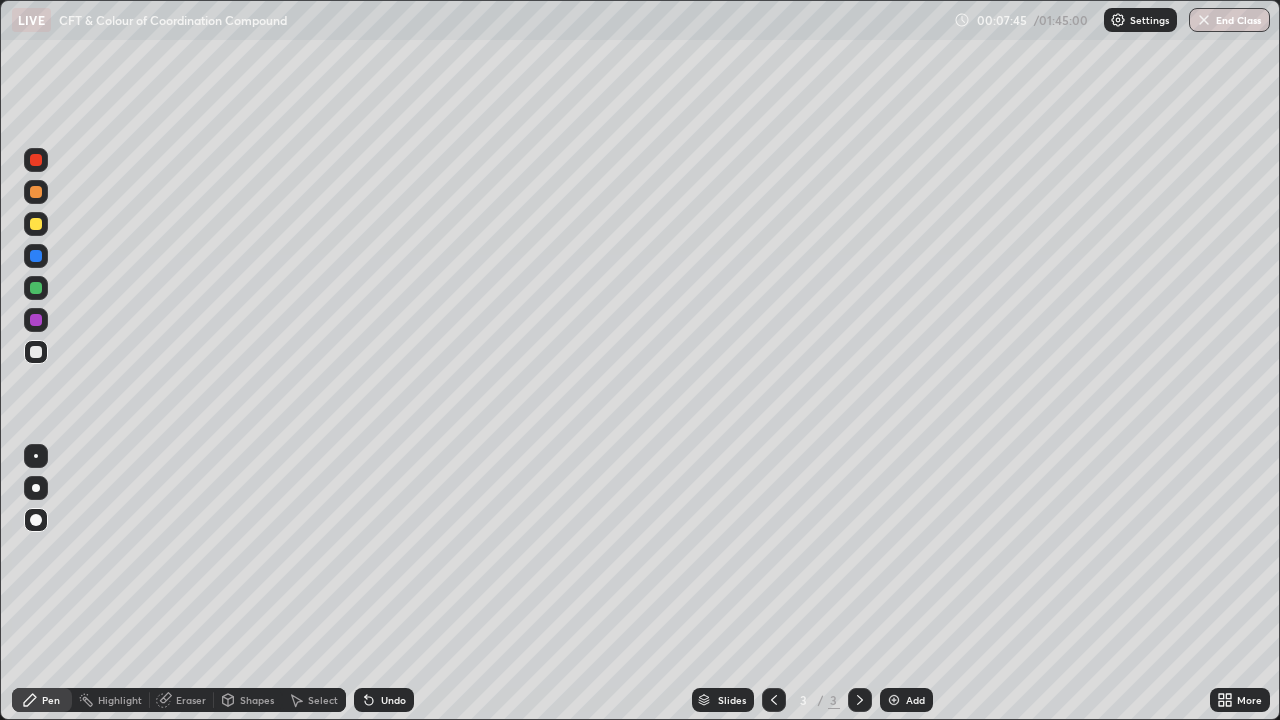 click on "Add" at bounding box center (915, 700) 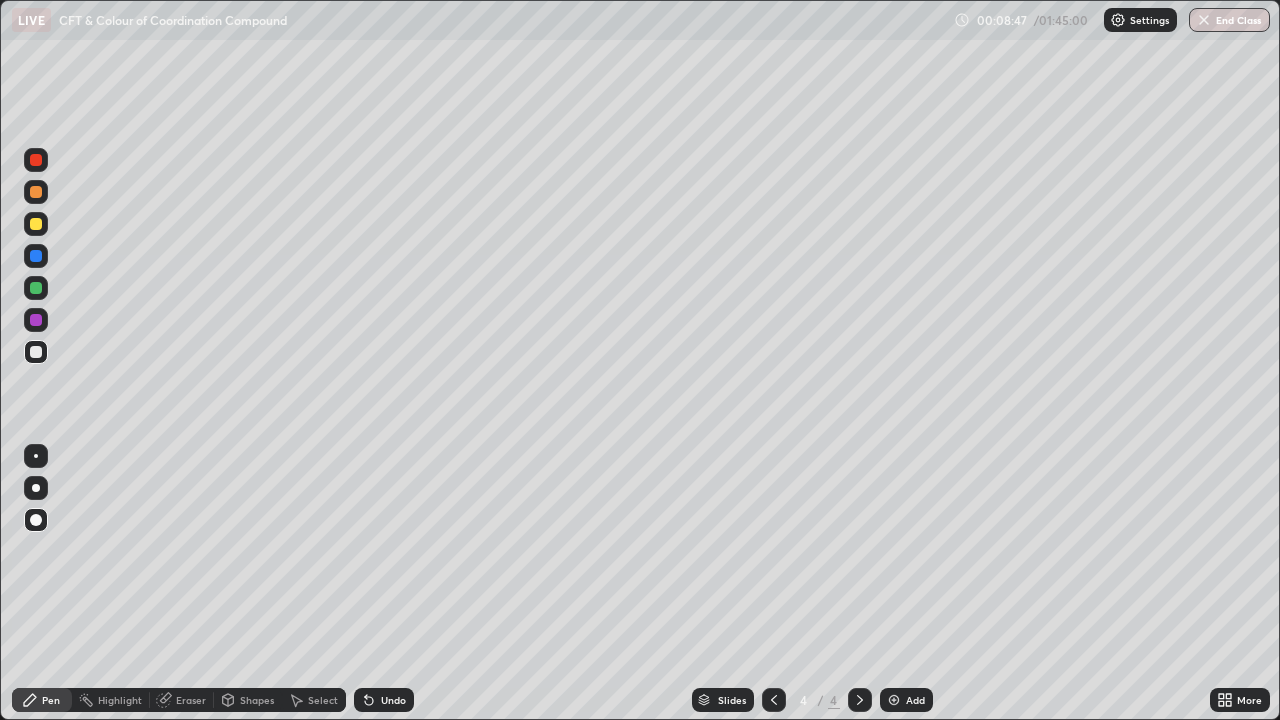 click 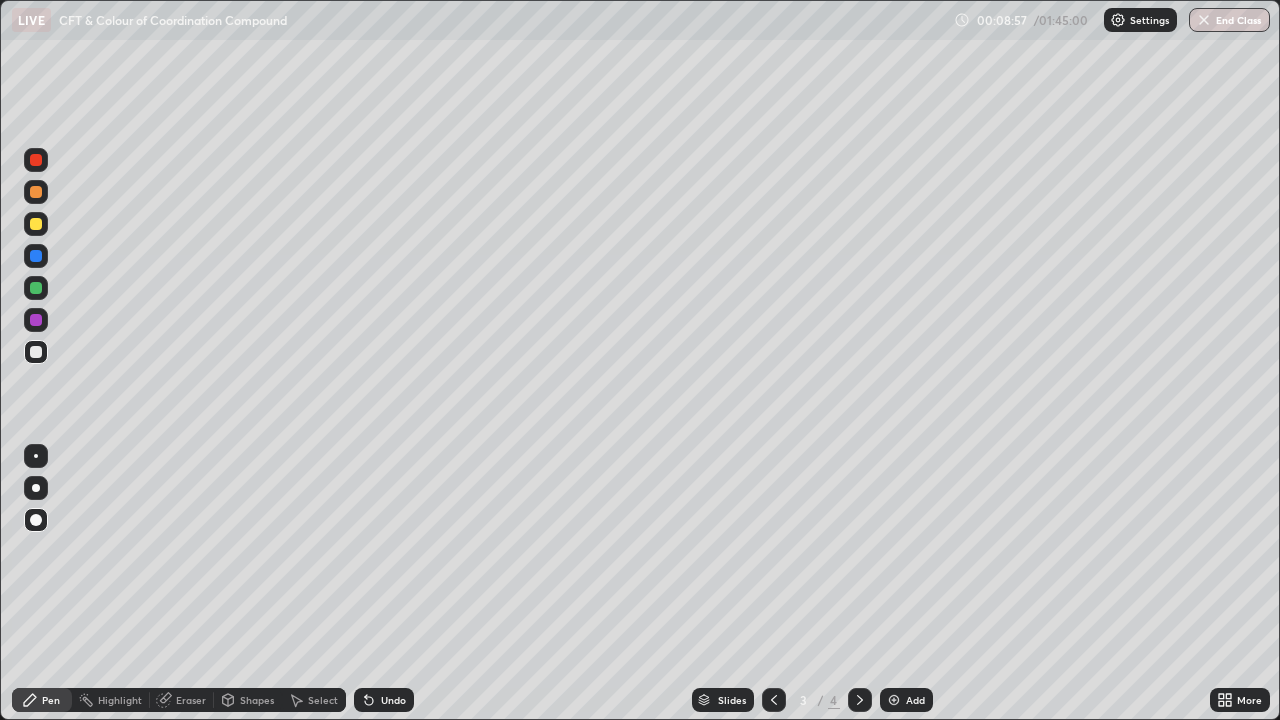 click 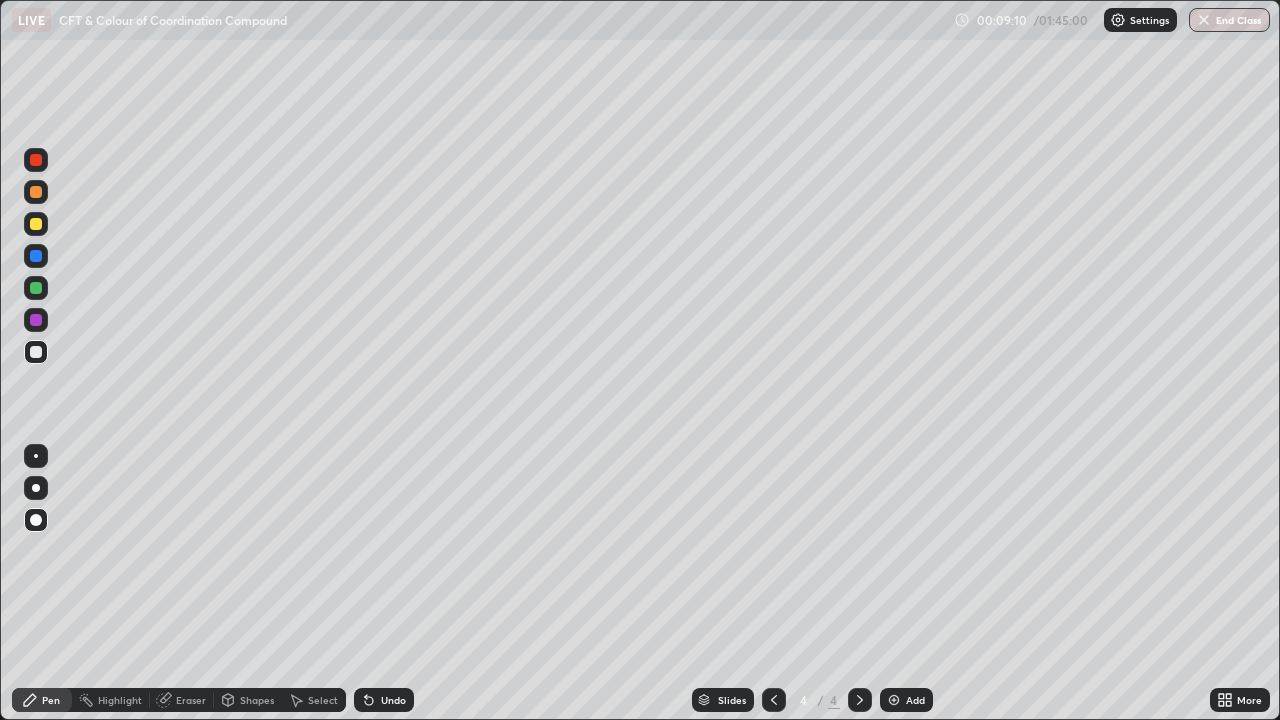 click at bounding box center [36, 288] 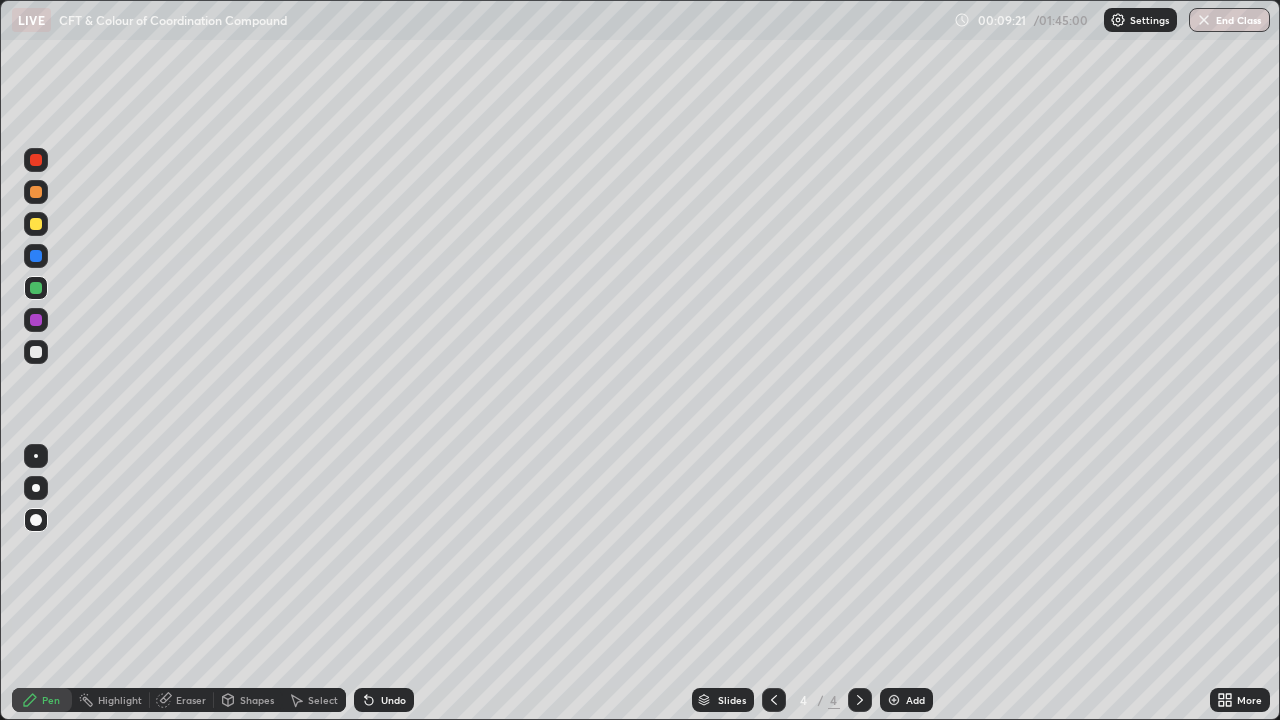 click at bounding box center [36, 224] 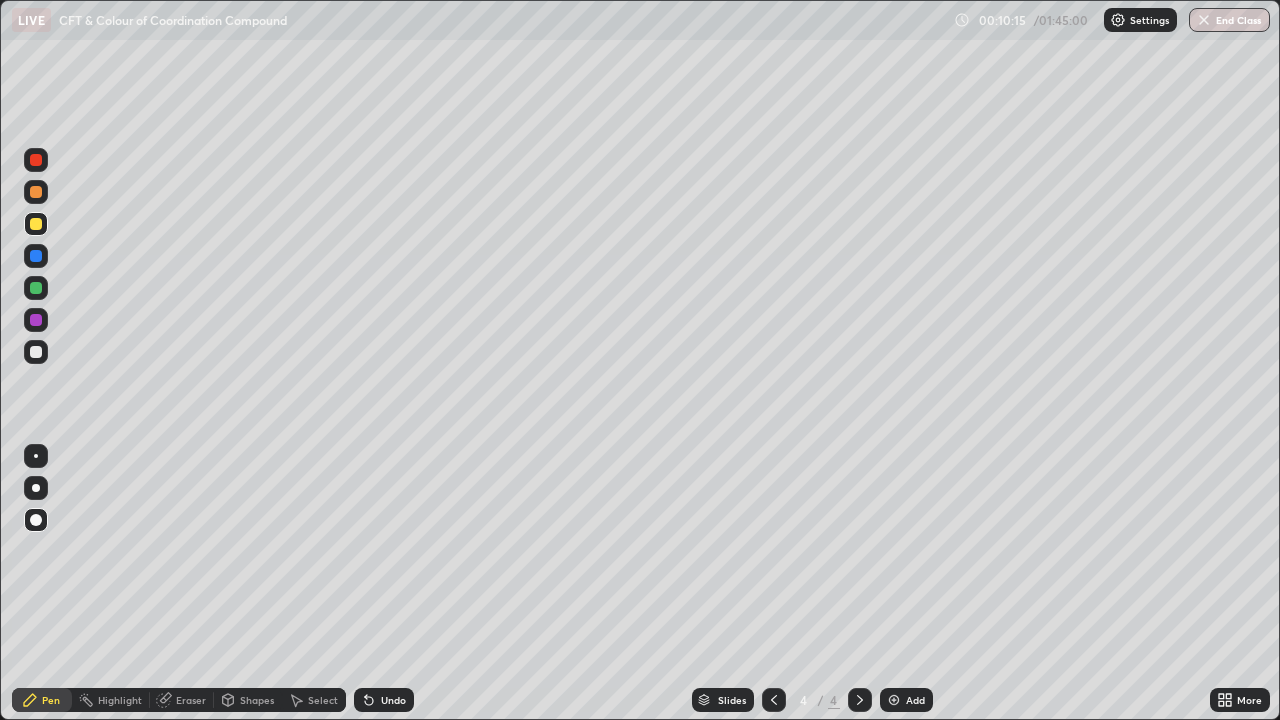 click on "Eraser" at bounding box center (191, 700) 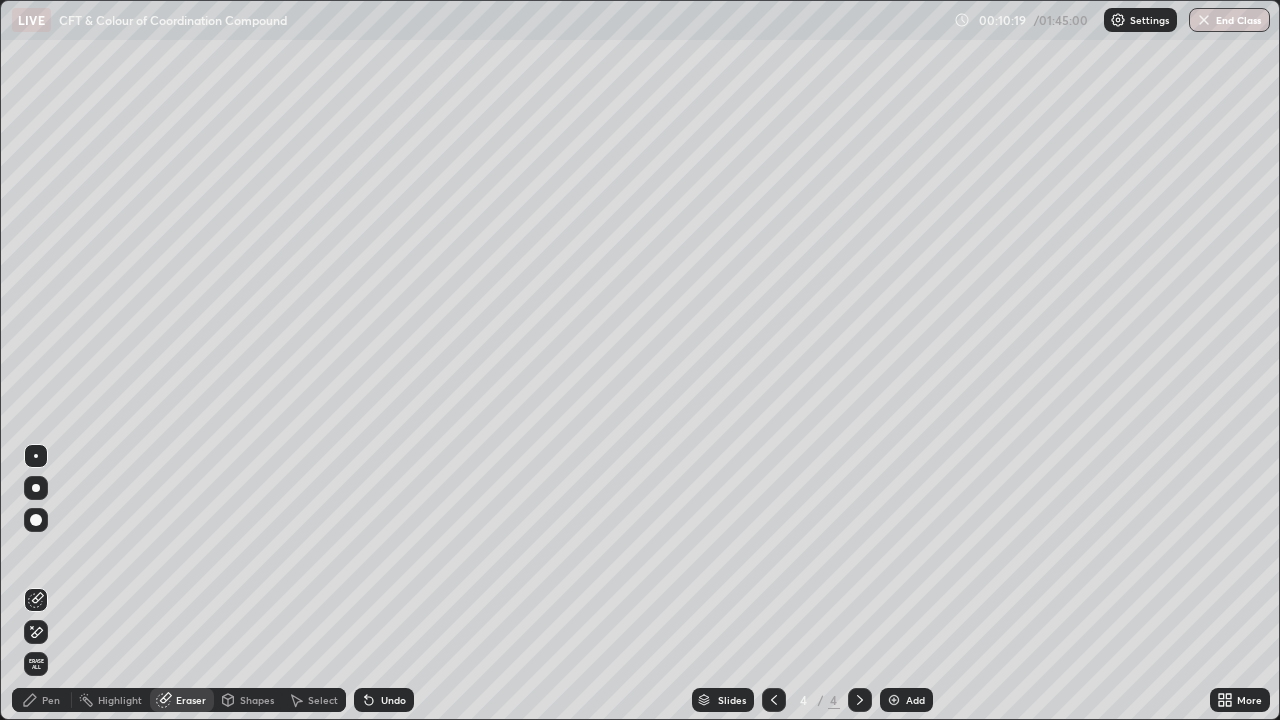click on "Pen" at bounding box center [51, 700] 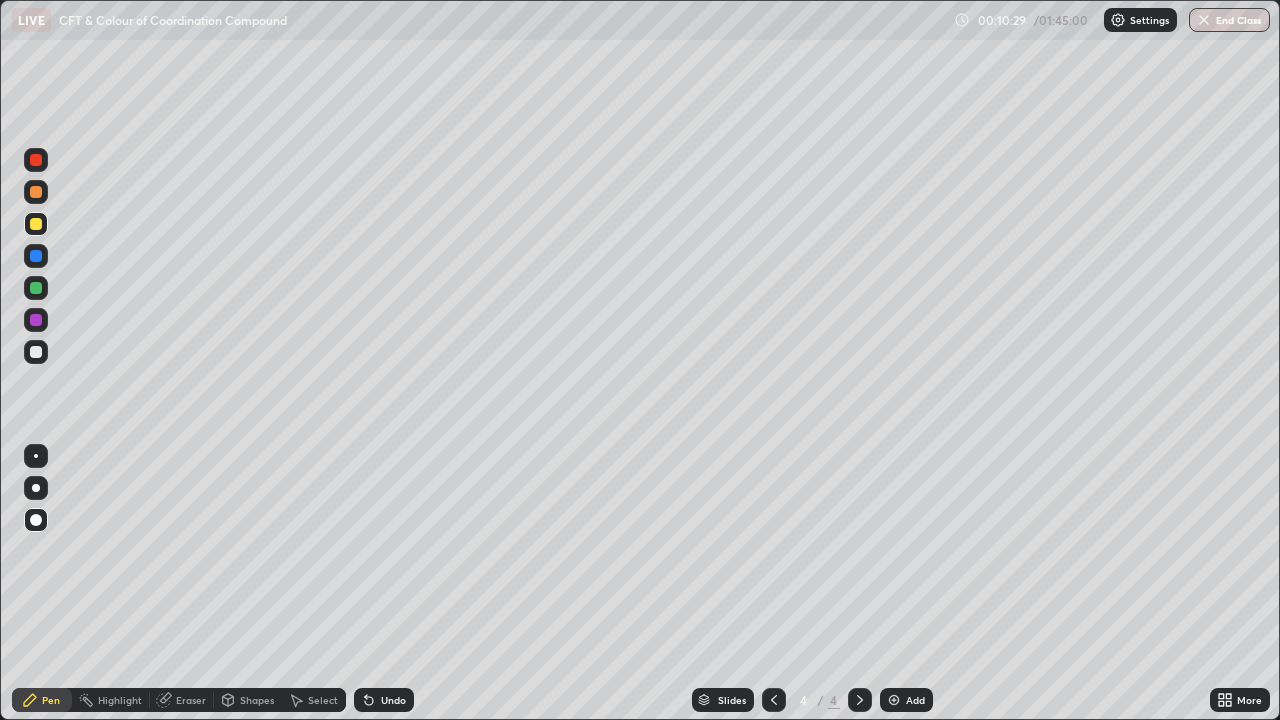click on "Eraser" at bounding box center (191, 700) 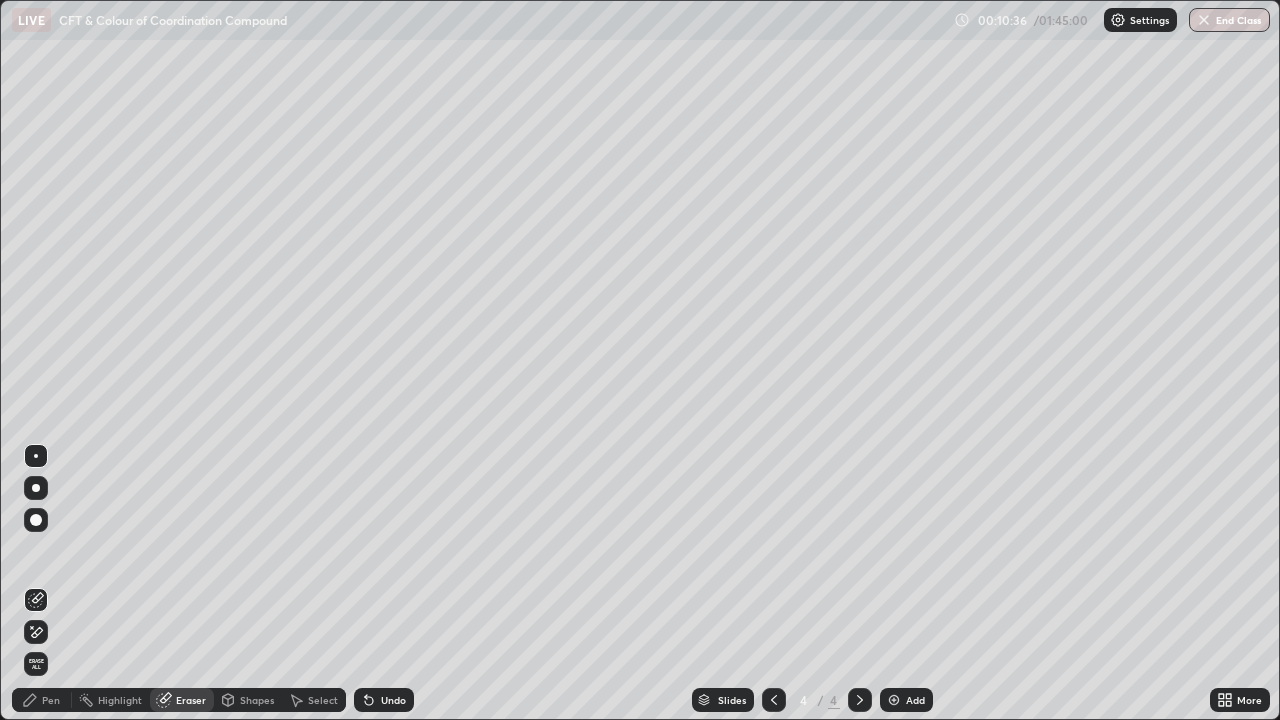click on "Pen" at bounding box center (51, 700) 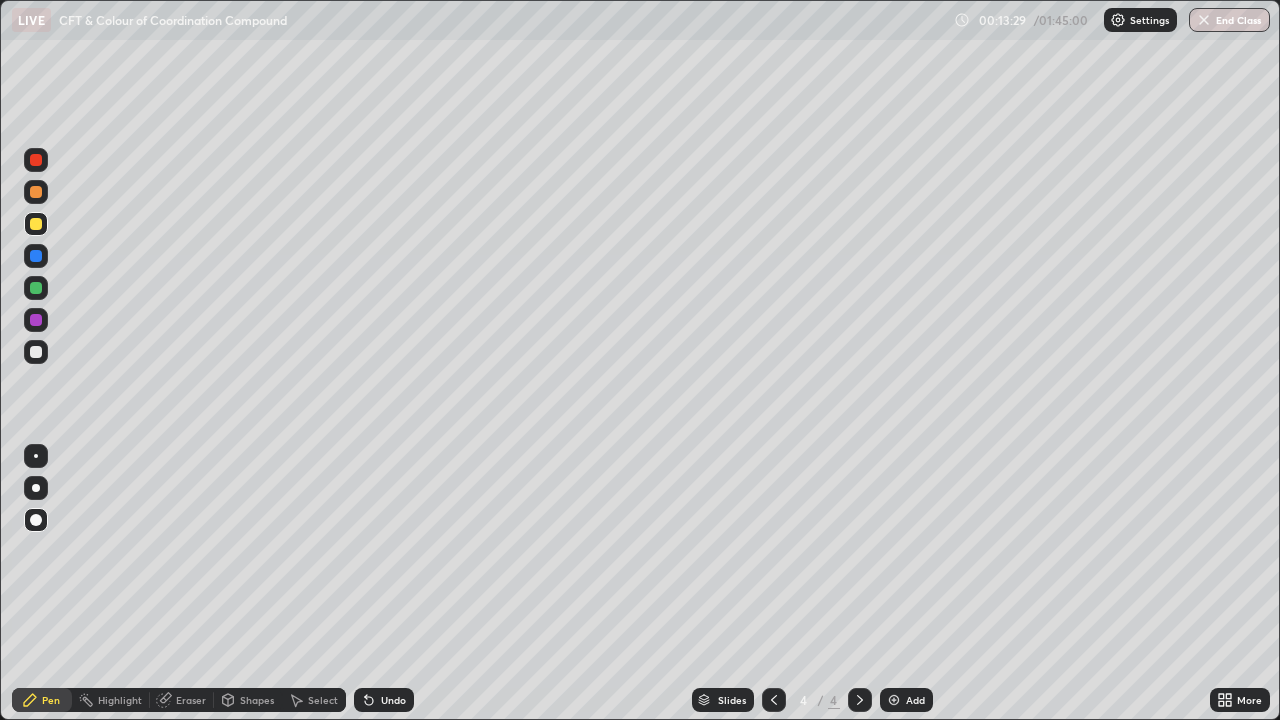 click on "Setting up your live class" at bounding box center [640, 360] 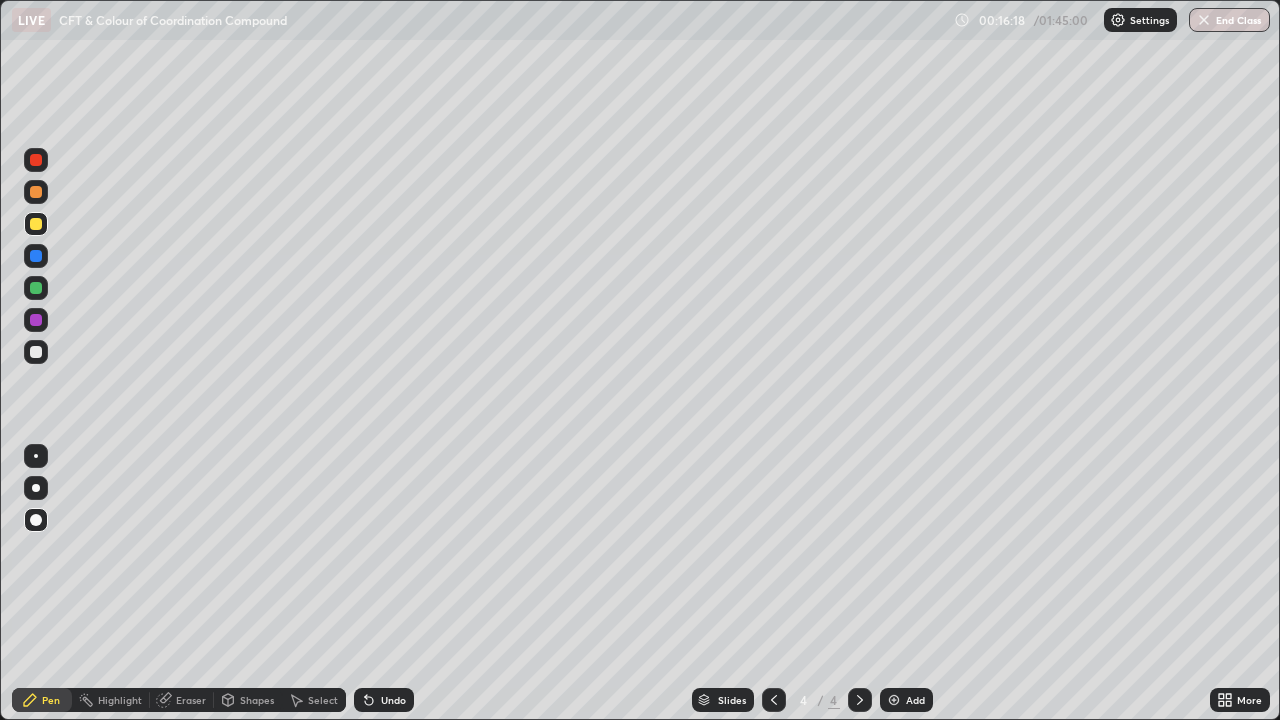 click on "Add" at bounding box center [915, 700] 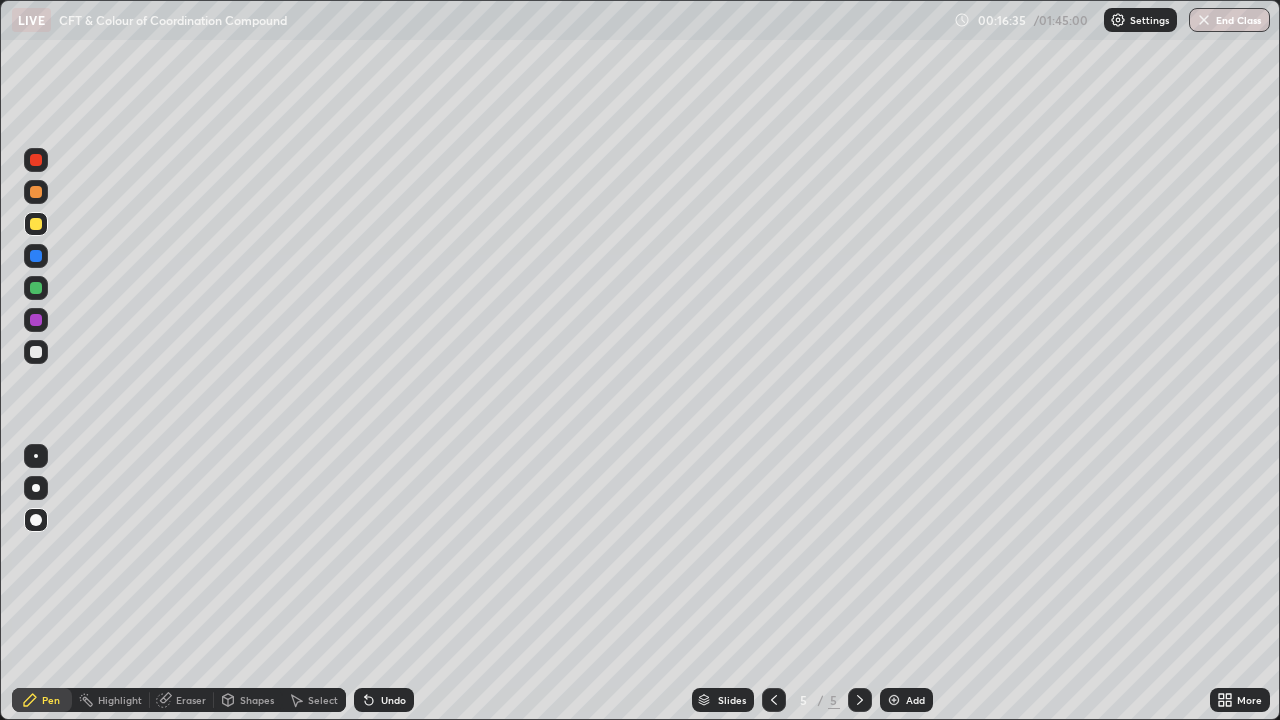 click 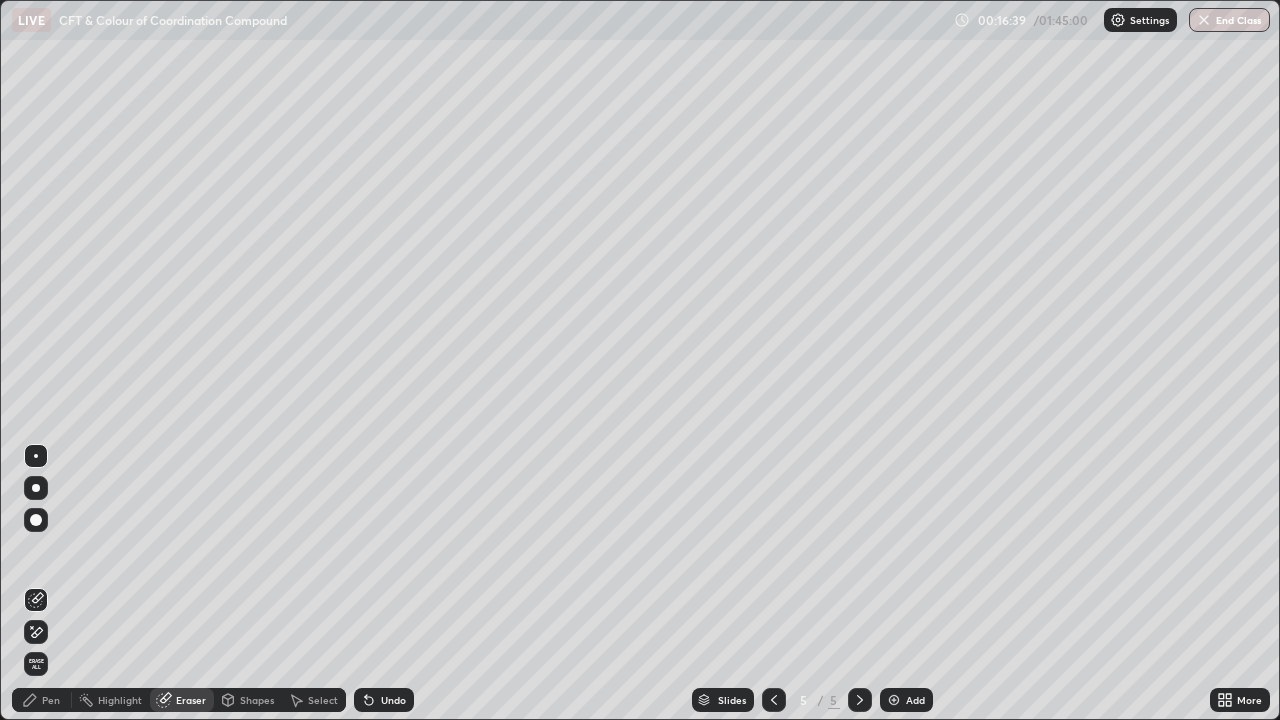click on "Pen" at bounding box center [51, 700] 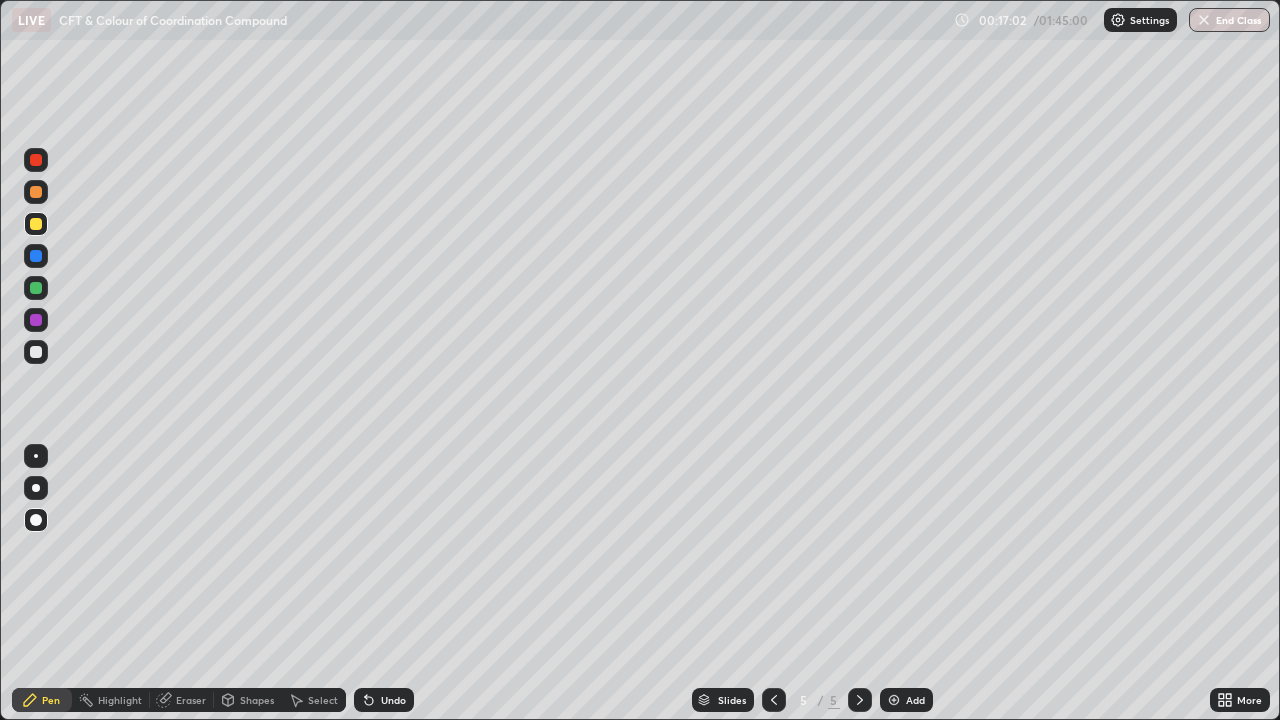 click at bounding box center [36, 352] 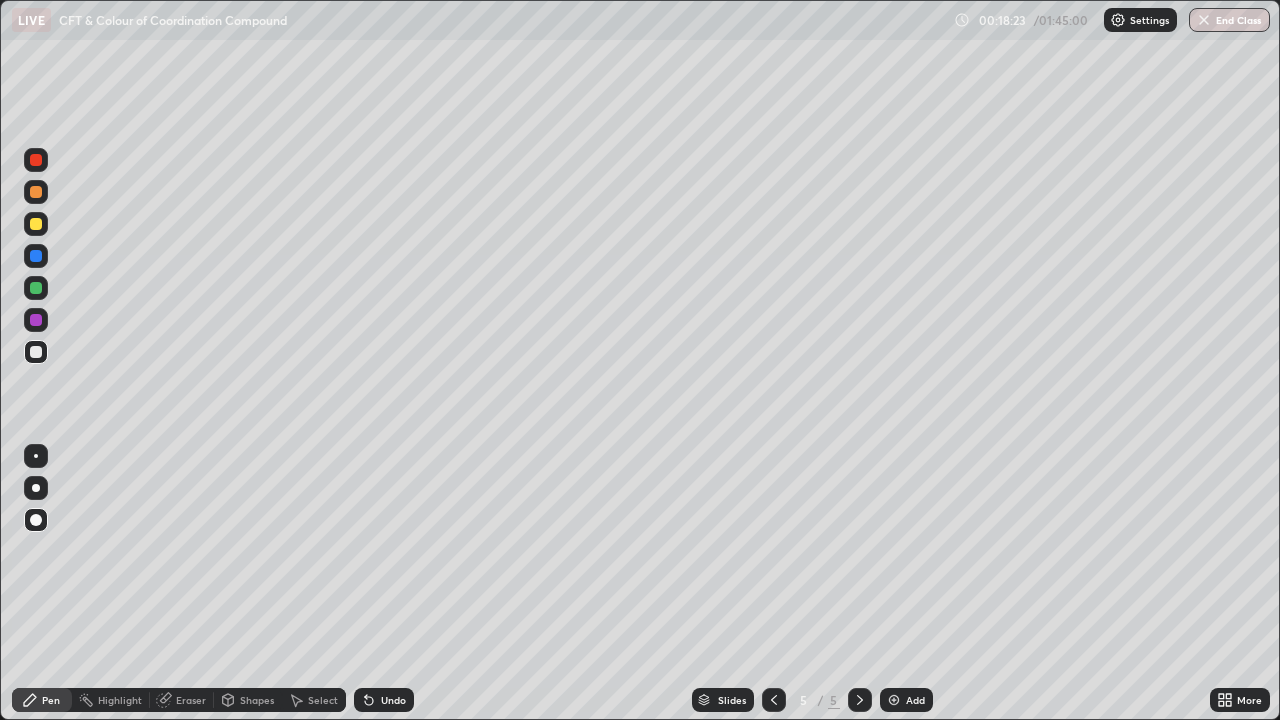 click at bounding box center (36, 224) 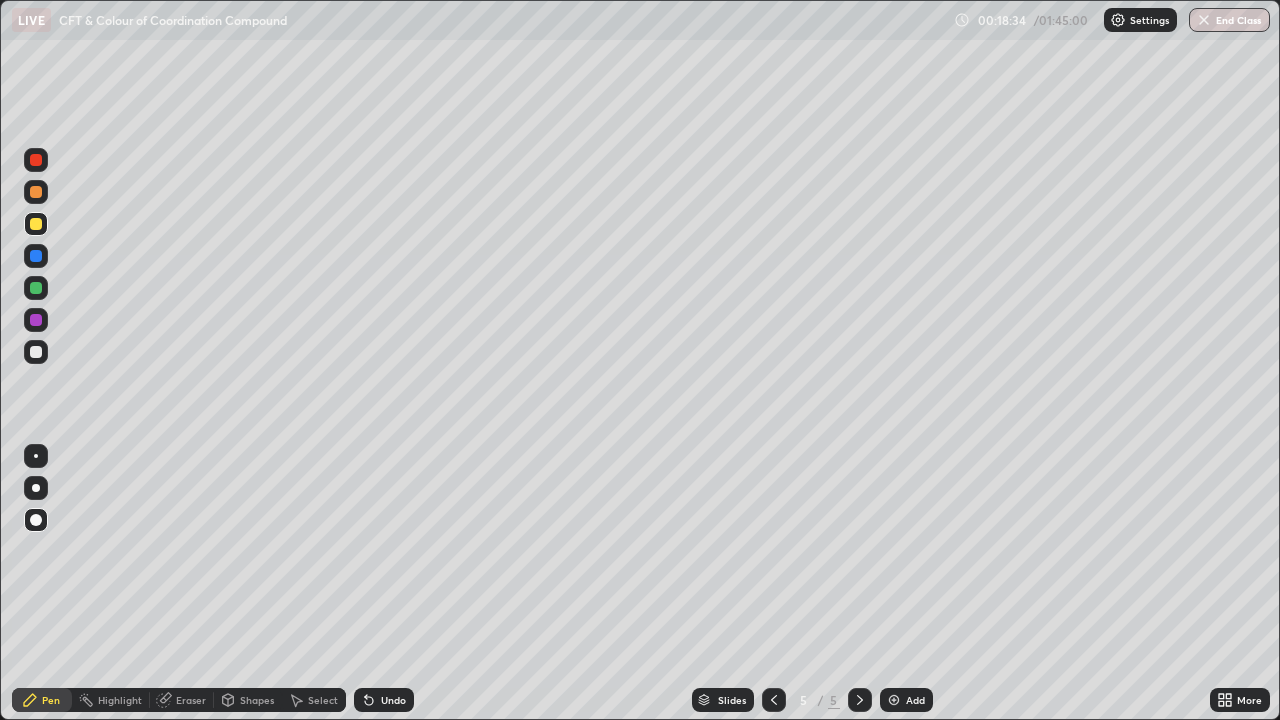 click at bounding box center (36, 352) 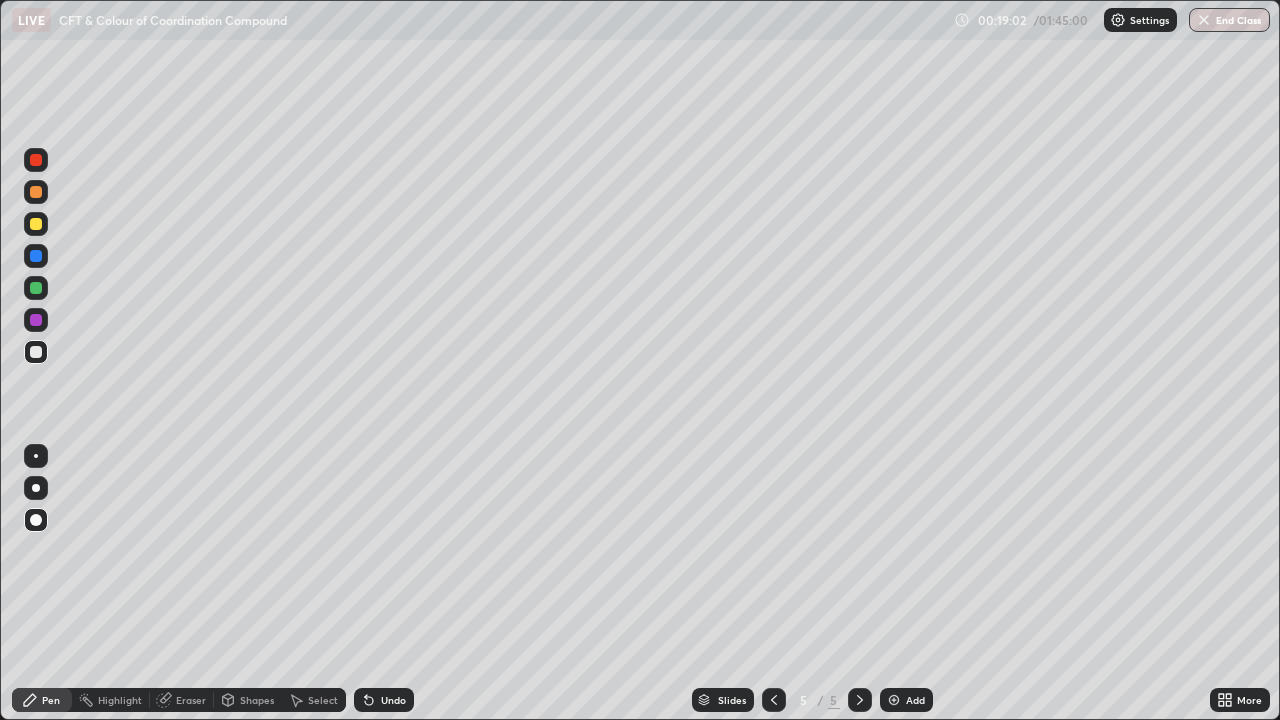 click at bounding box center (36, 192) 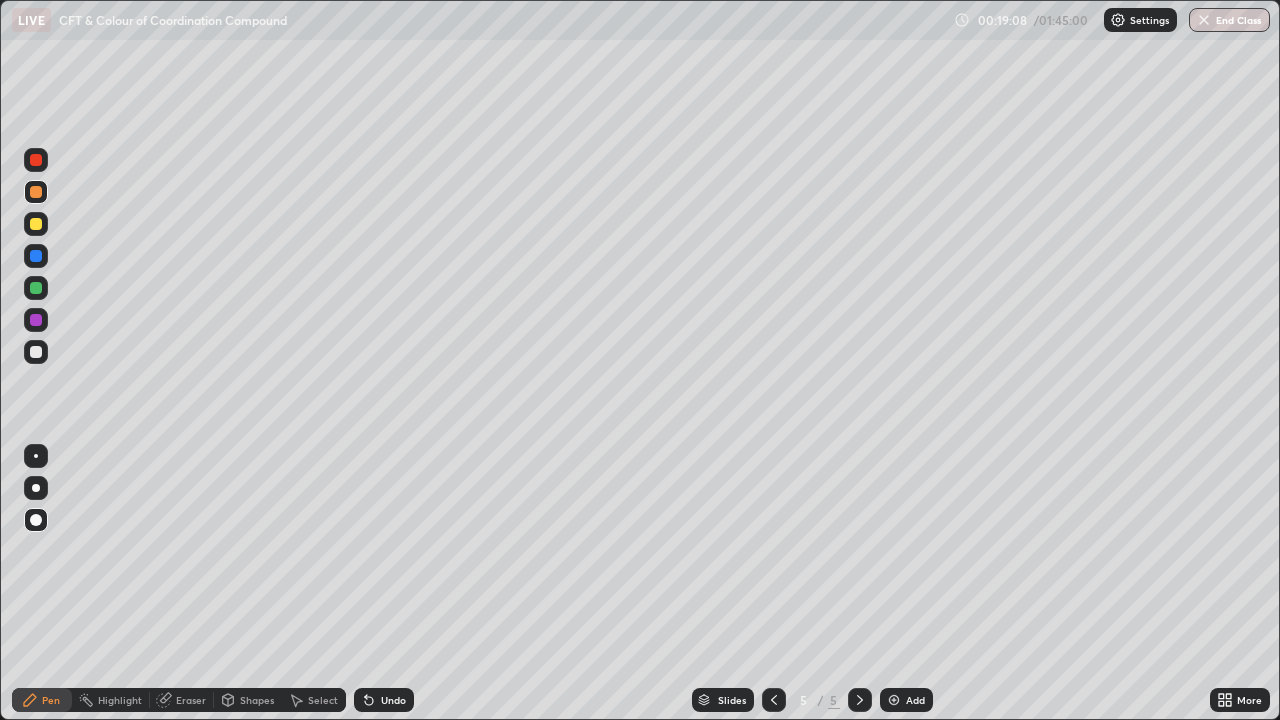 click at bounding box center [36, 352] 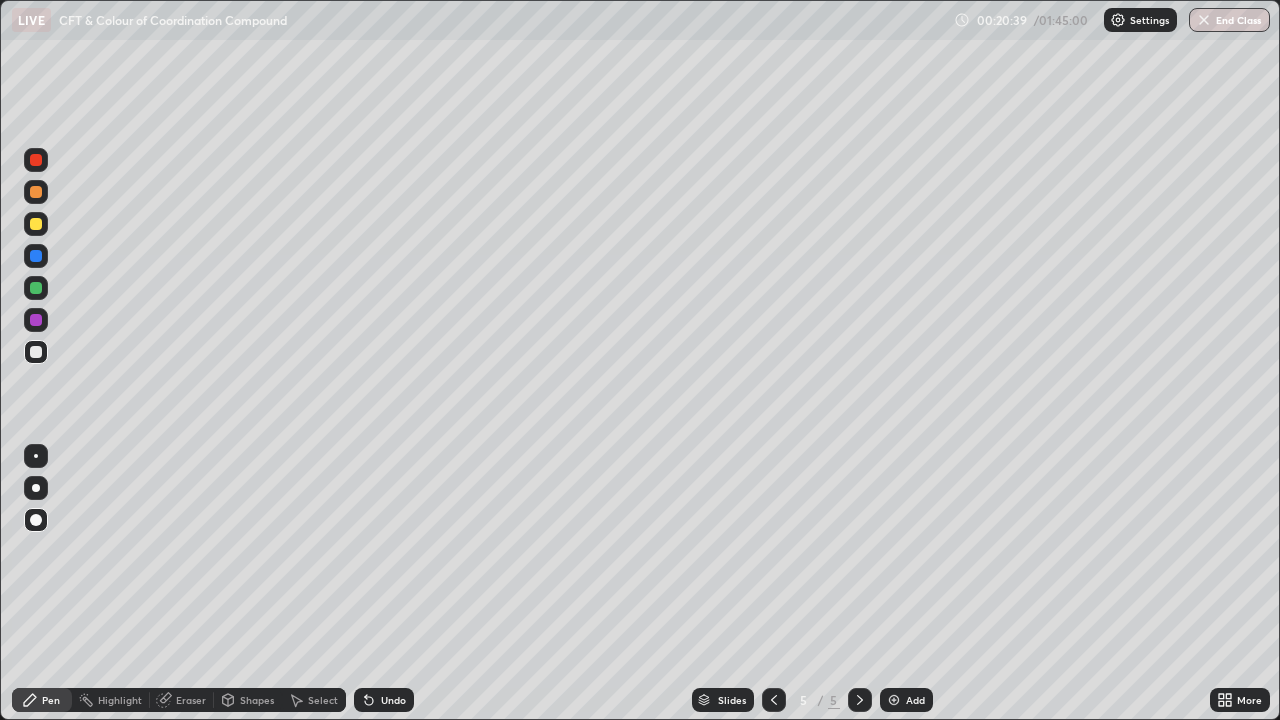 click at bounding box center [36, 288] 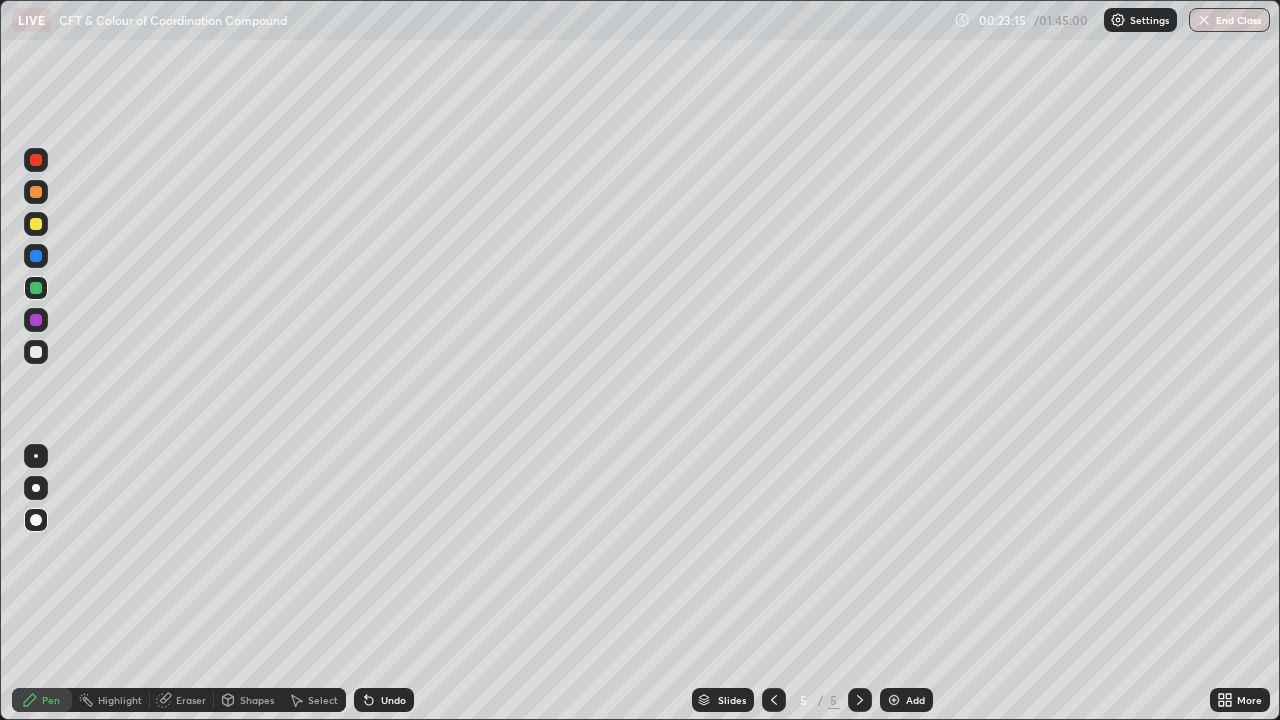 click at bounding box center (36, 352) 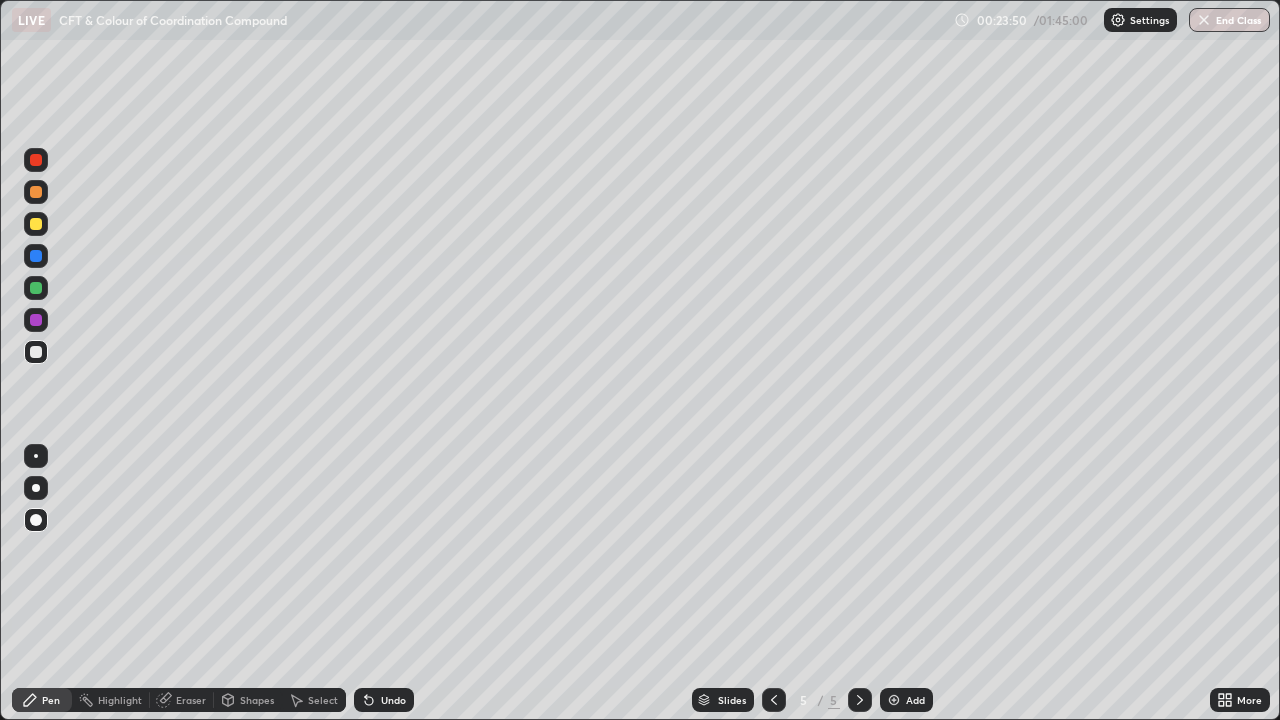 click on "Eraser" at bounding box center (191, 700) 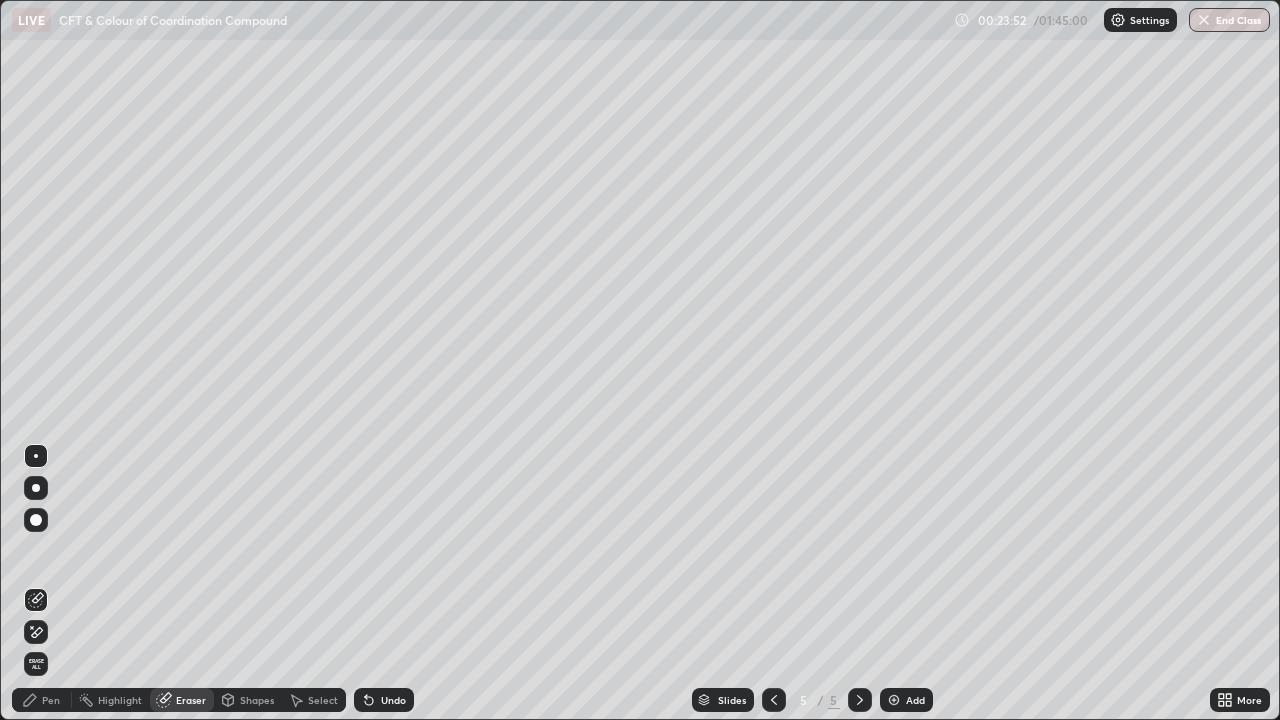 click on "Pen" at bounding box center [51, 700] 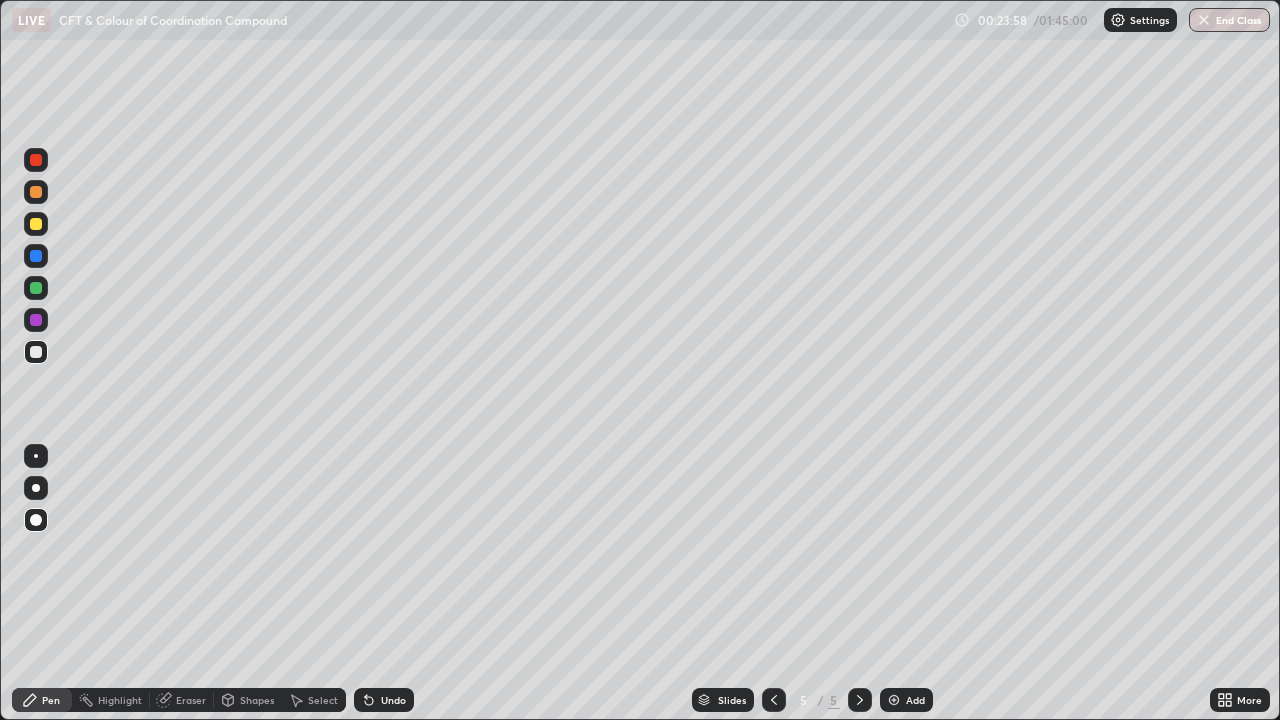 click 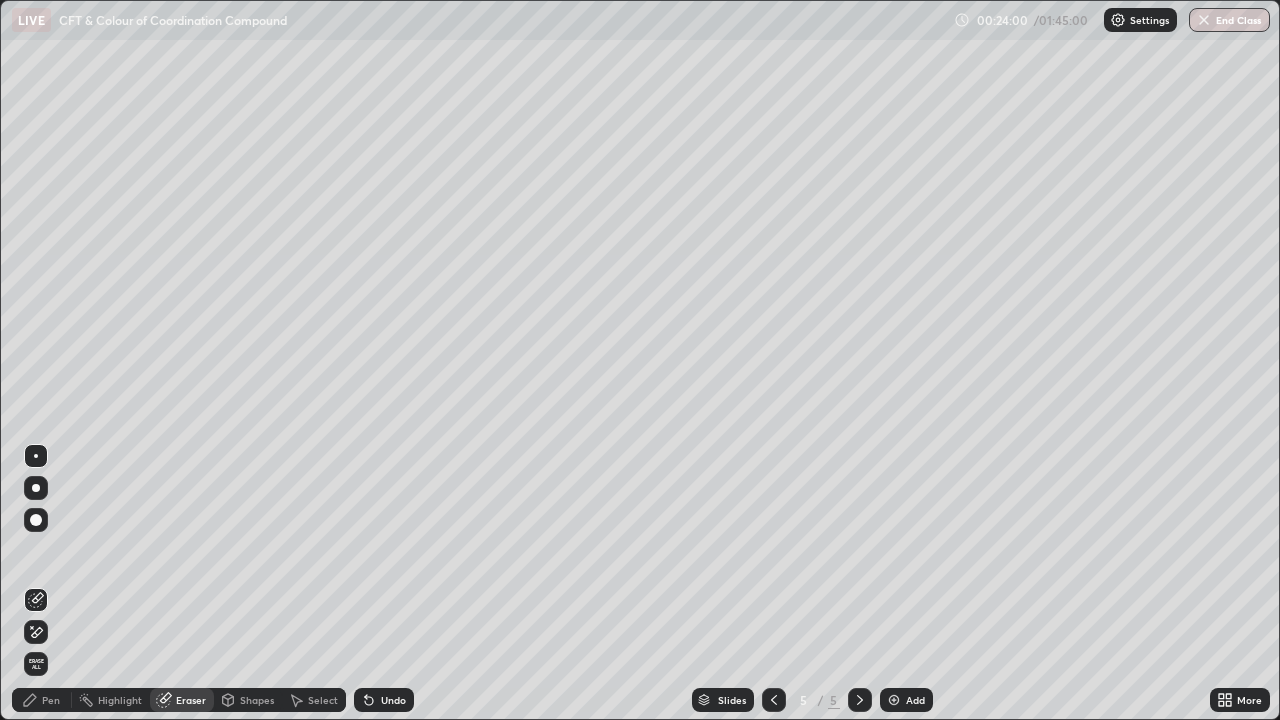 click on "Pen" at bounding box center (42, 700) 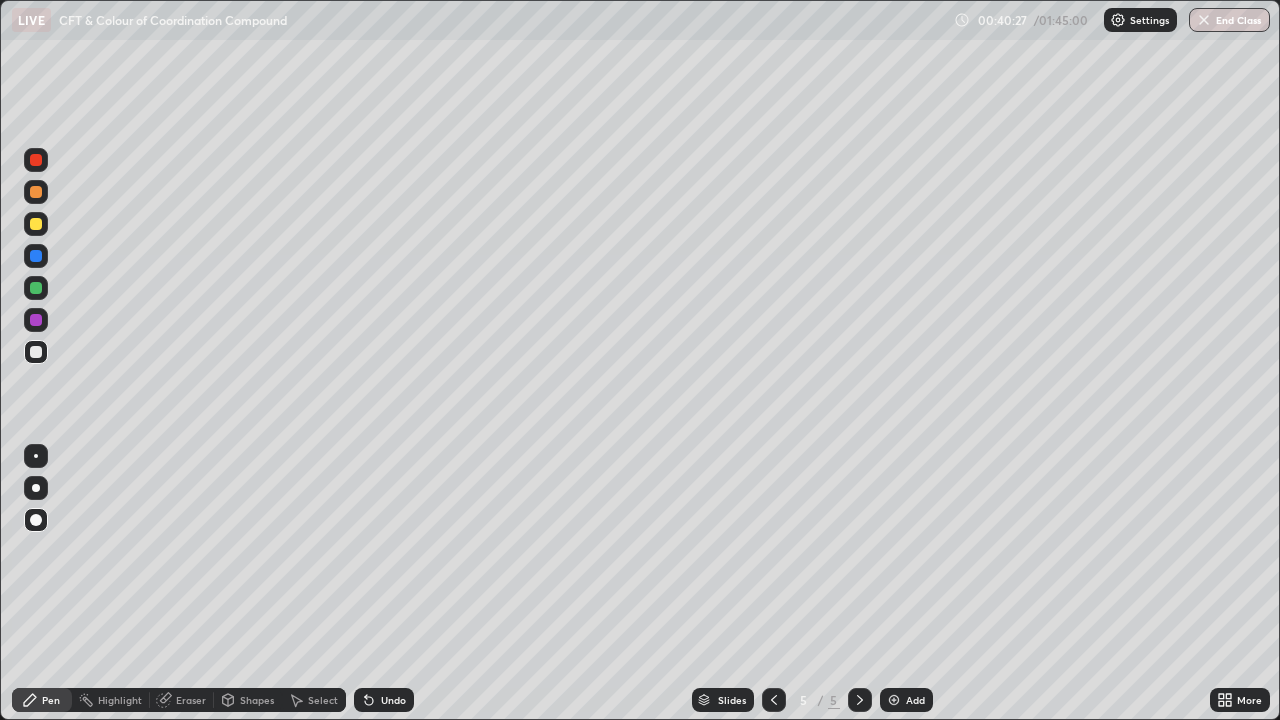 click at bounding box center (894, 700) 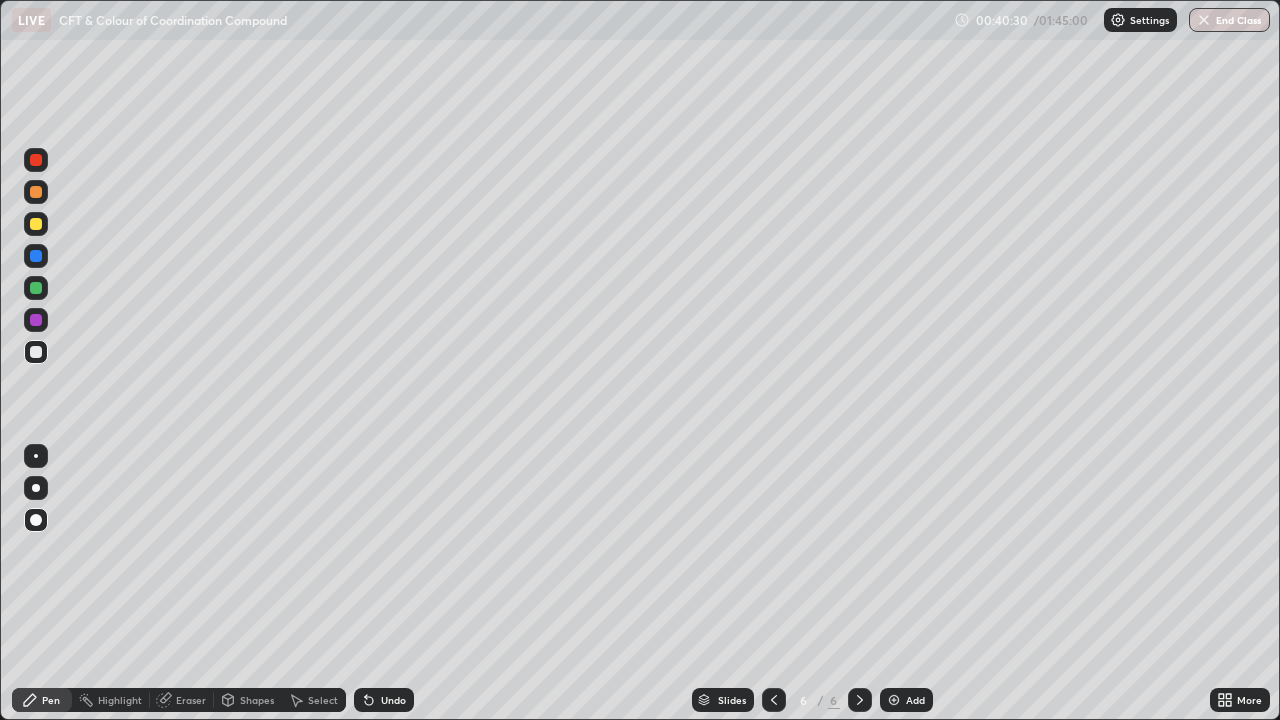 click at bounding box center (36, 288) 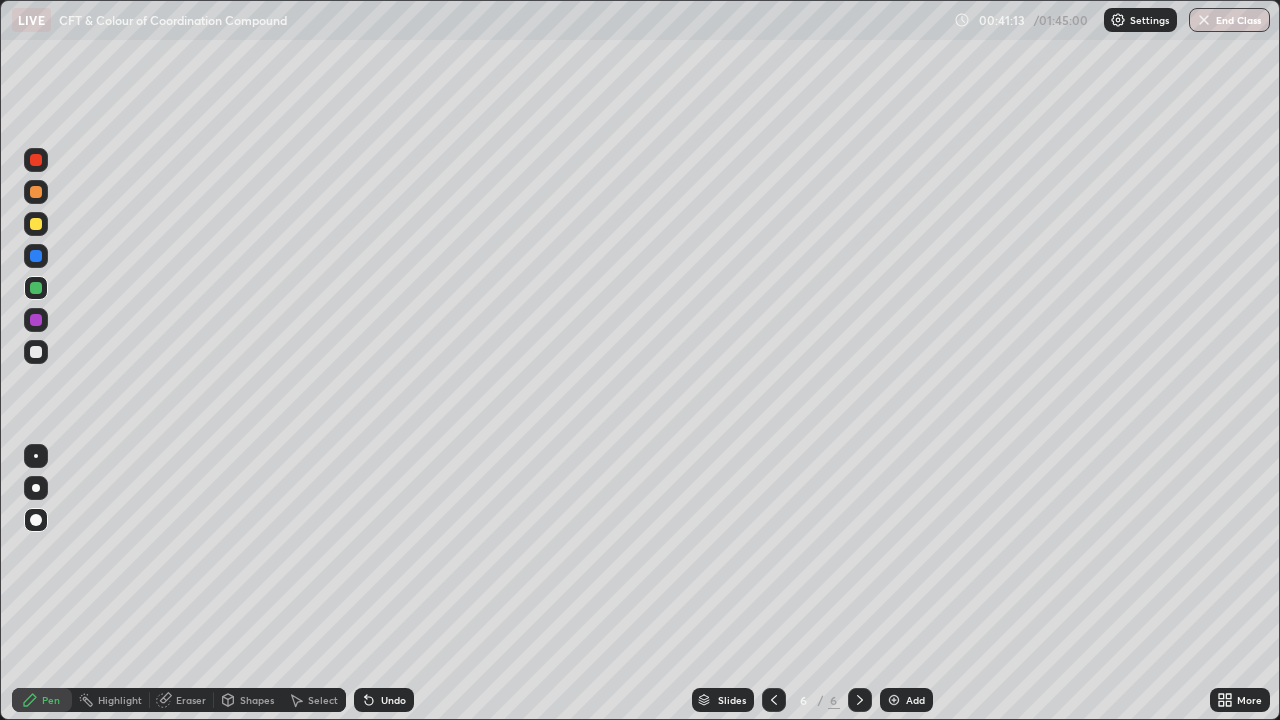 click on "Setting up your live class" at bounding box center (640, 360) 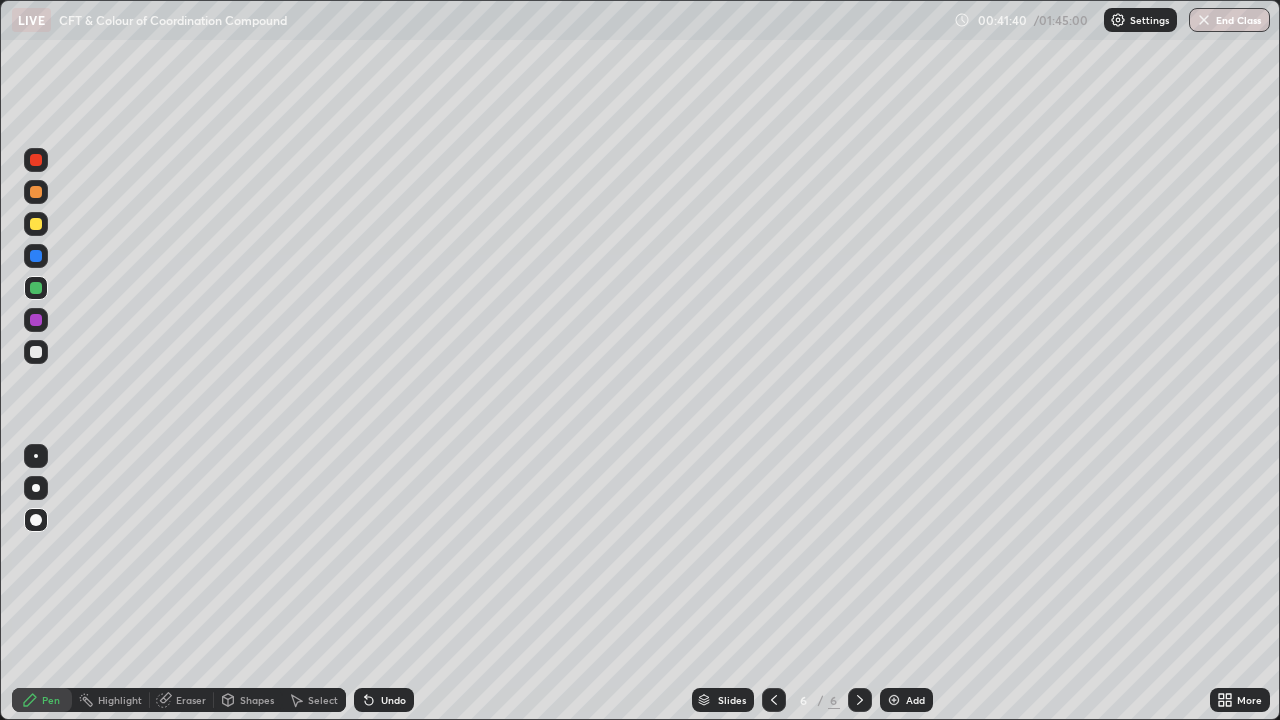 click on "Eraser" at bounding box center (182, 700) 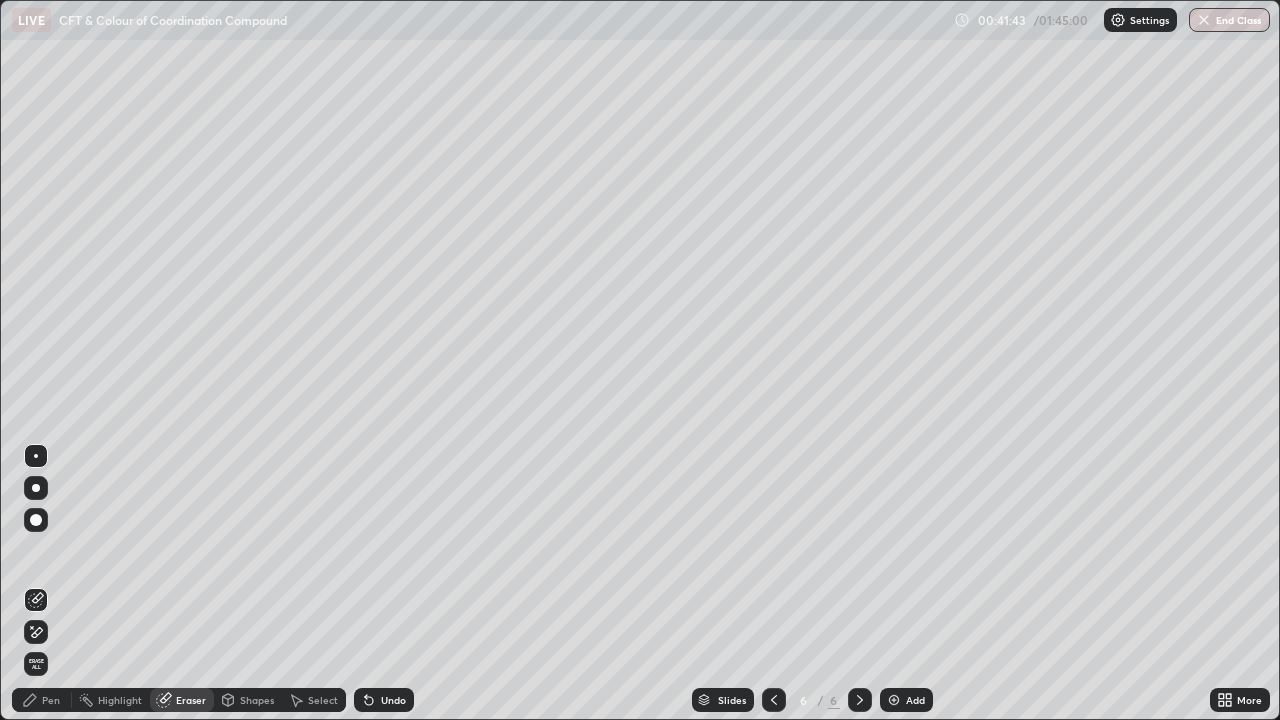 click on "Pen" at bounding box center (51, 700) 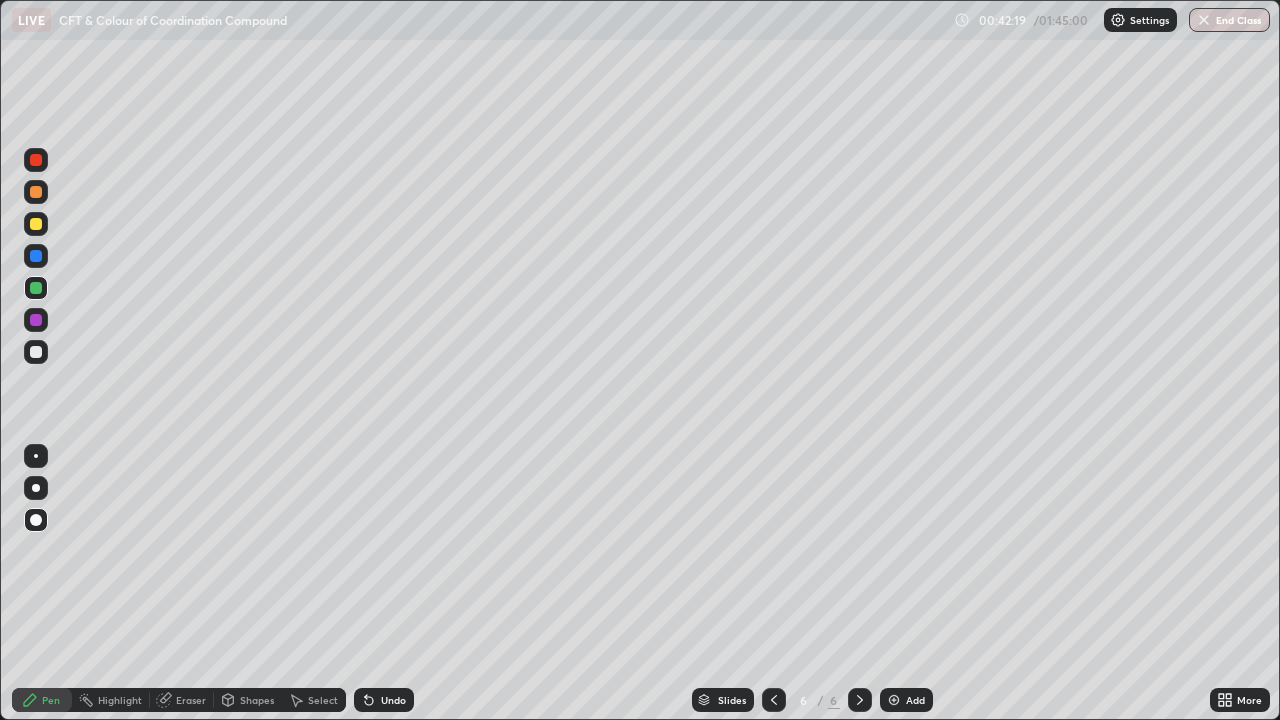 click at bounding box center [36, 352] 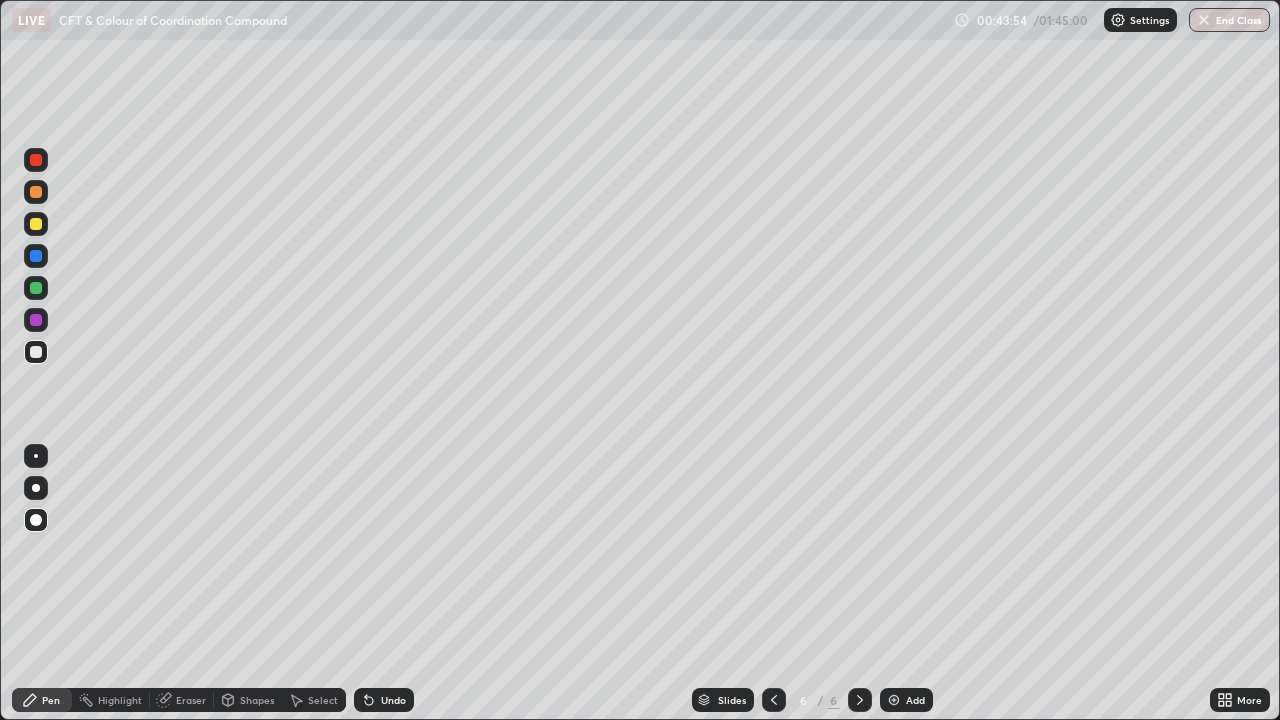 click at bounding box center (894, 700) 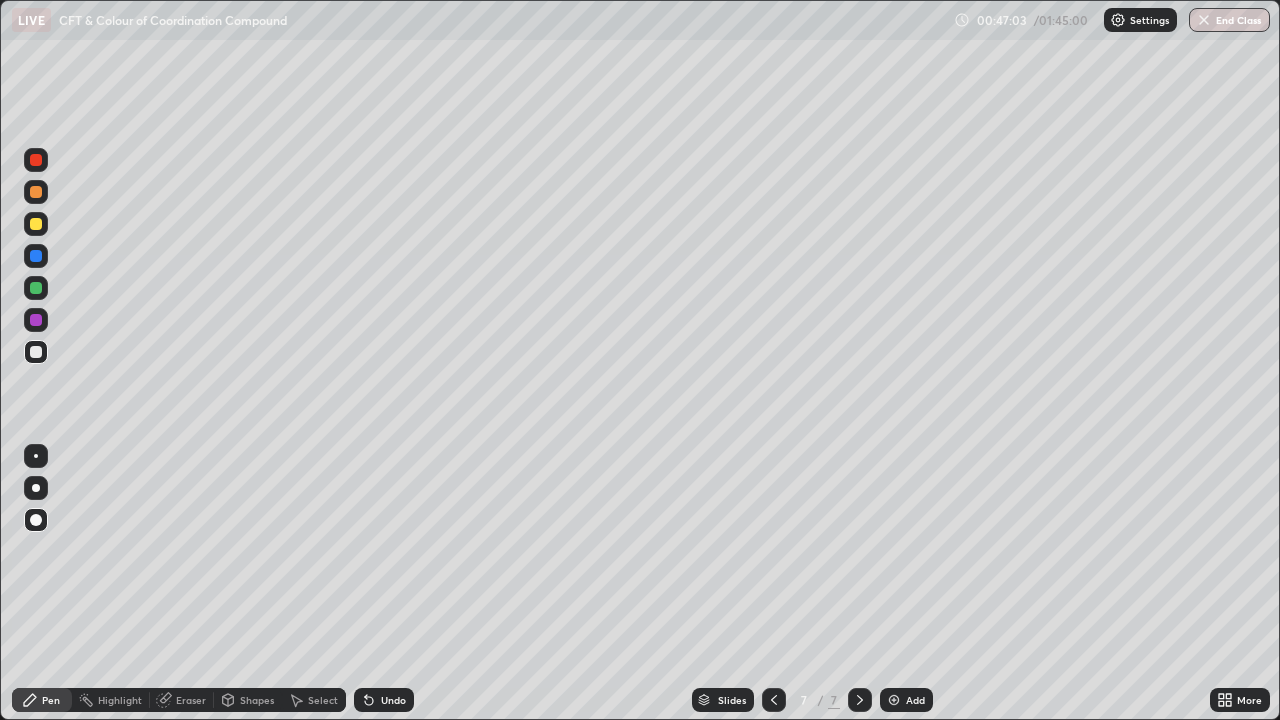 click at bounding box center [36, 224] 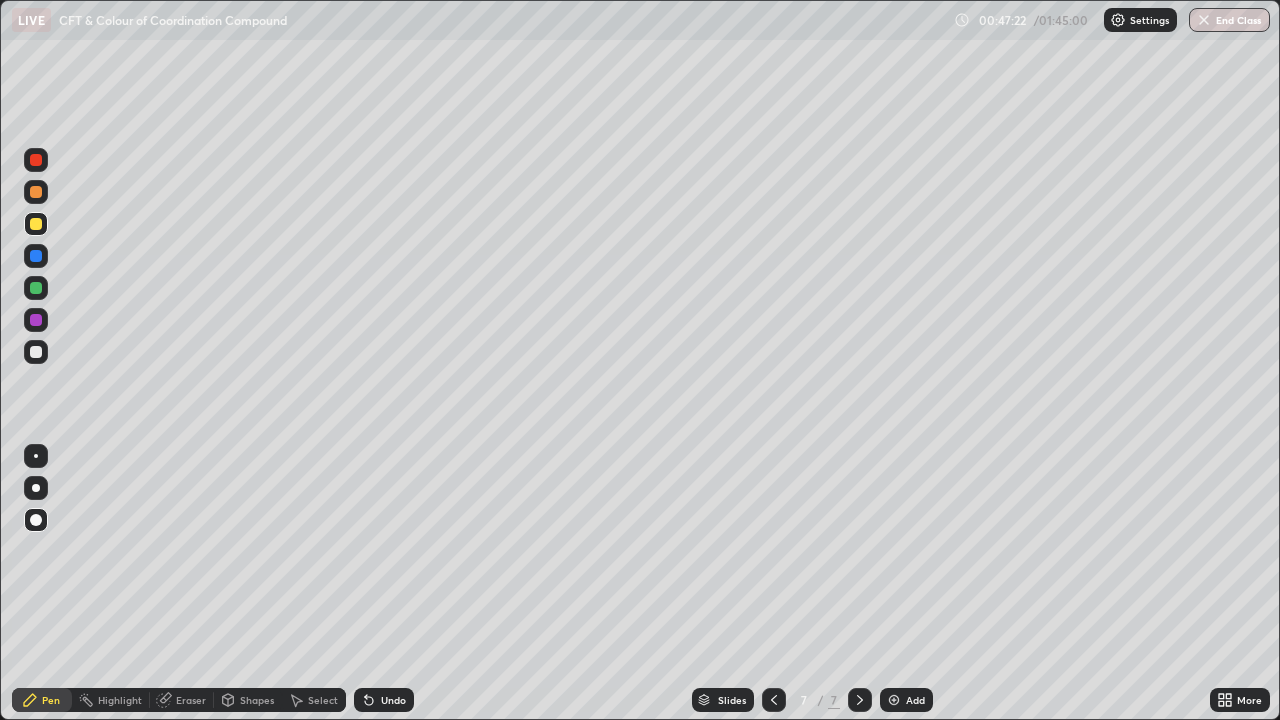 click at bounding box center (36, 352) 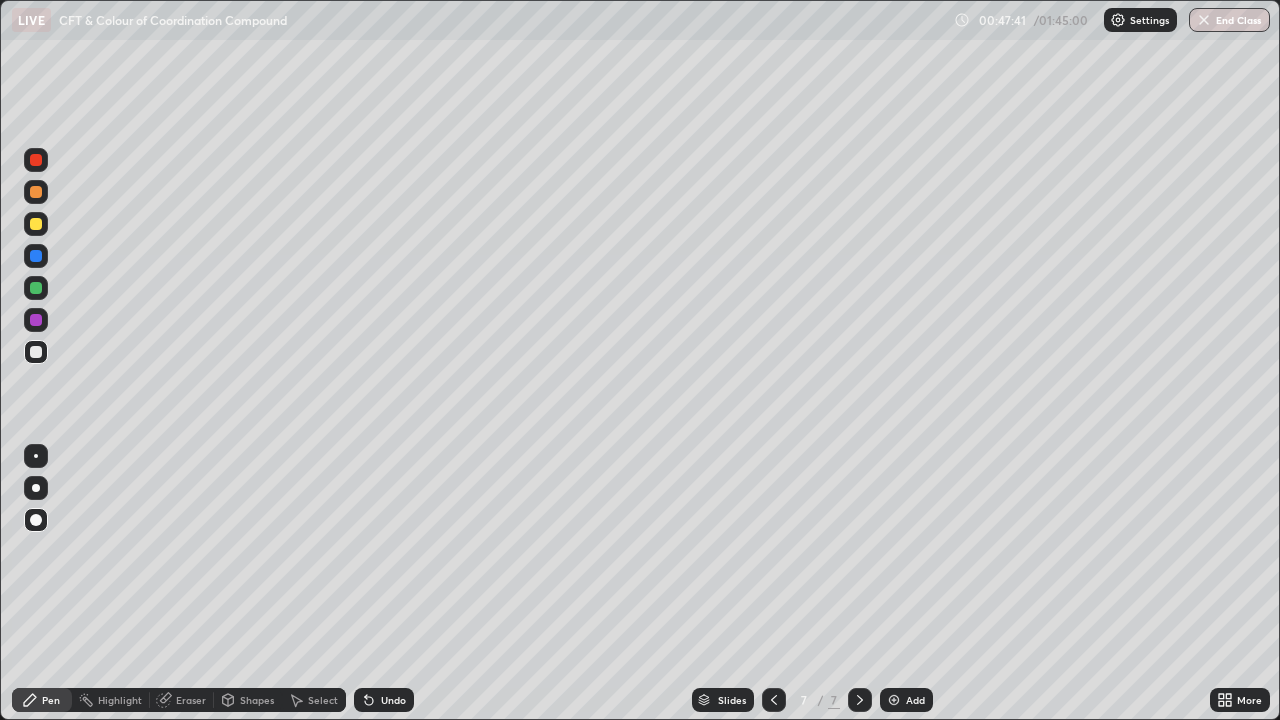 click at bounding box center (36, 288) 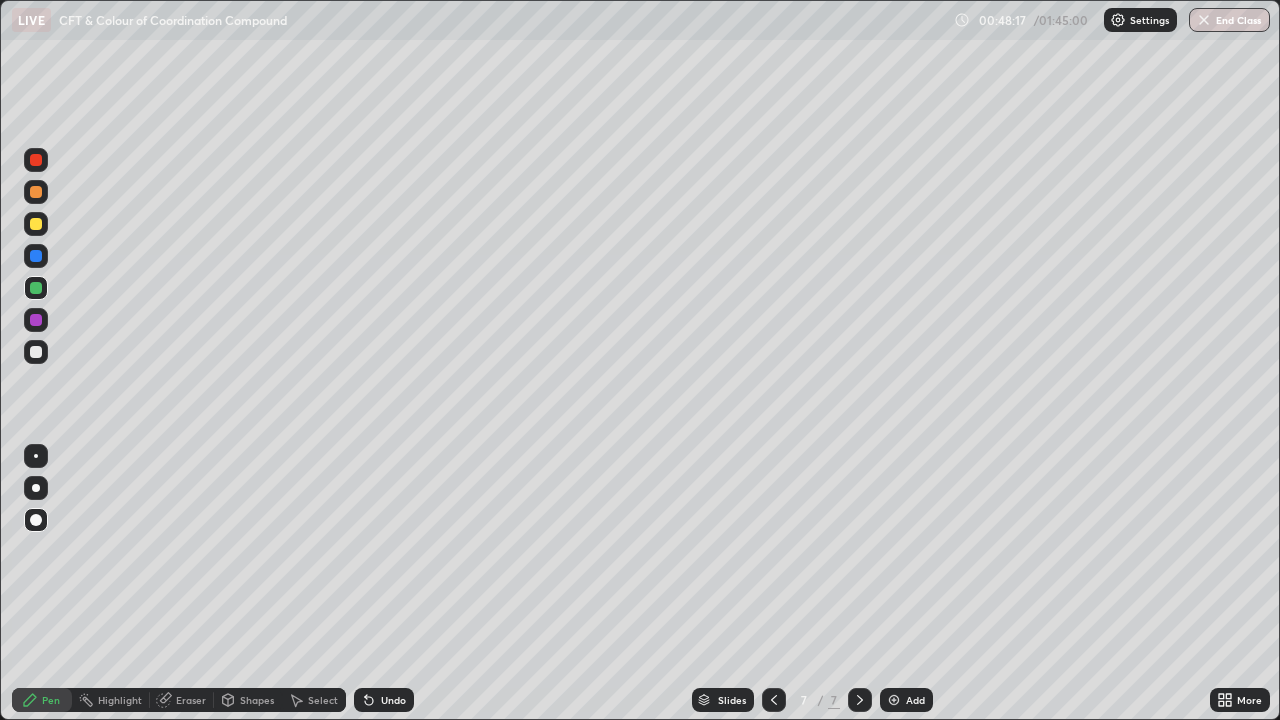 click at bounding box center (36, 288) 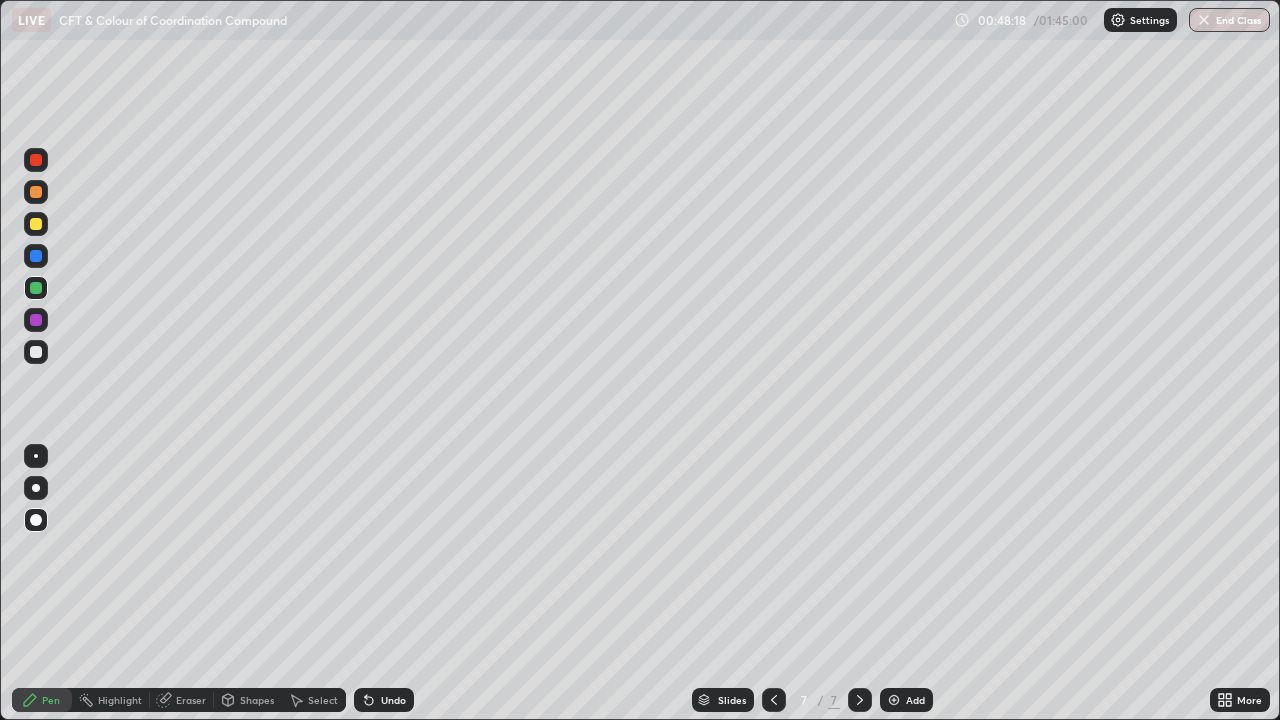 click at bounding box center (36, 352) 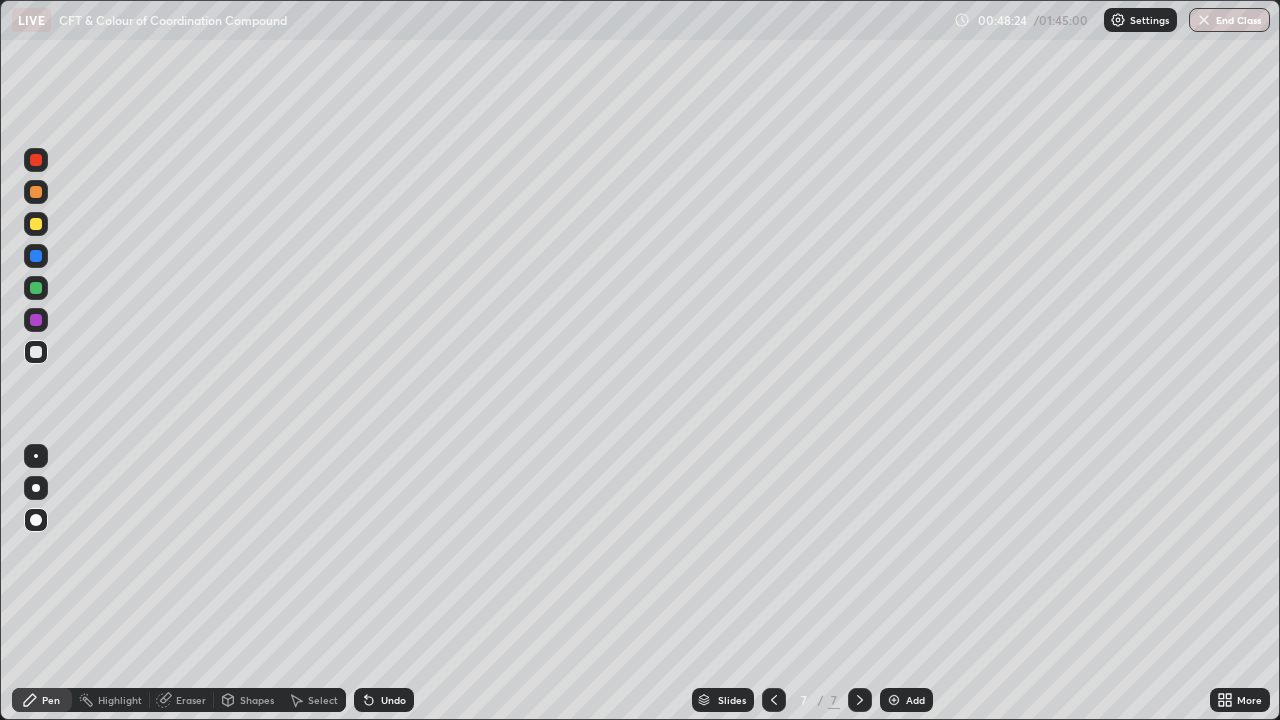 click at bounding box center [36, 224] 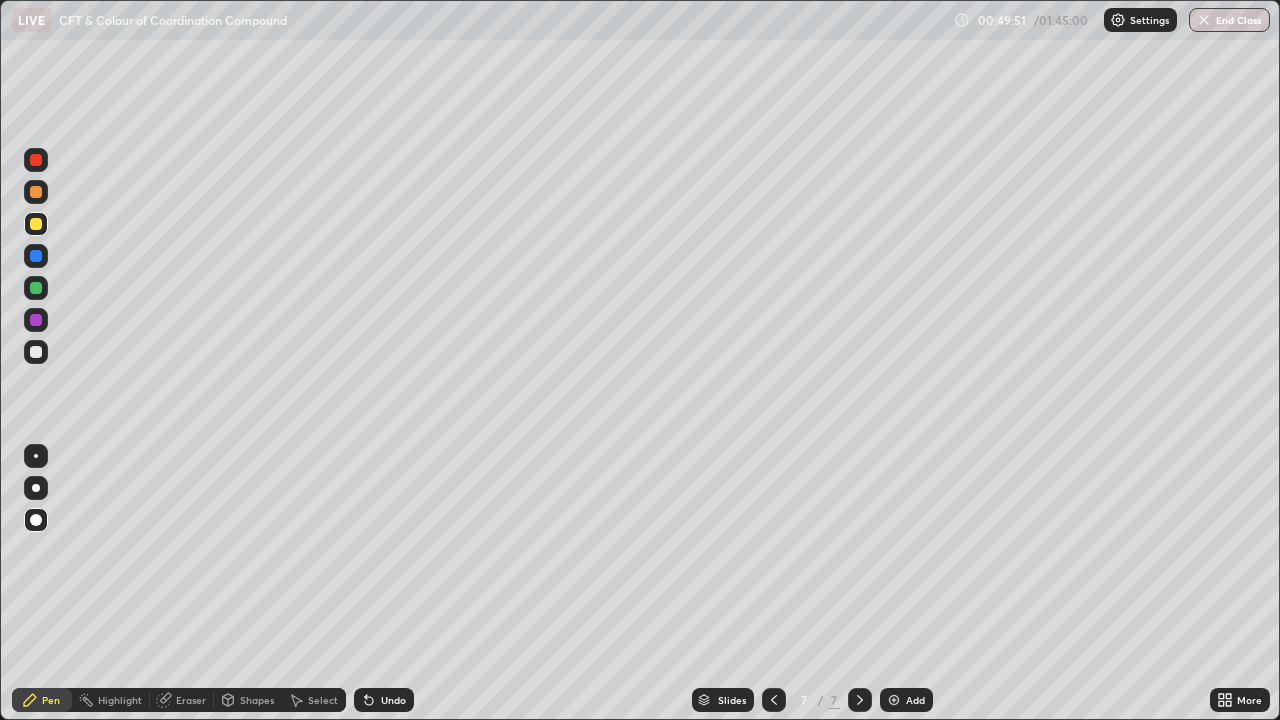 click on "Add" at bounding box center [906, 700] 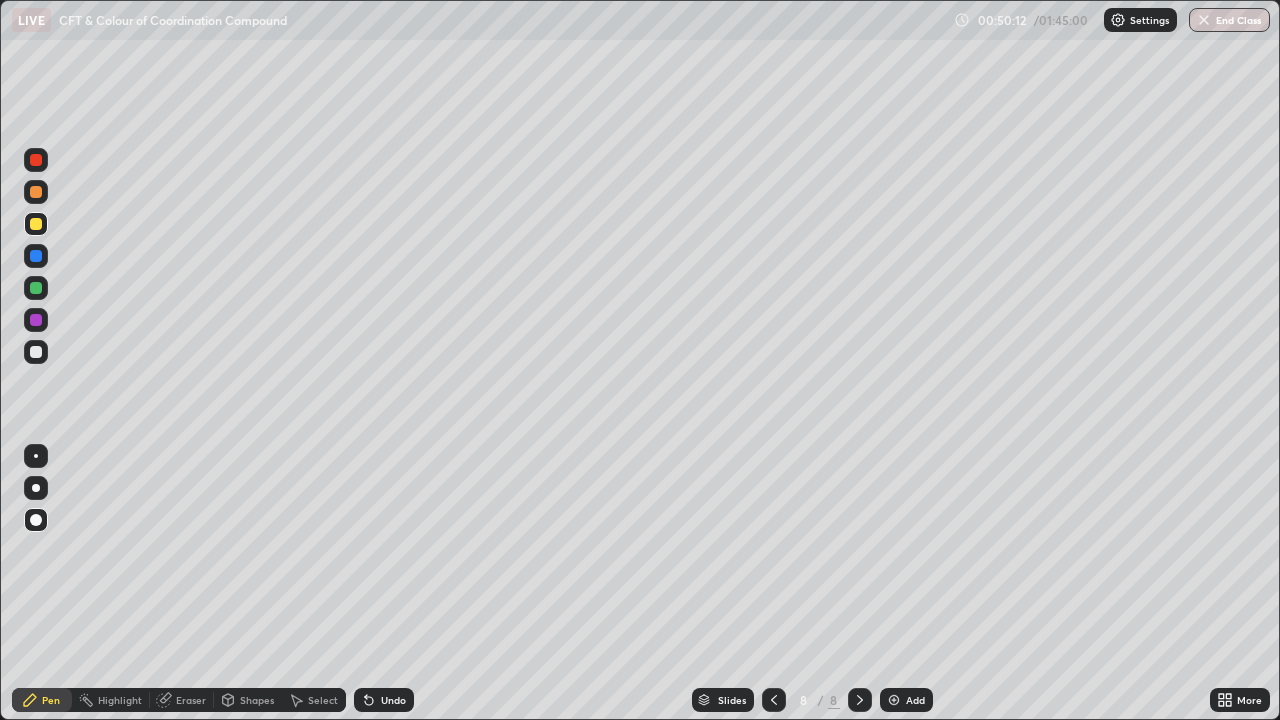 click on "Eraser" at bounding box center (191, 700) 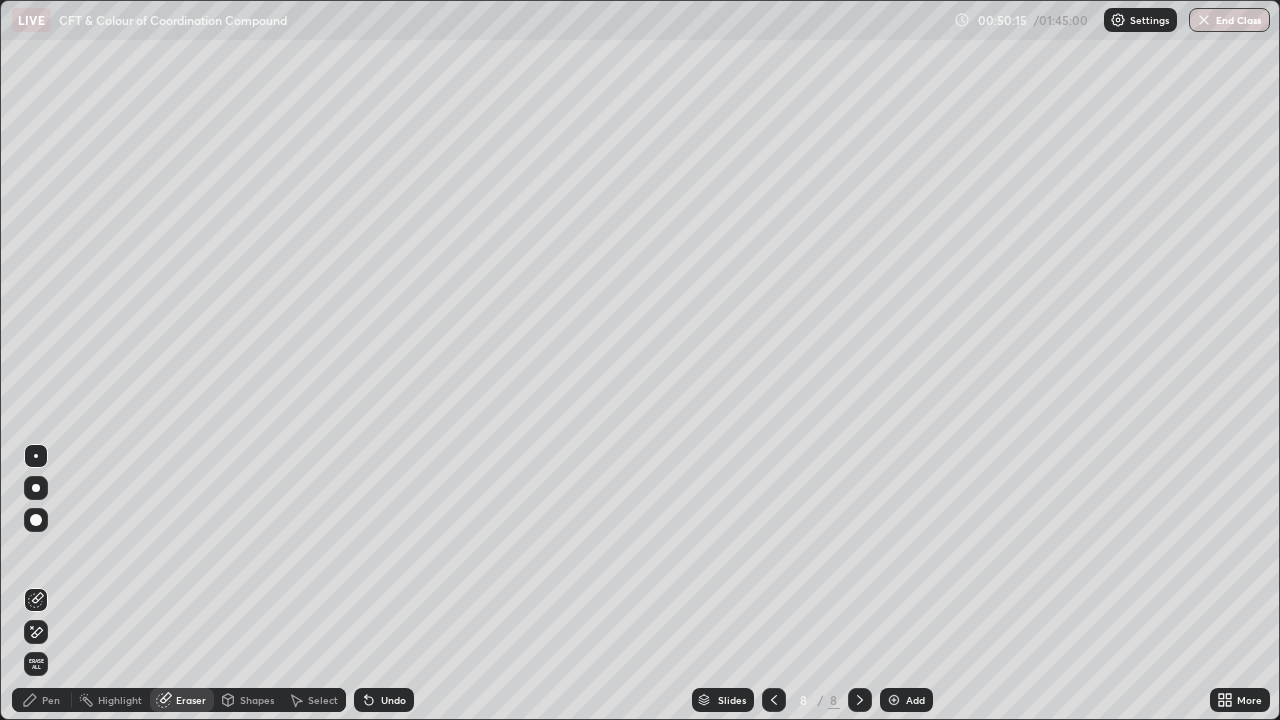 click on "Pen" at bounding box center [51, 700] 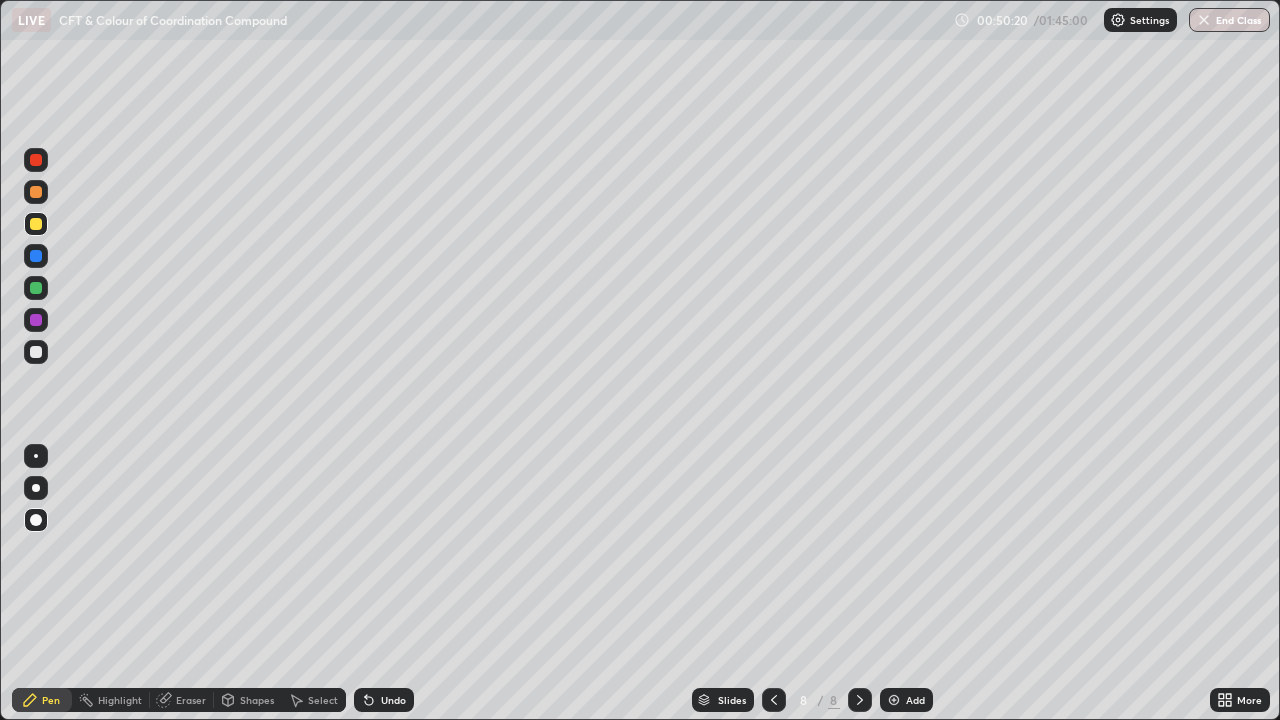 click on "Eraser" at bounding box center (191, 700) 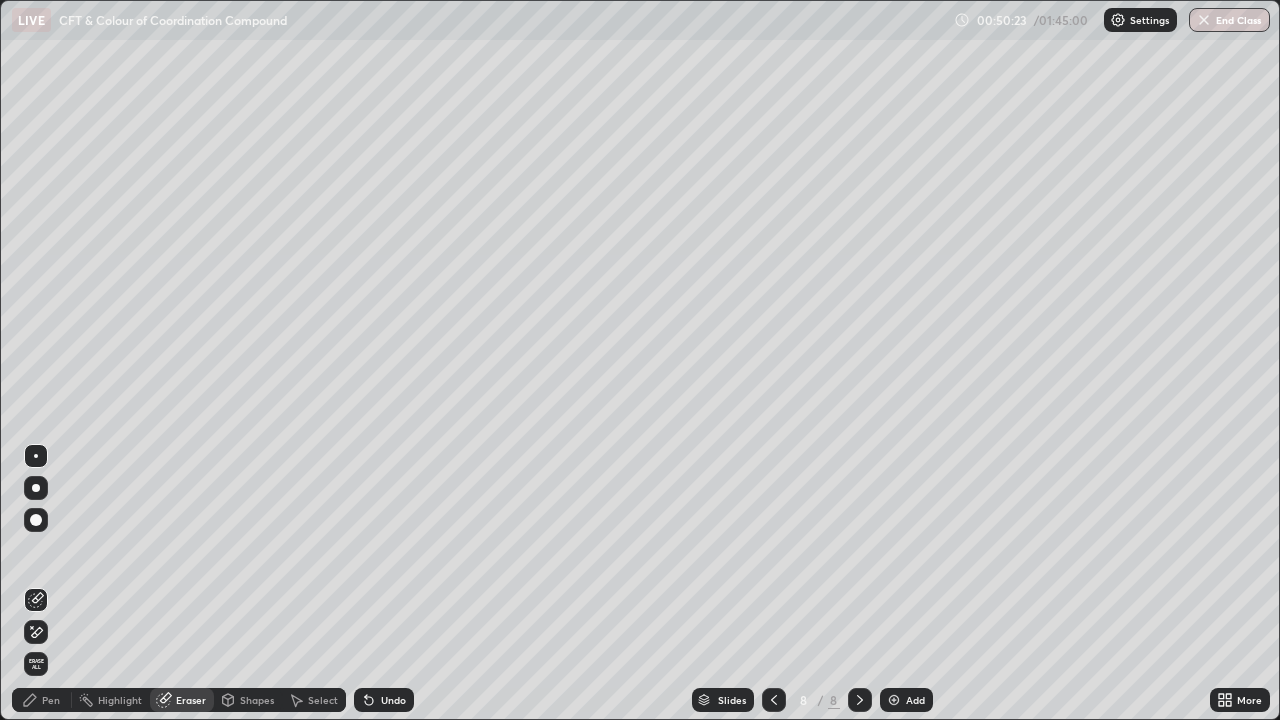 click on "Pen" at bounding box center [51, 700] 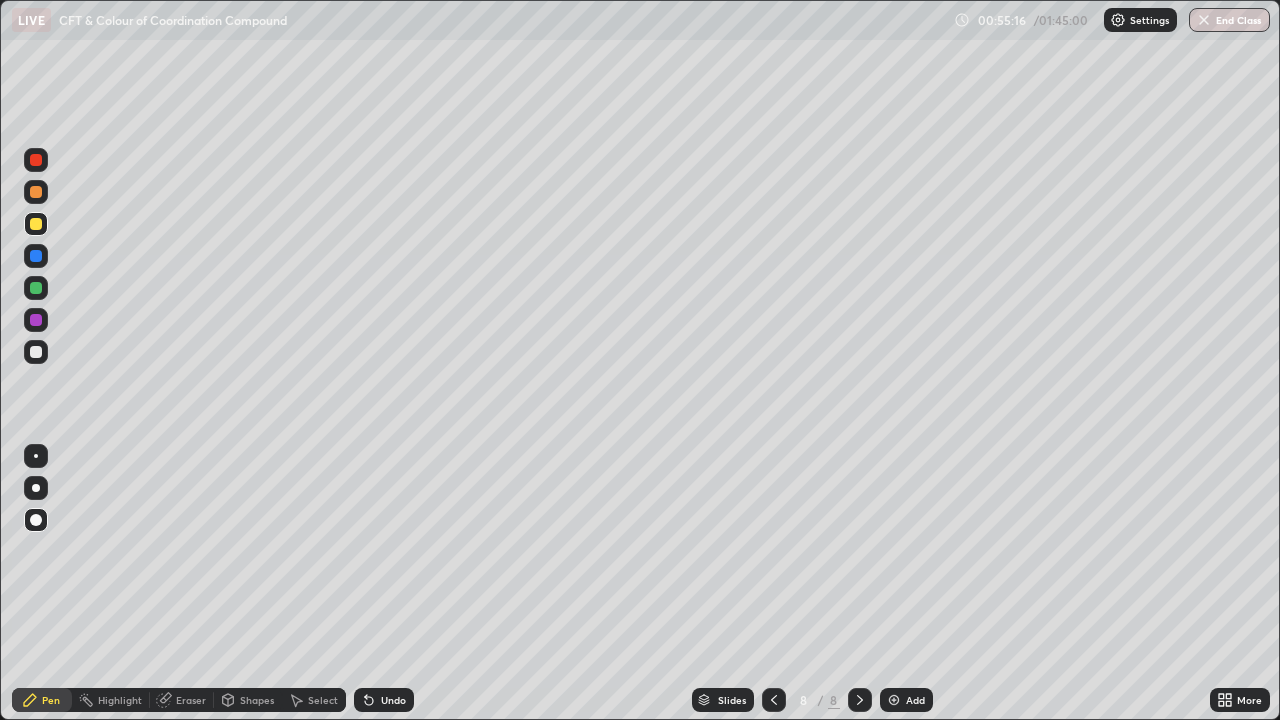 click on "Add" at bounding box center (906, 700) 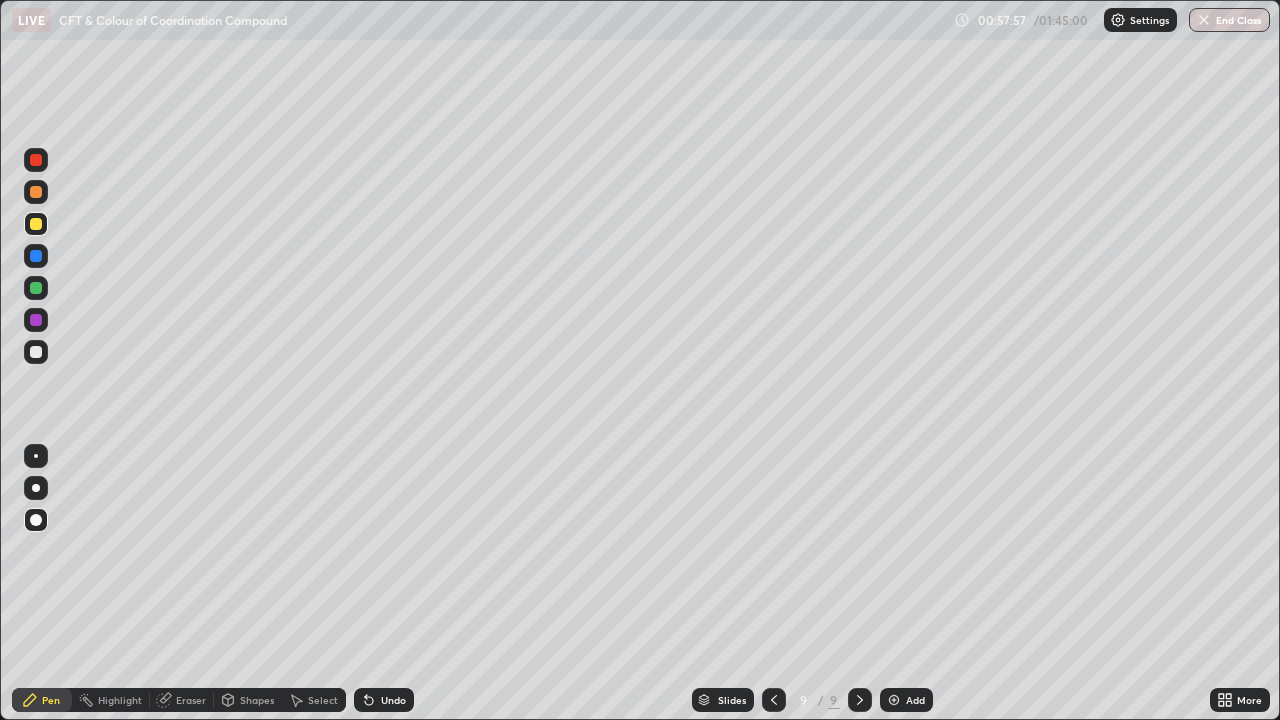 click at bounding box center (894, 700) 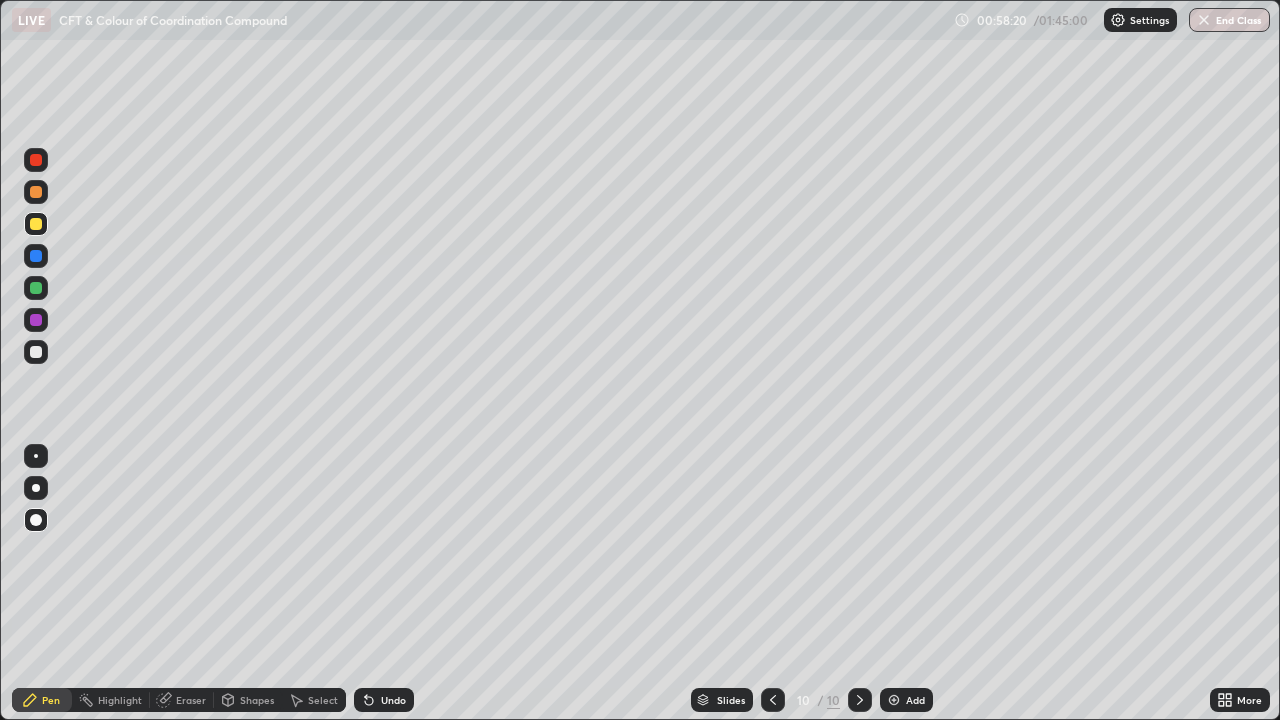 click at bounding box center [36, 288] 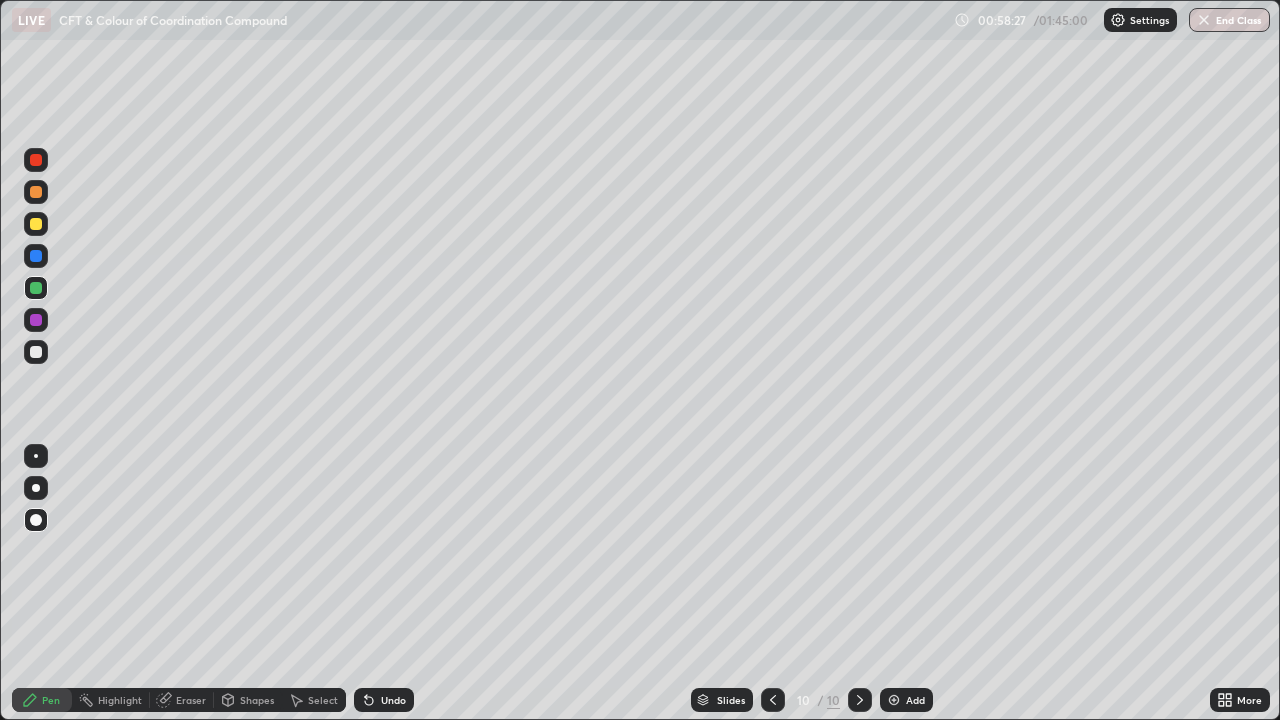 click at bounding box center [36, 352] 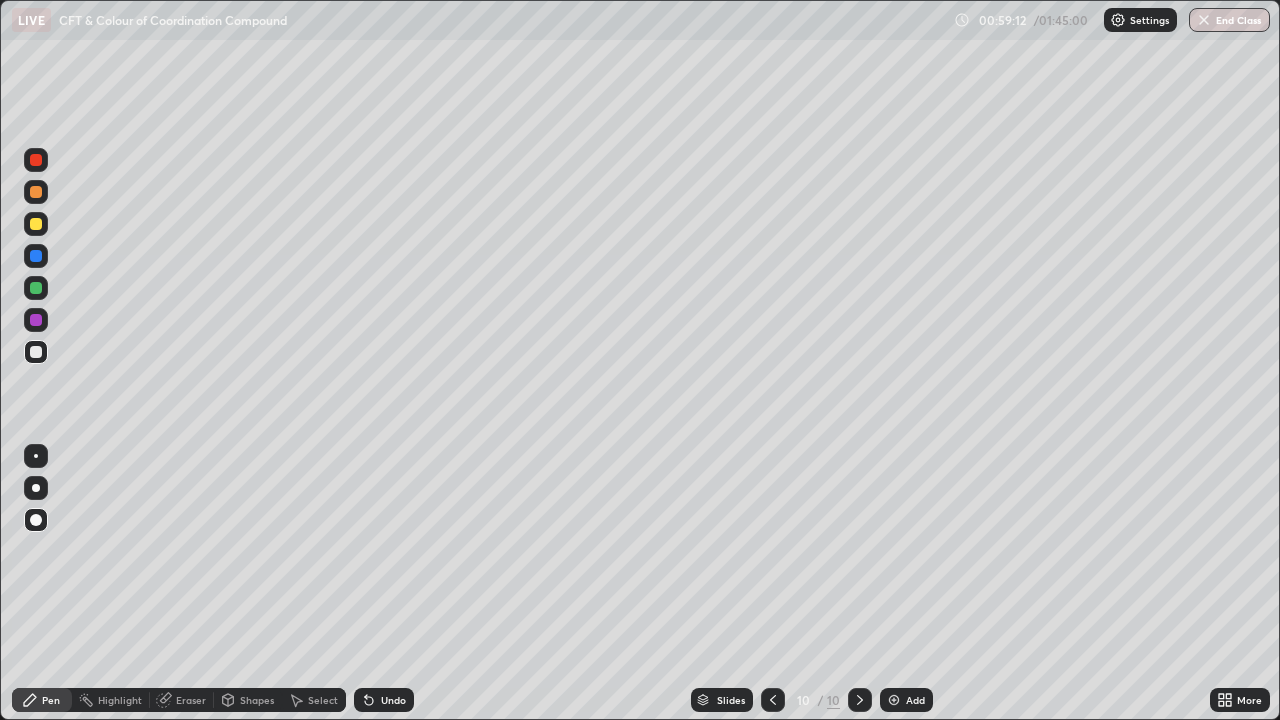 click on "Eraser" at bounding box center [191, 700] 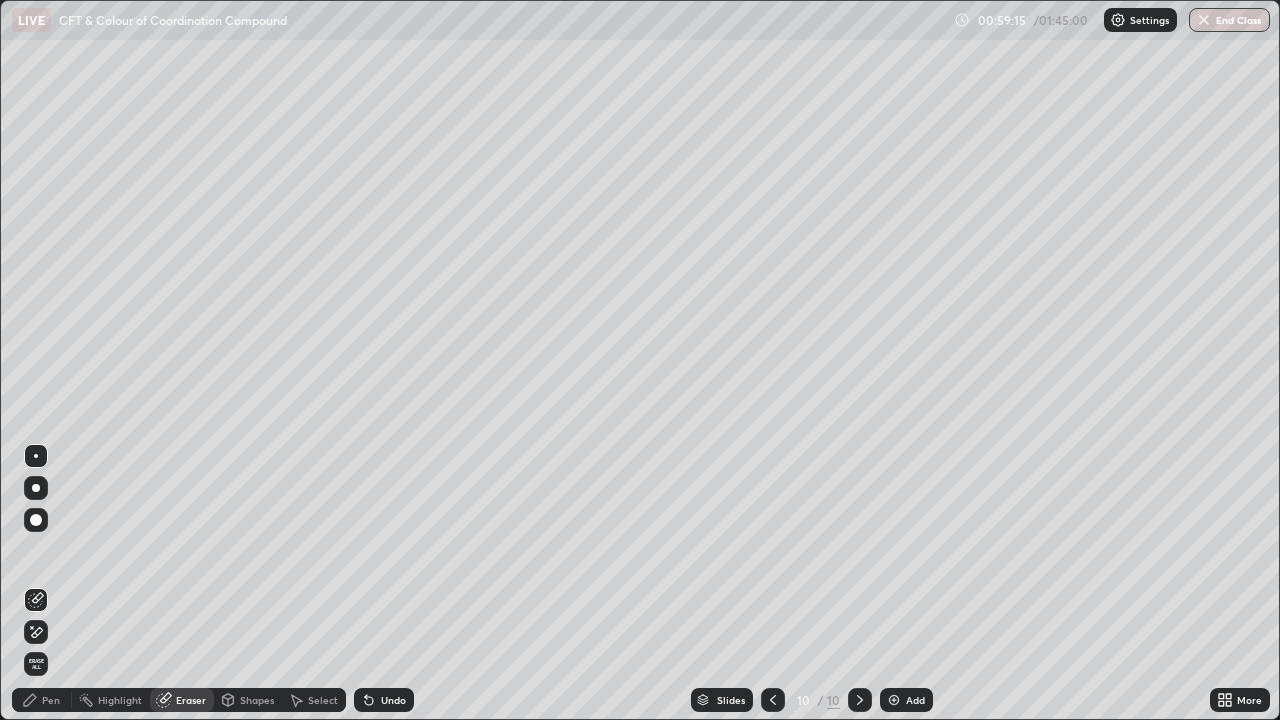 click on "Pen" at bounding box center [42, 700] 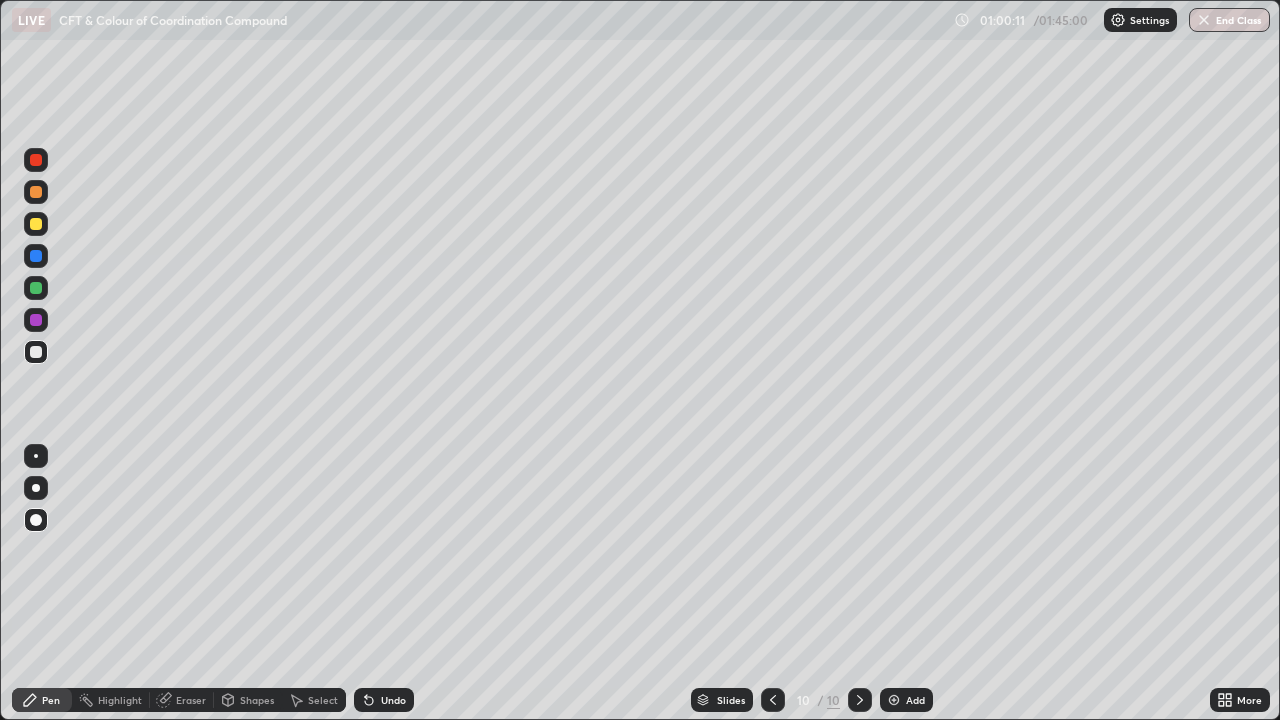 click at bounding box center [36, 288] 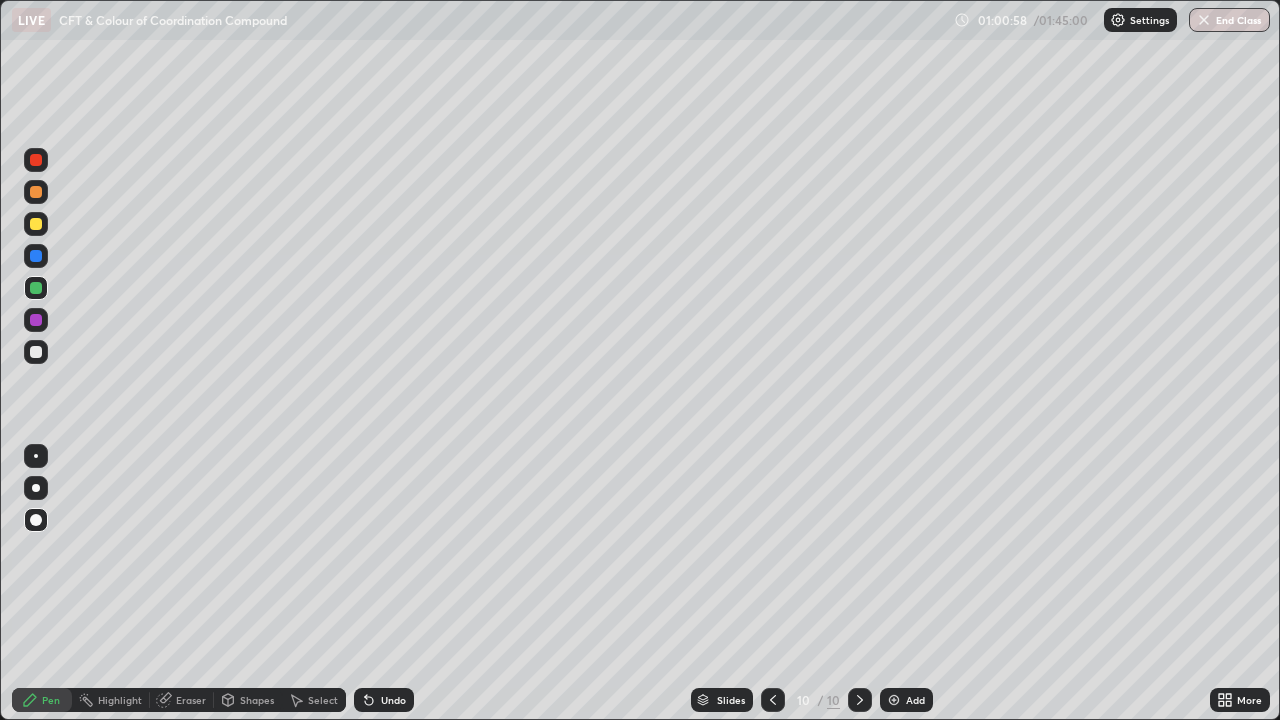 click on "Add" at bounding box center [906, 700] 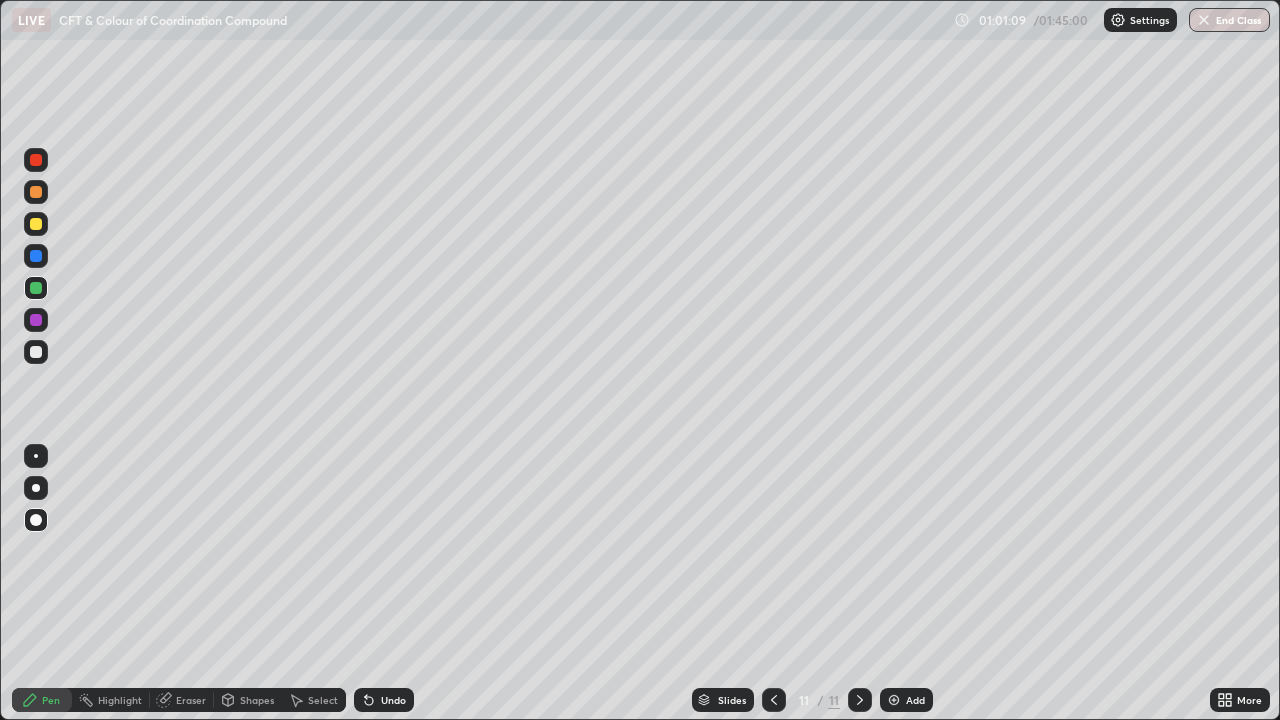 click at bounding box center [36, 352] 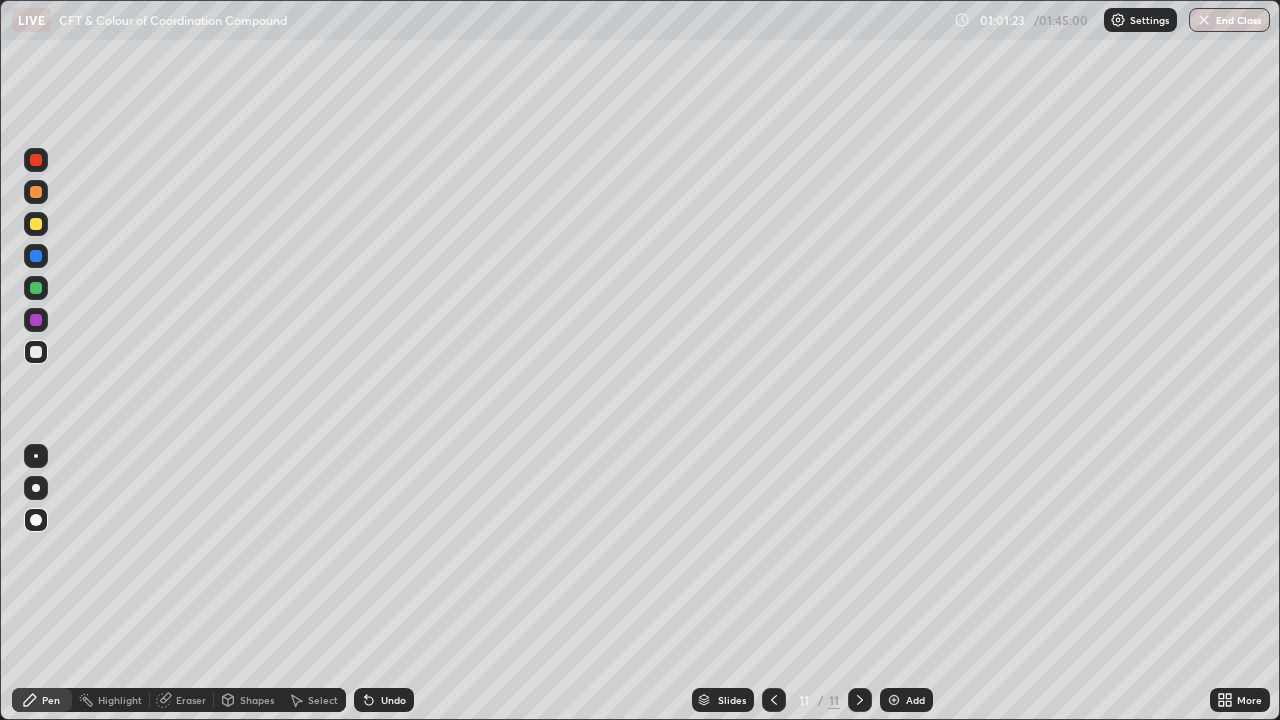 click at bounding box center [36, 320] 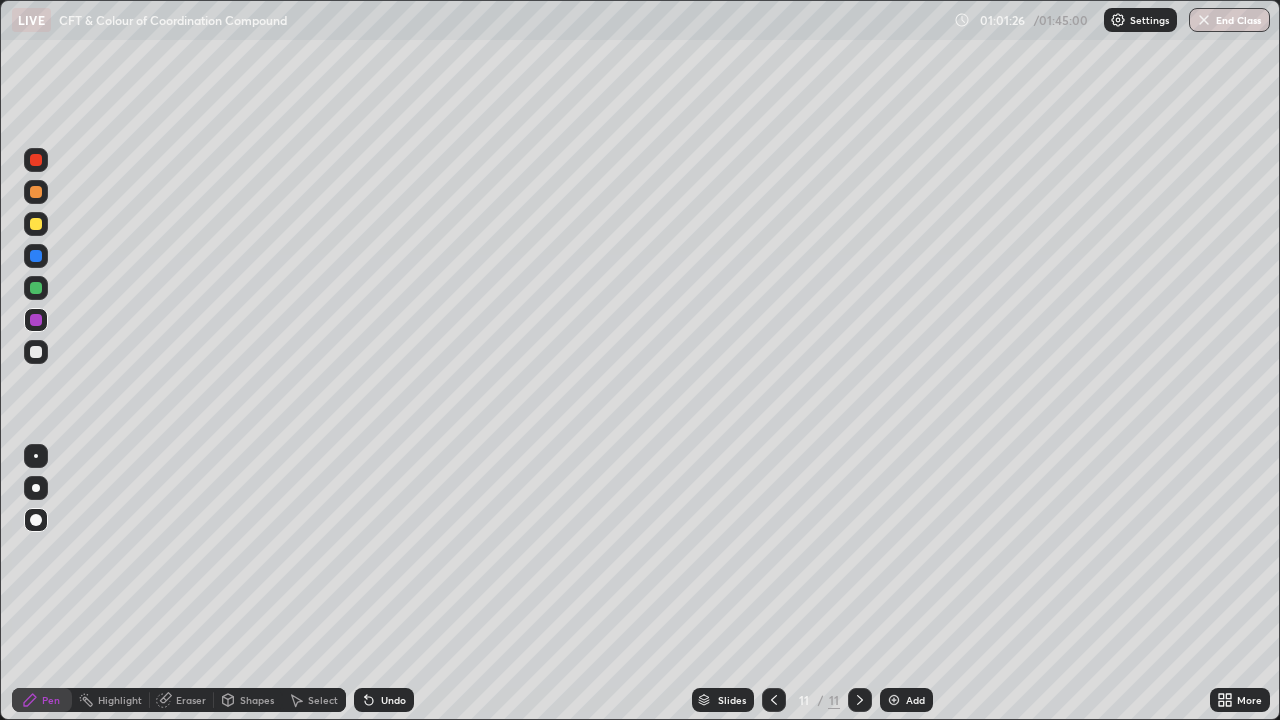 click at bounding box center [36, 352] 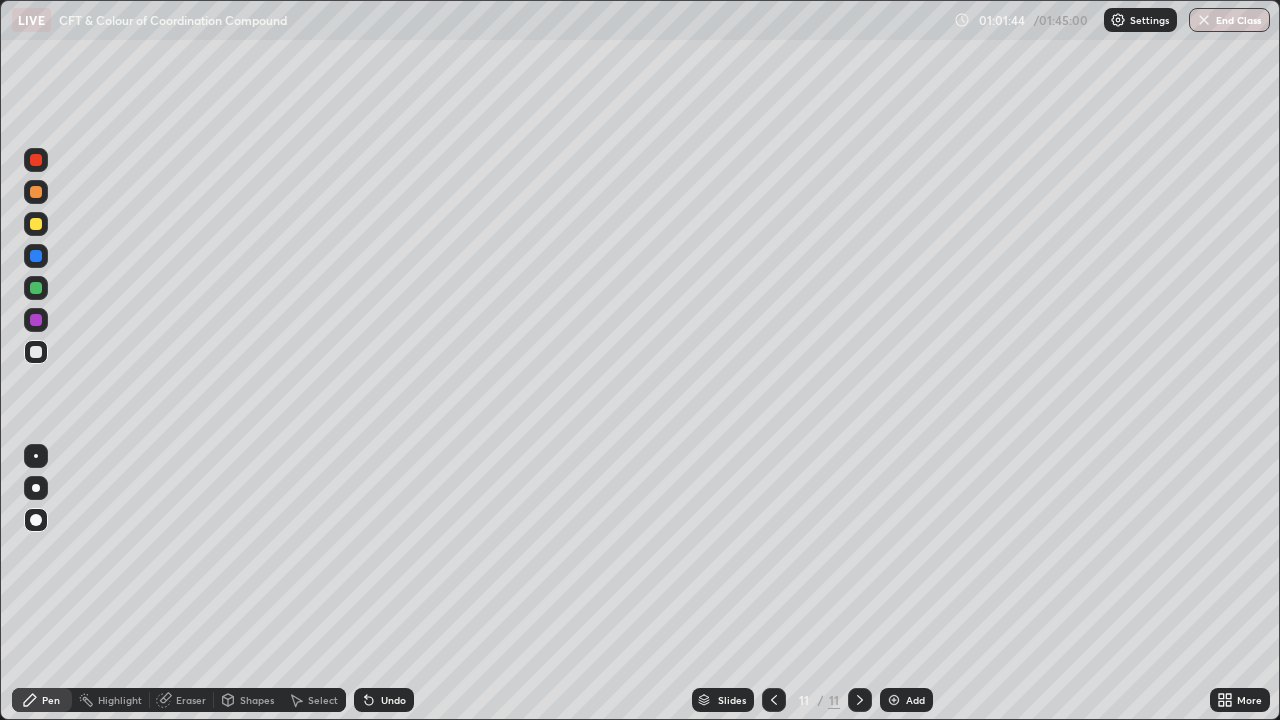click on "Eraser" at bounding box center (182, 700) 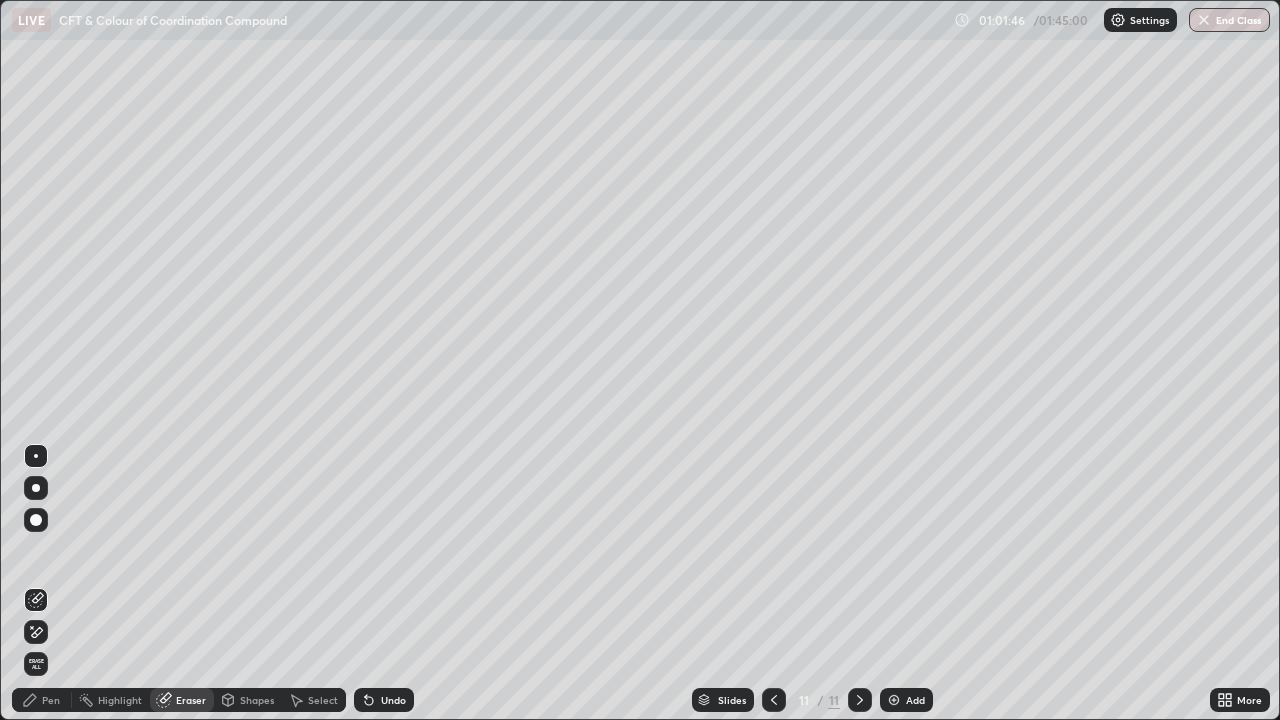 click on "Pen" at bounding box center [51, 700] 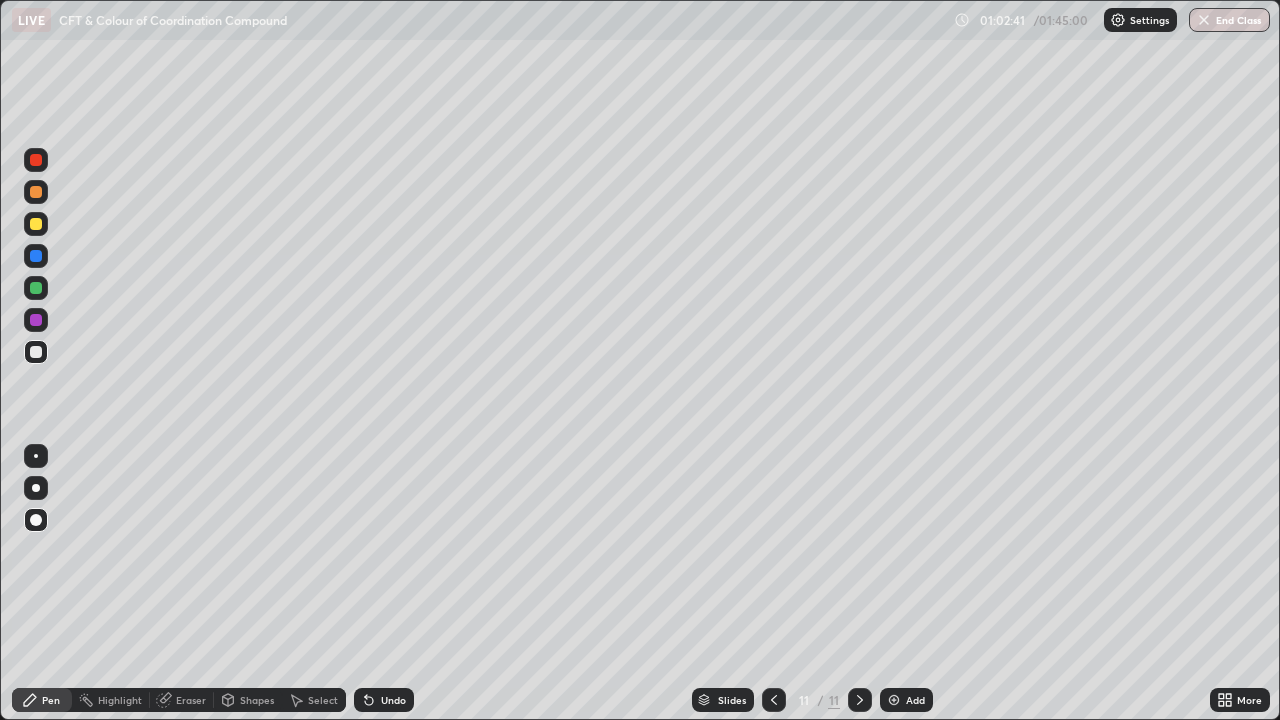 click at bounding box center [36, 256] 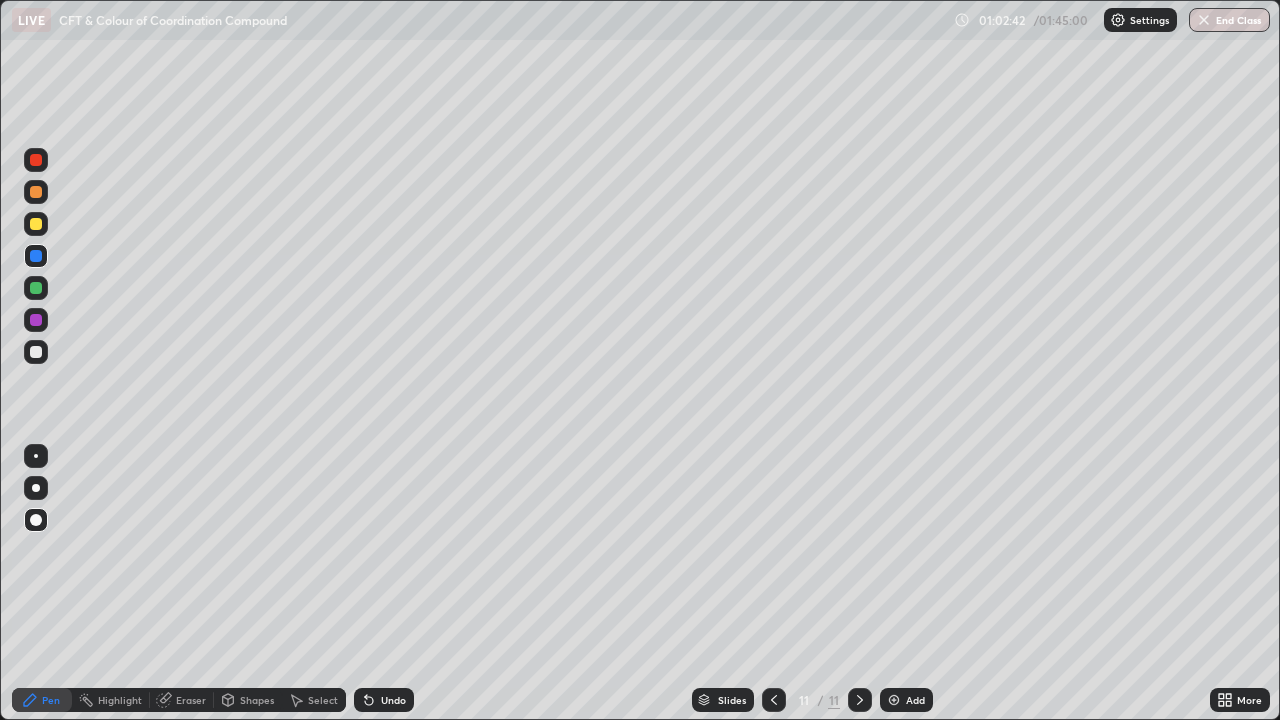 click at bounding box center (36, 288) 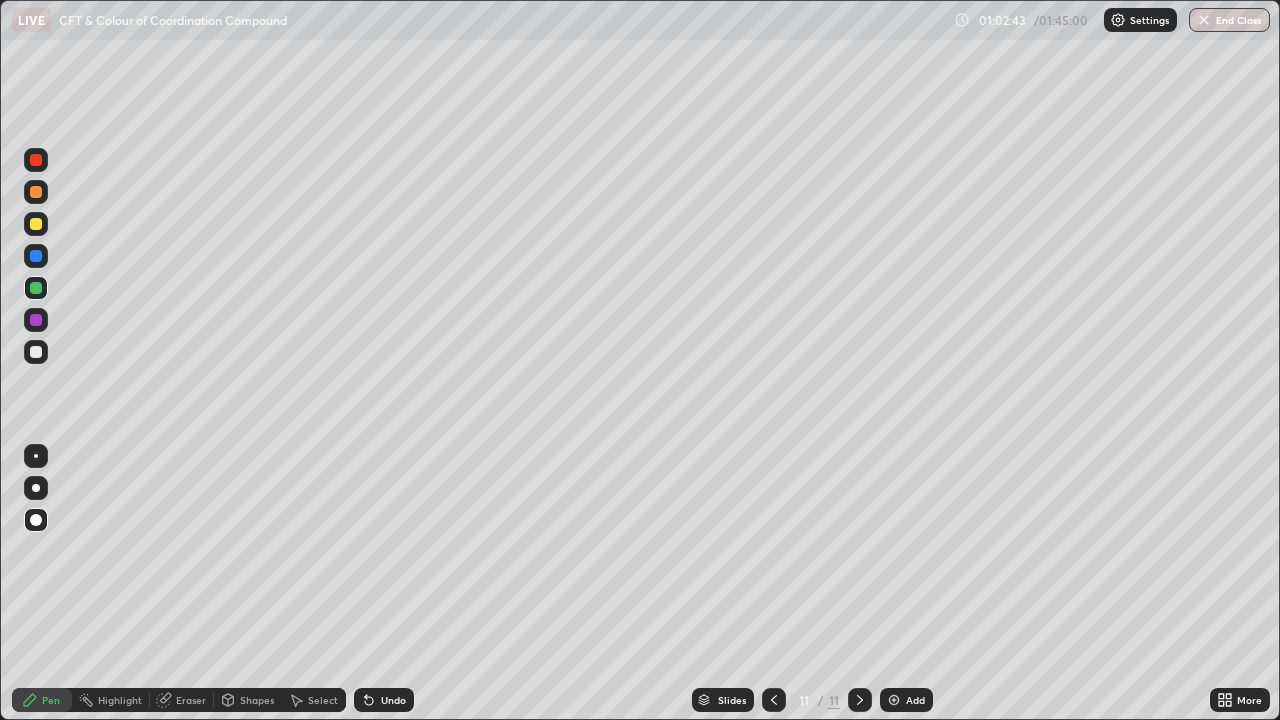 click at bounding box center [36, 352] 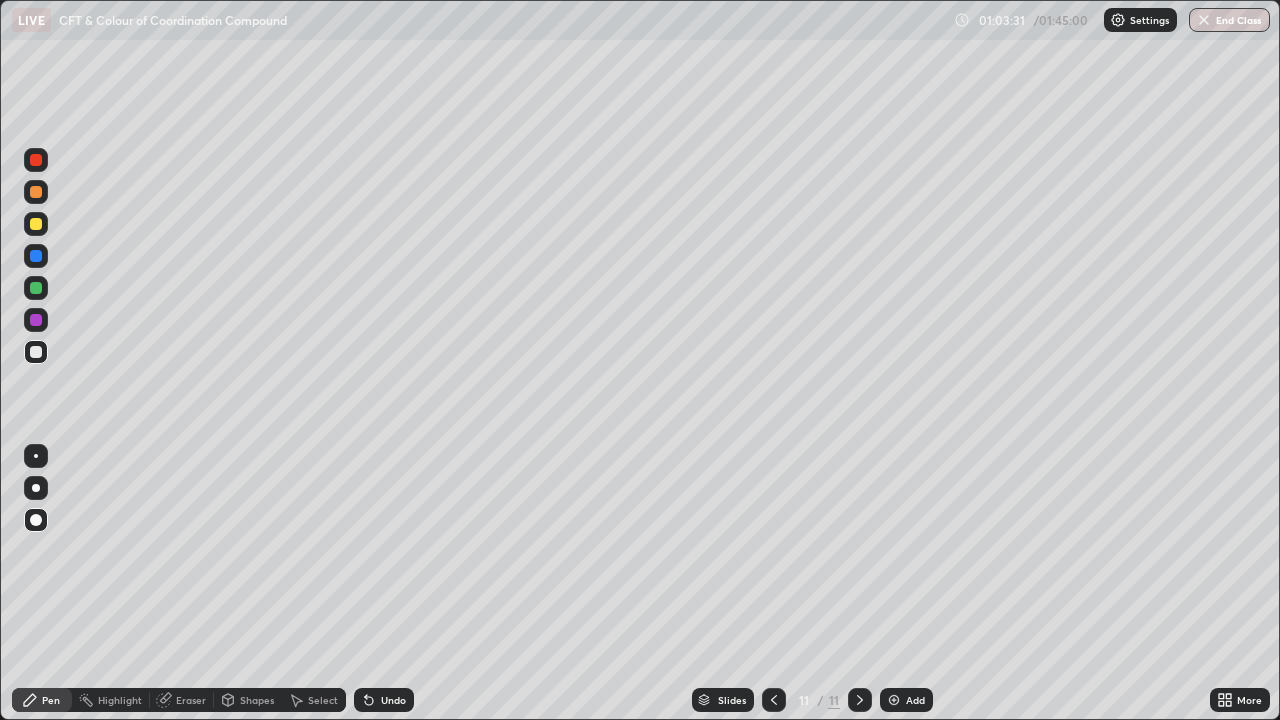 click at bounding box center (36, 288) 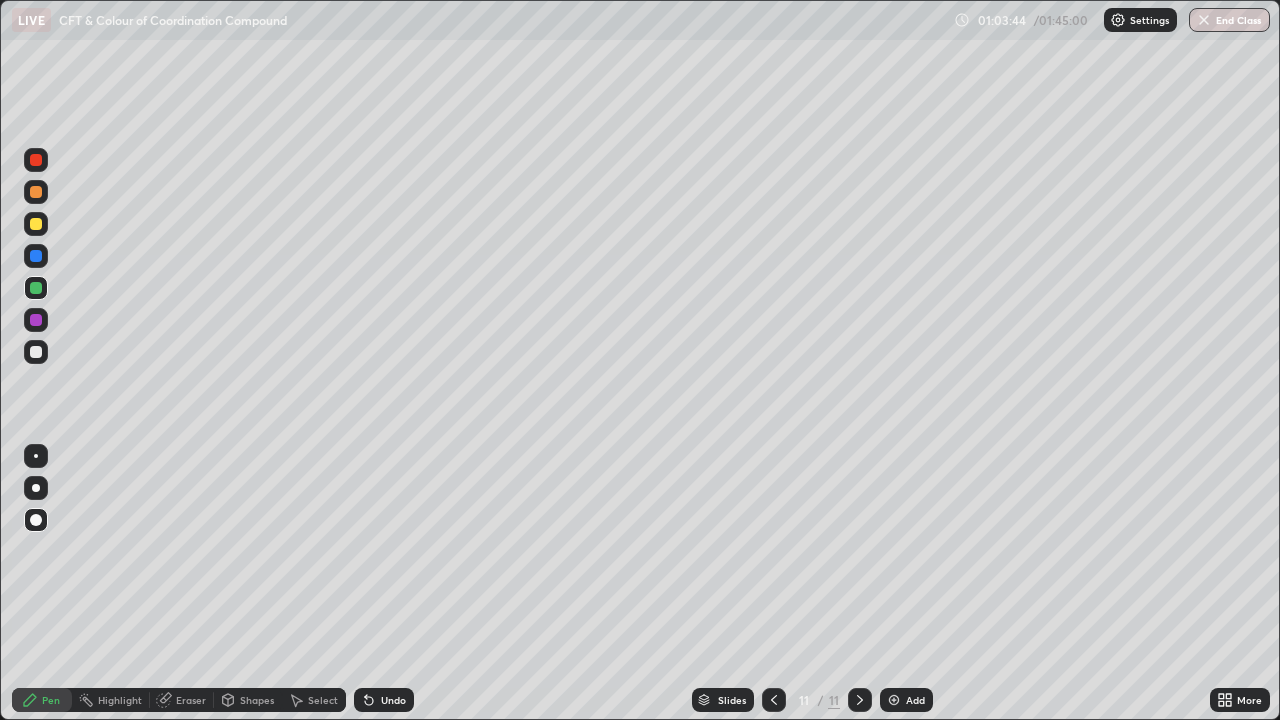 click on "Add" at bounding box center [915, 700] 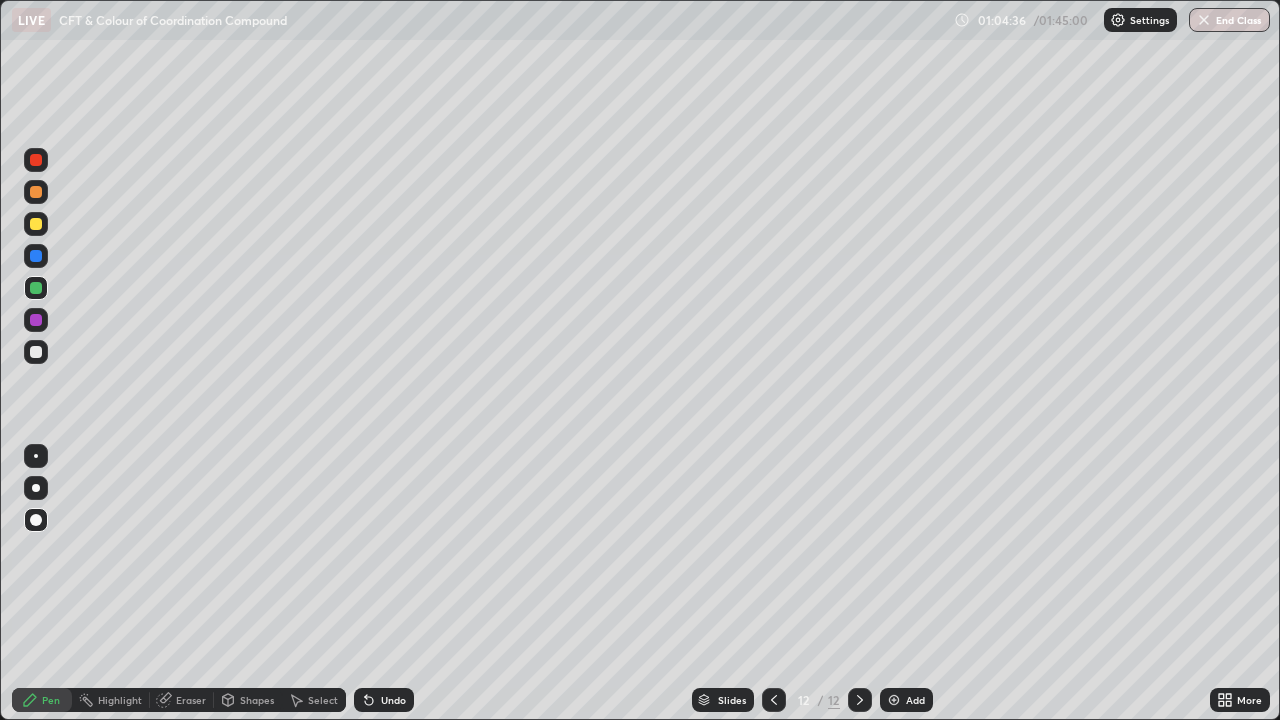 click 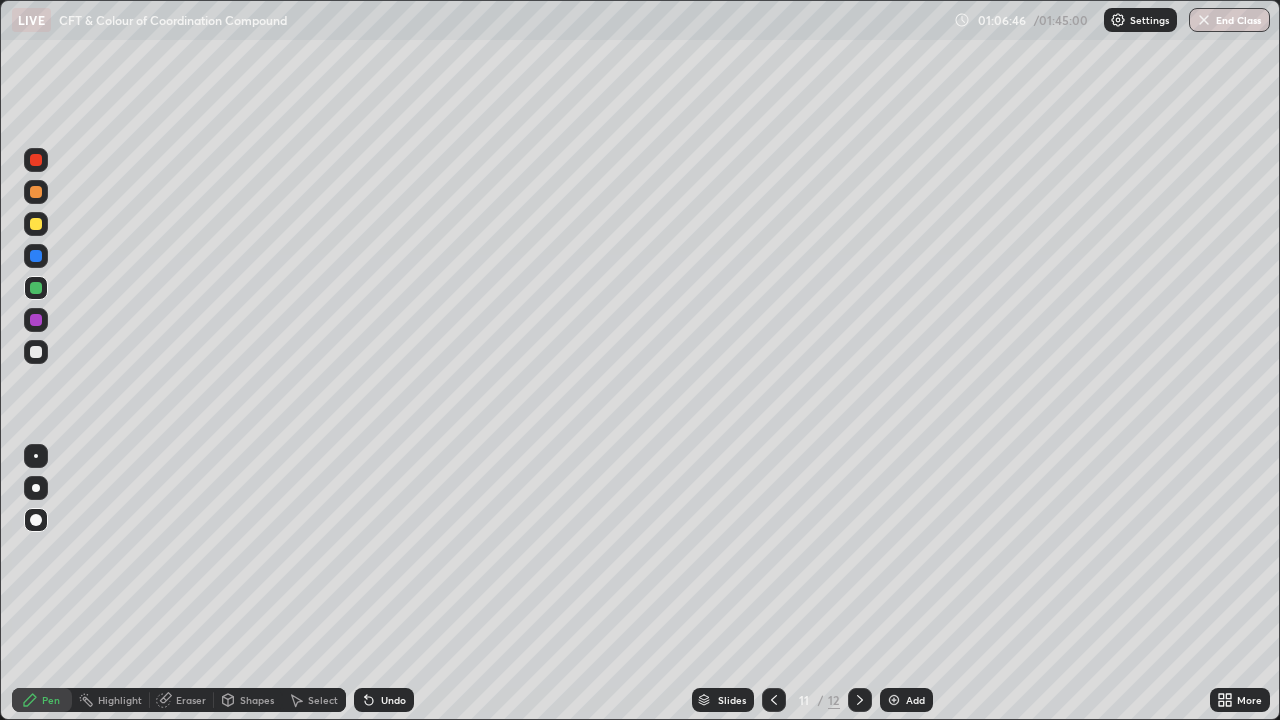 click at bounding box center (36, 352) 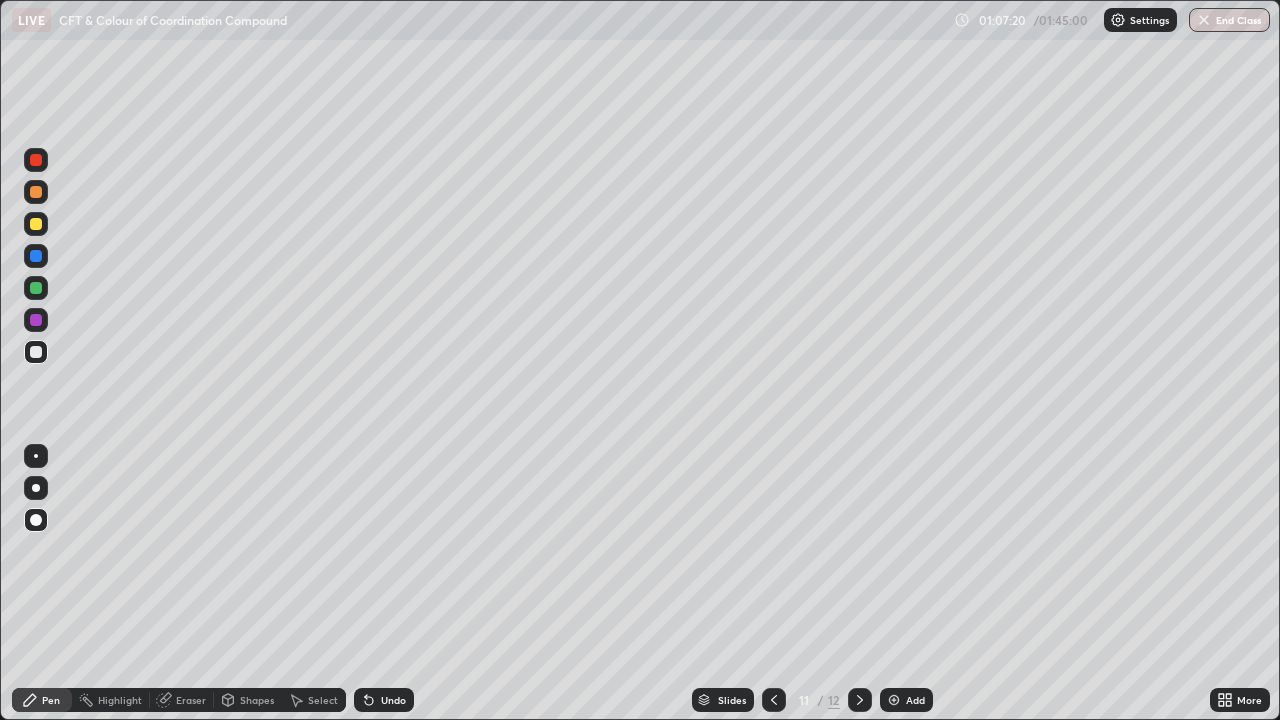 click on "Eraser" at bounding box center (191, 700) 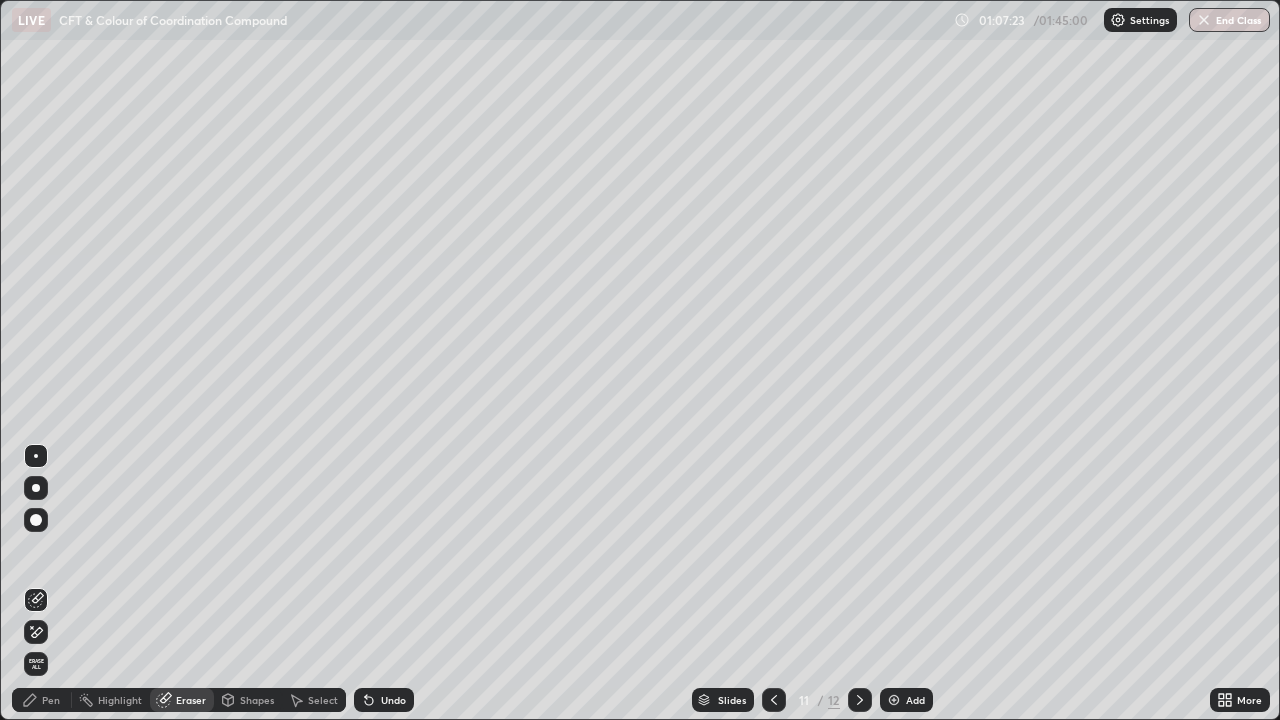 click on "Pen" at bounding box center (42, 700) 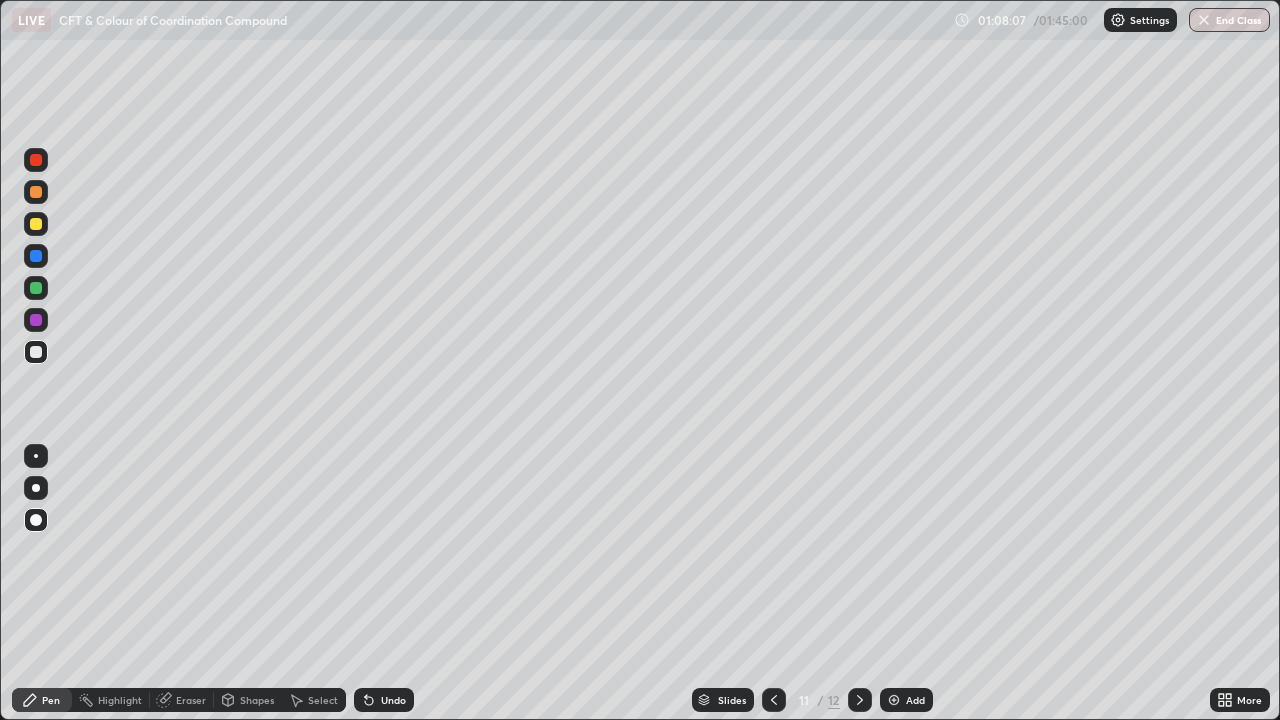 click at bounding box center (894, 700) 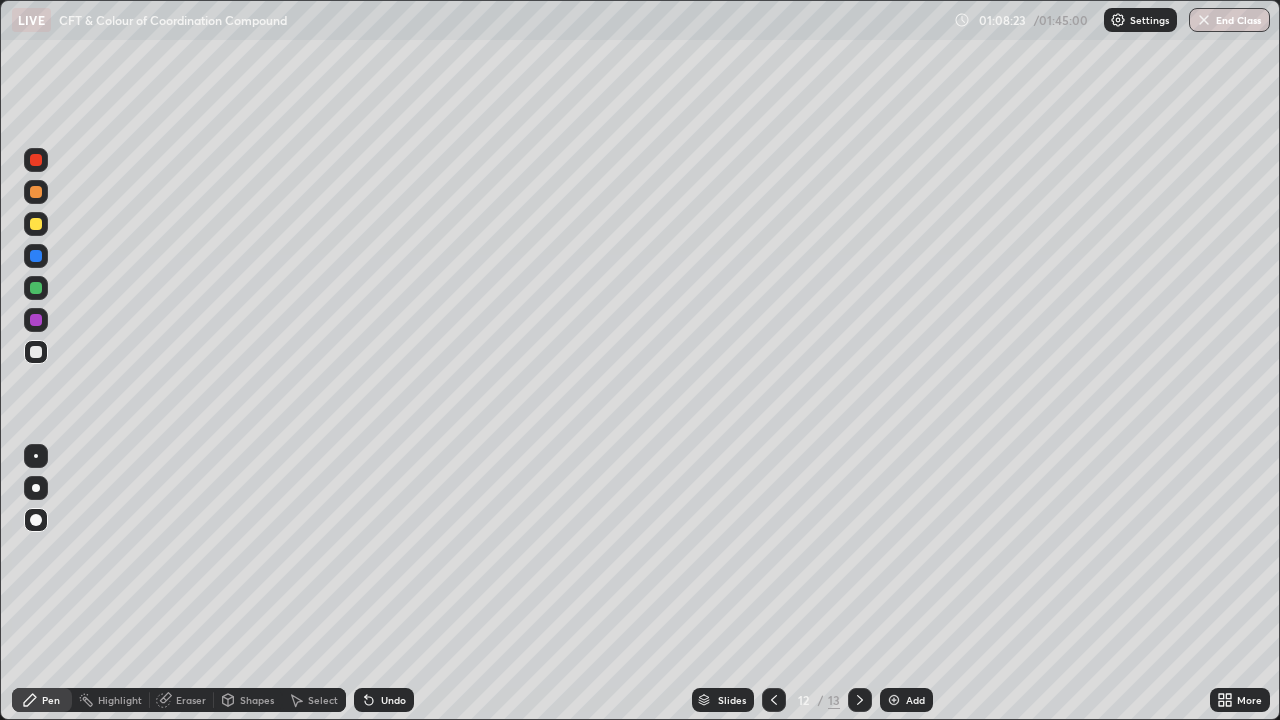 click at bounding box center (36, 224) 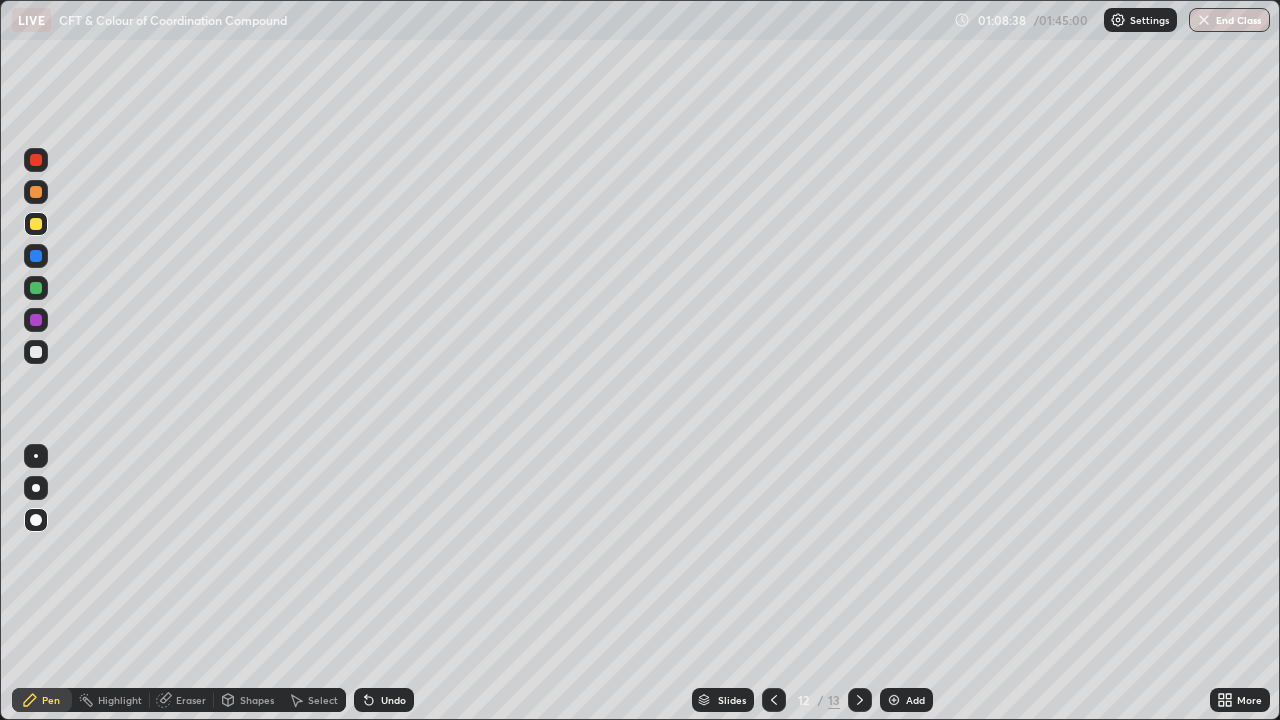 click at bounding box center [36, 256] 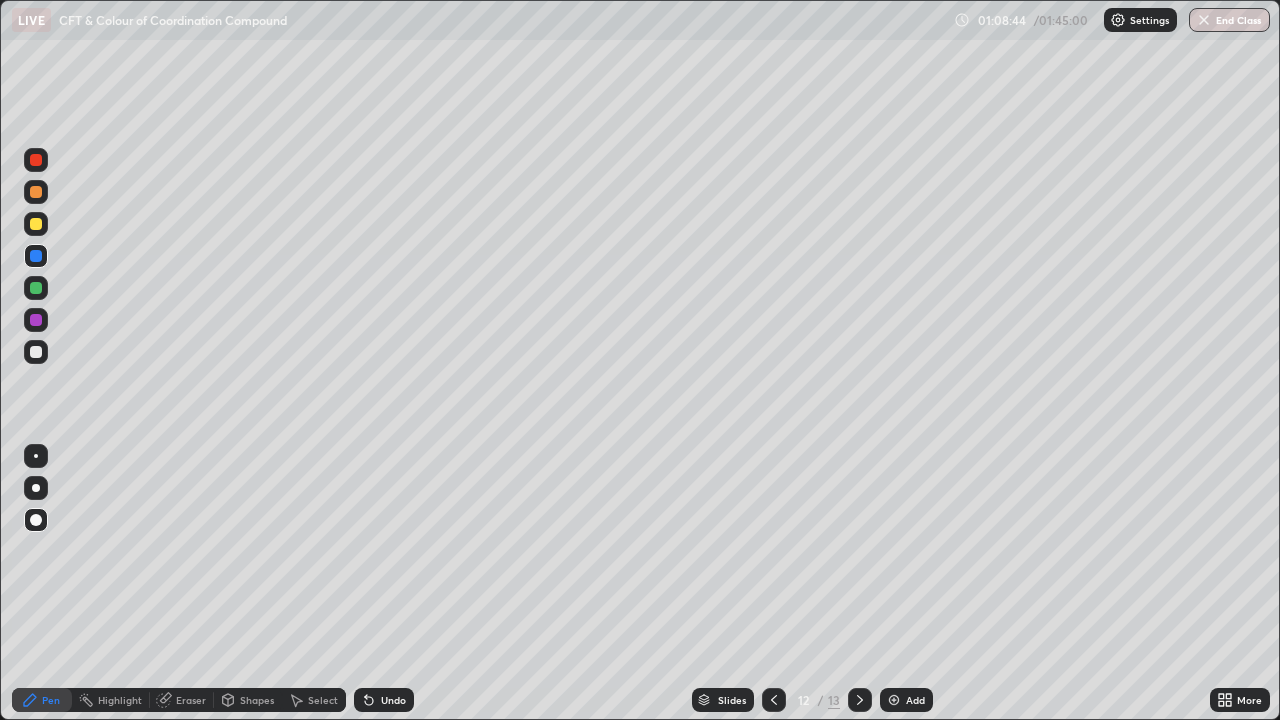 click at bounding box center (36, 352) 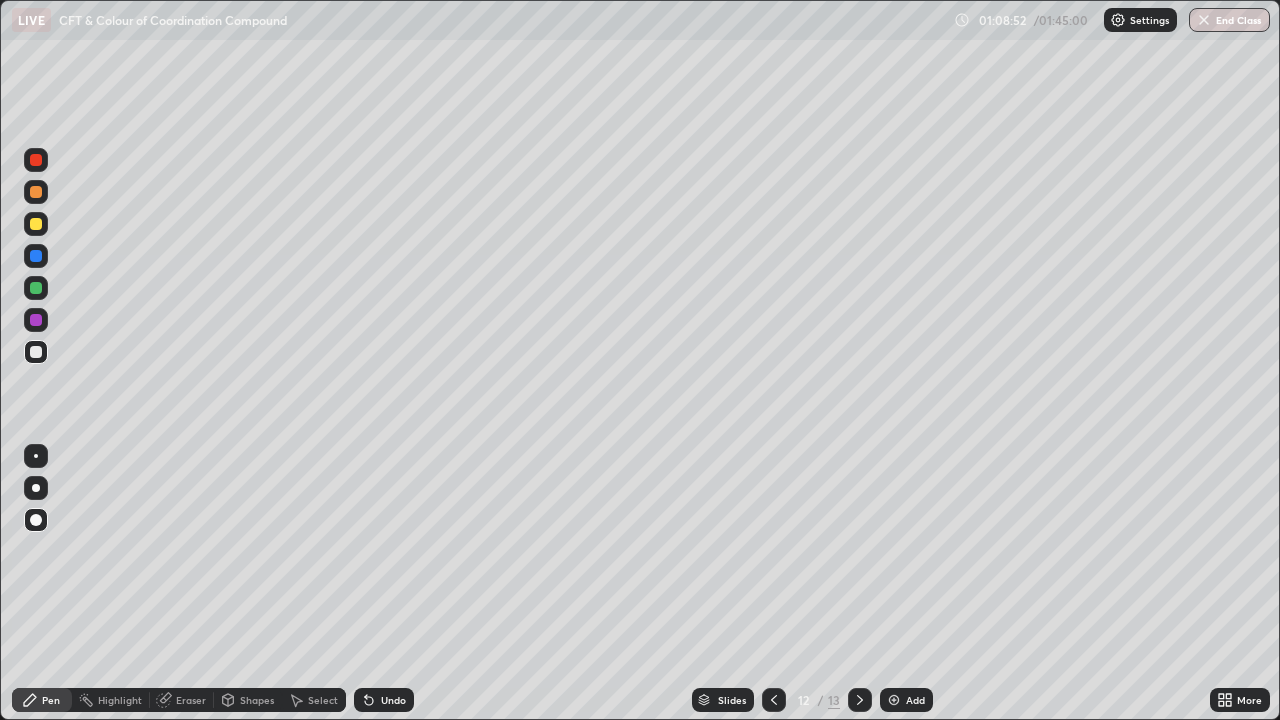 click on "Eraser" at bounding box center (191, 700) 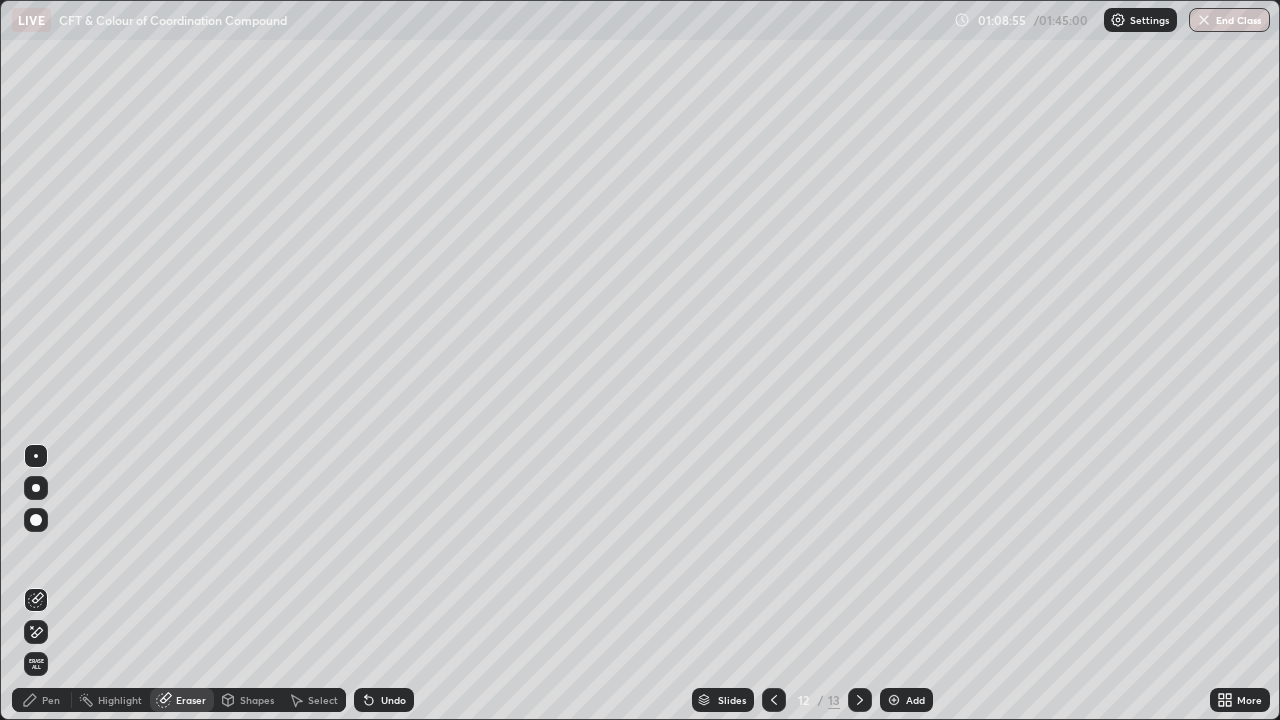 click on "Pen" at bounding box center [42, 700] 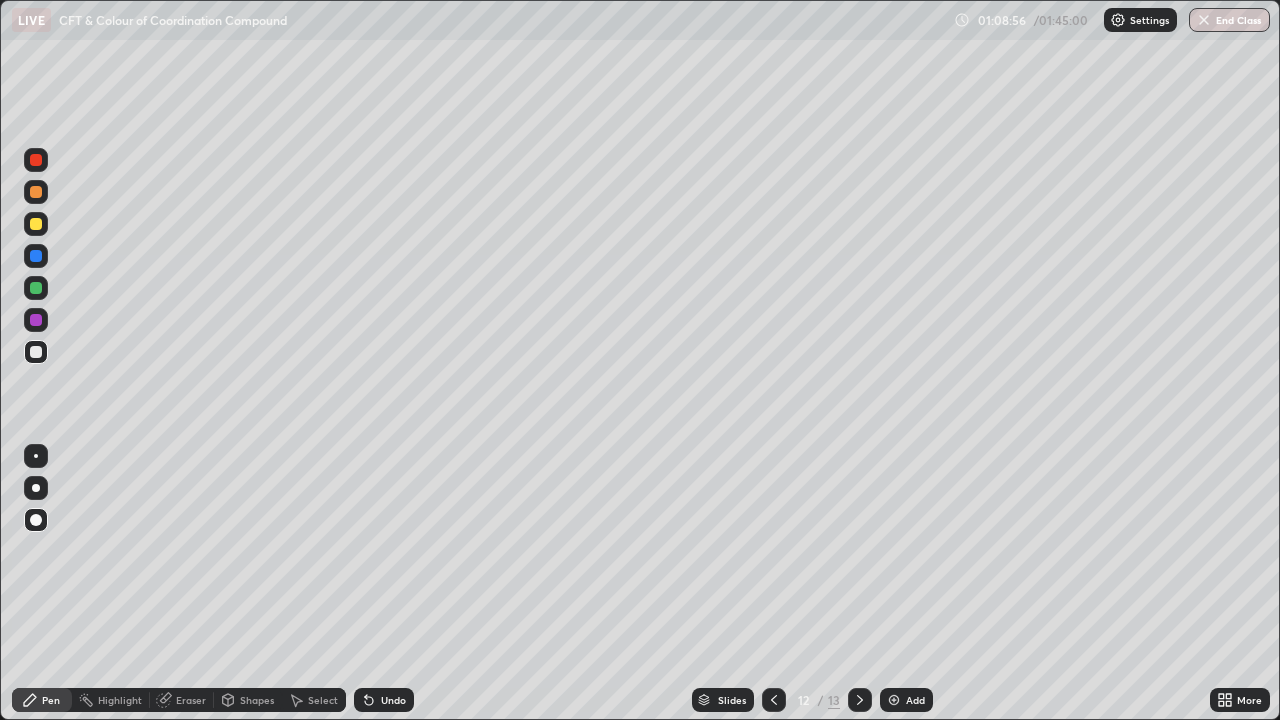 click at bounding box center [36, 224] 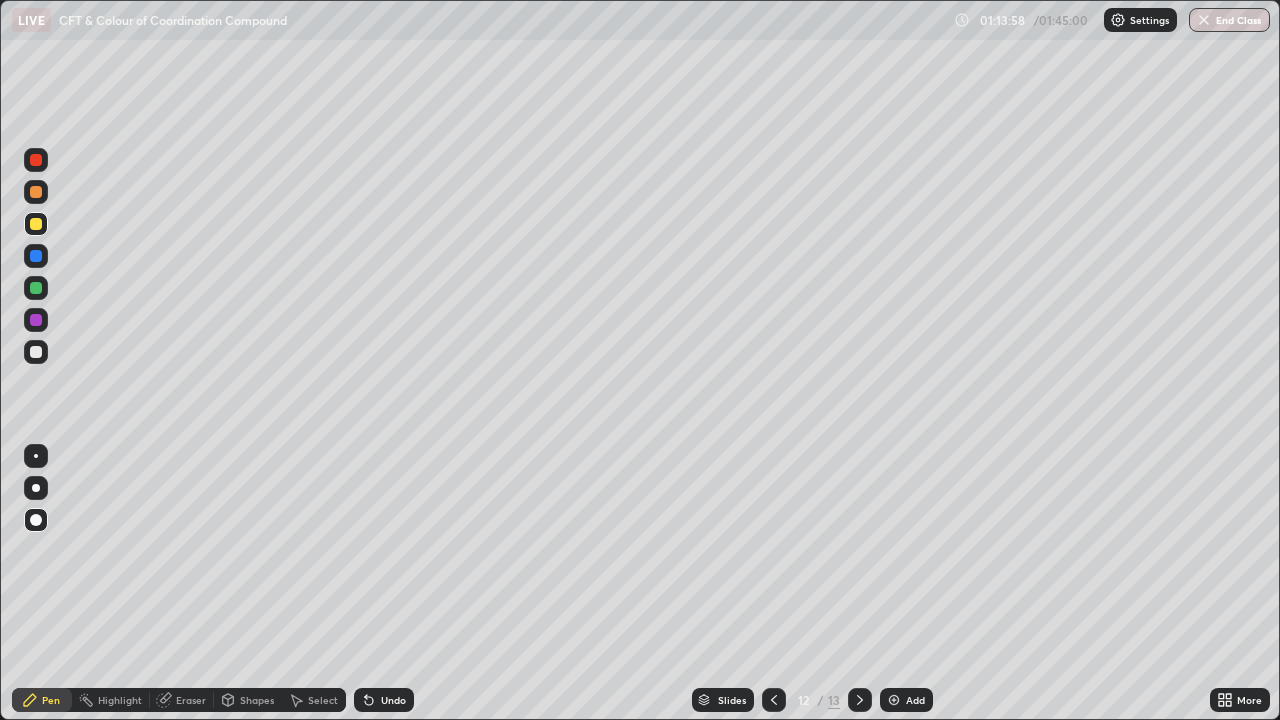 click on "Add" at bounding box center (915, 700) 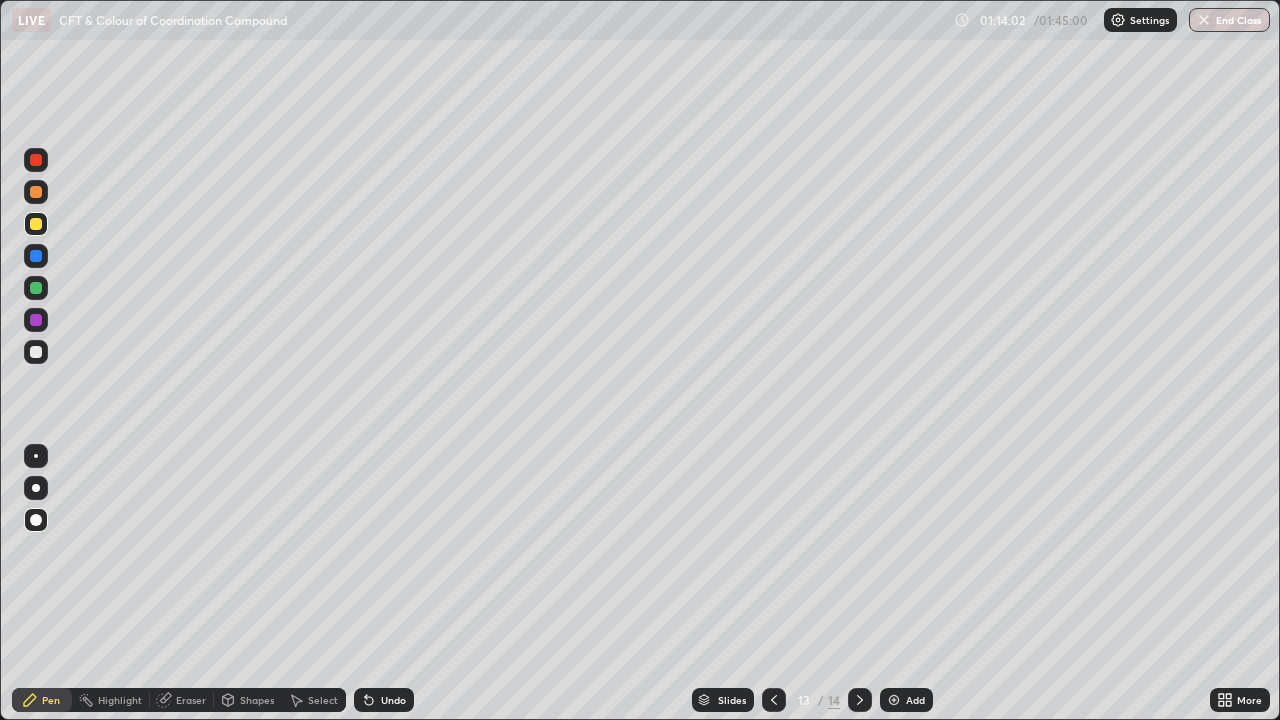 click on "Eraser" at bounding box center [191, 700] 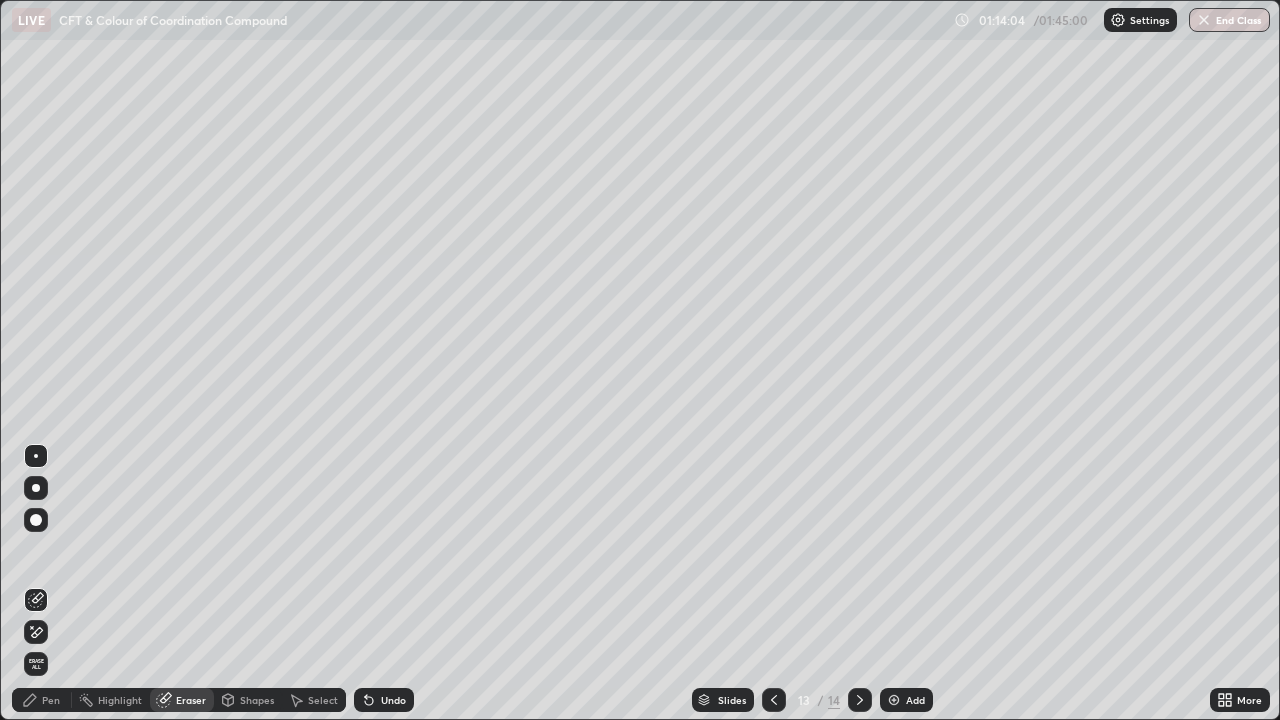 click on "Pen" at bounding box center (42, 700) 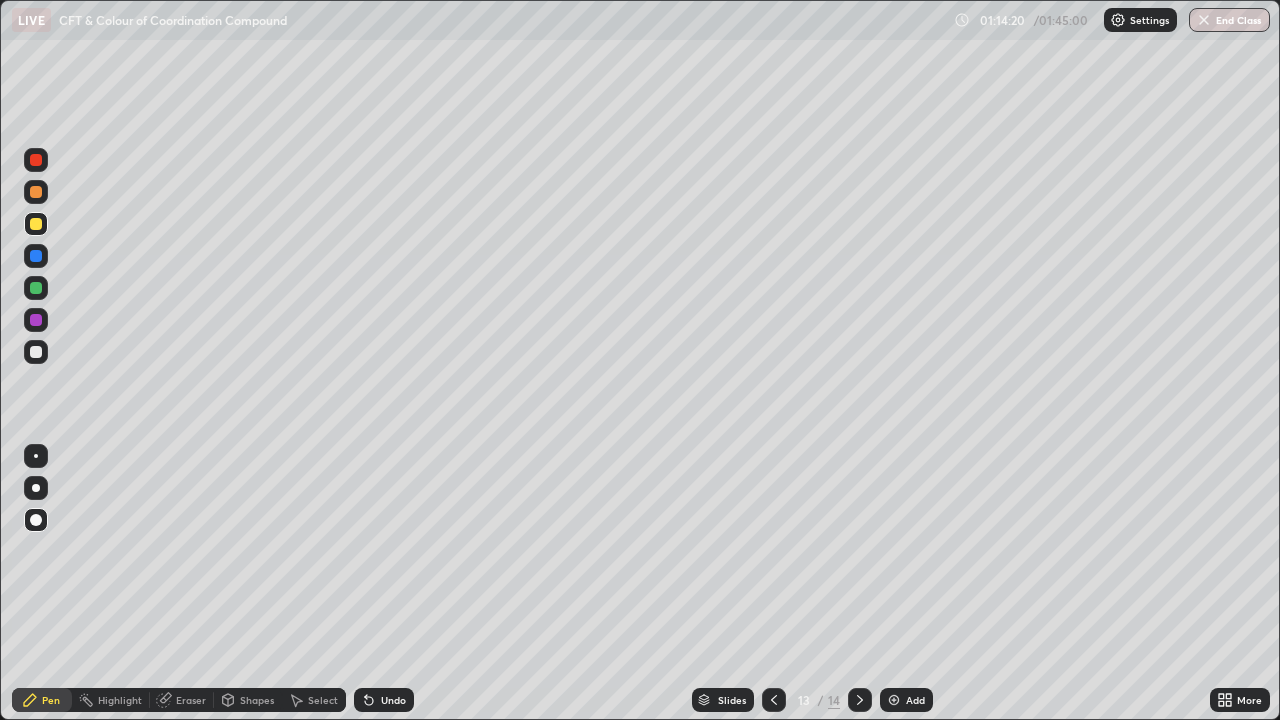 click on "Eraser" at bounding box center (191, 700) 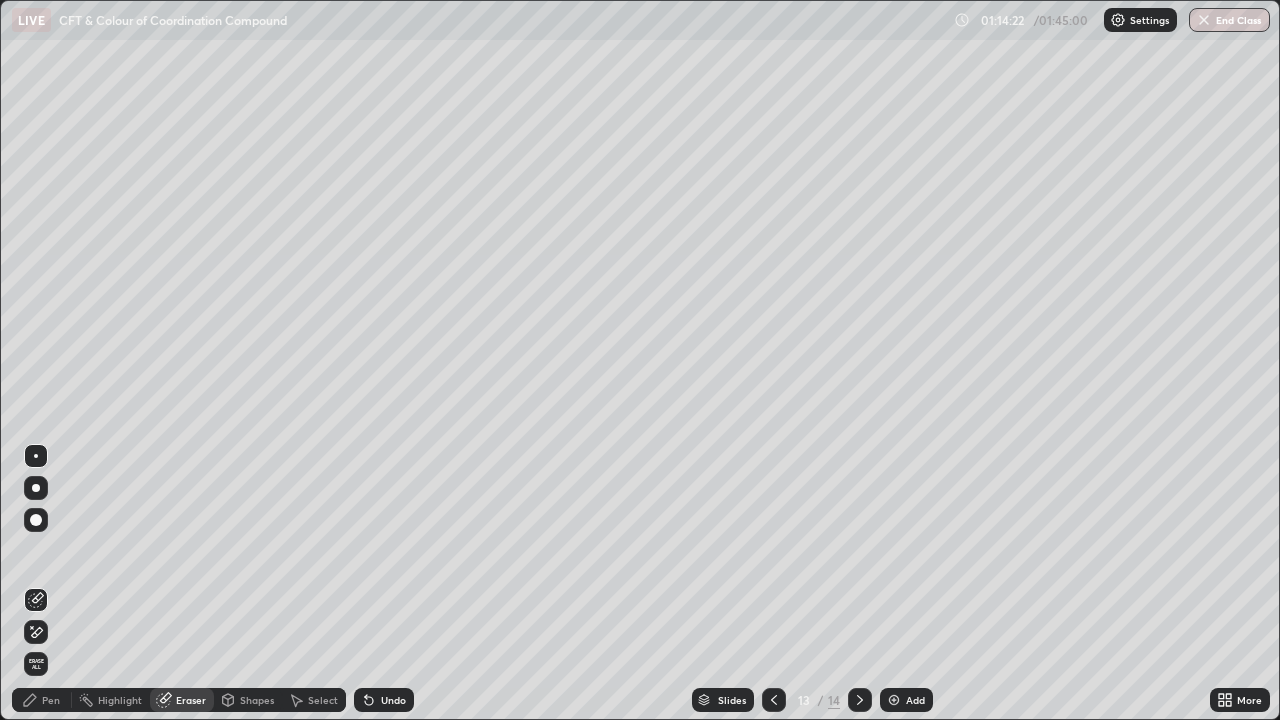 click on "Pen" at bounding box center (42, 700) 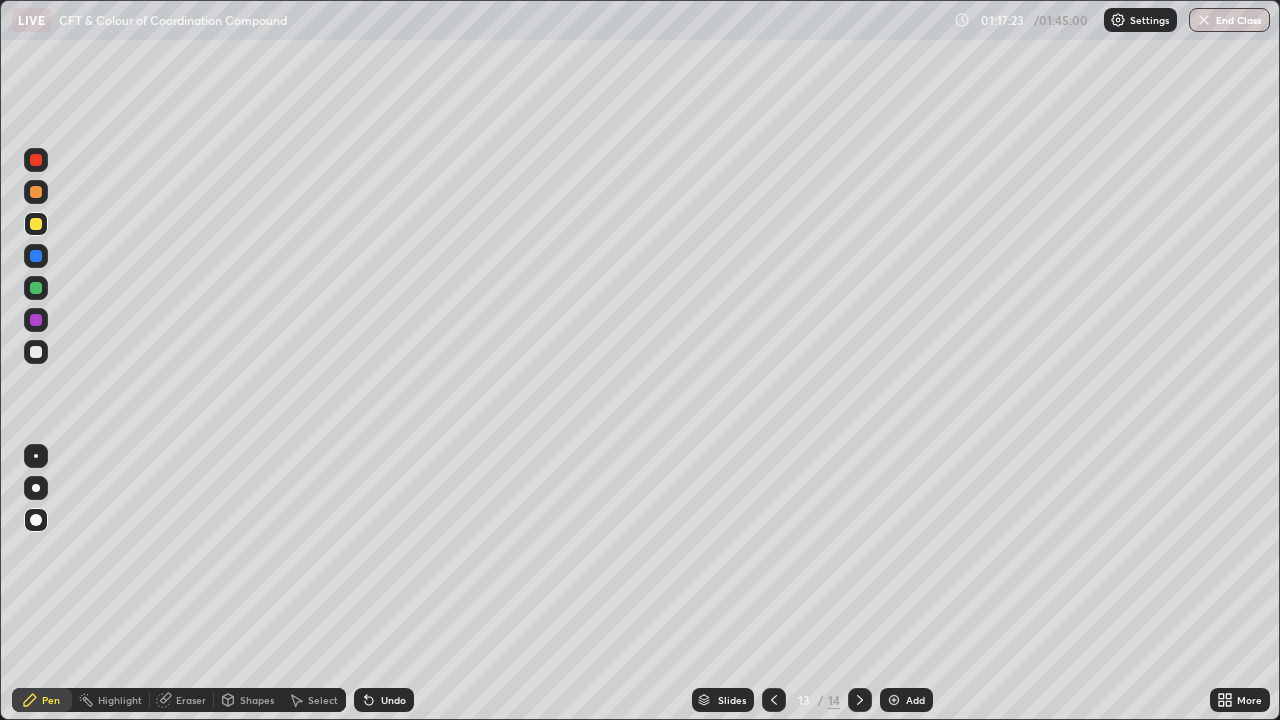 click at bounding box center [36, 288] 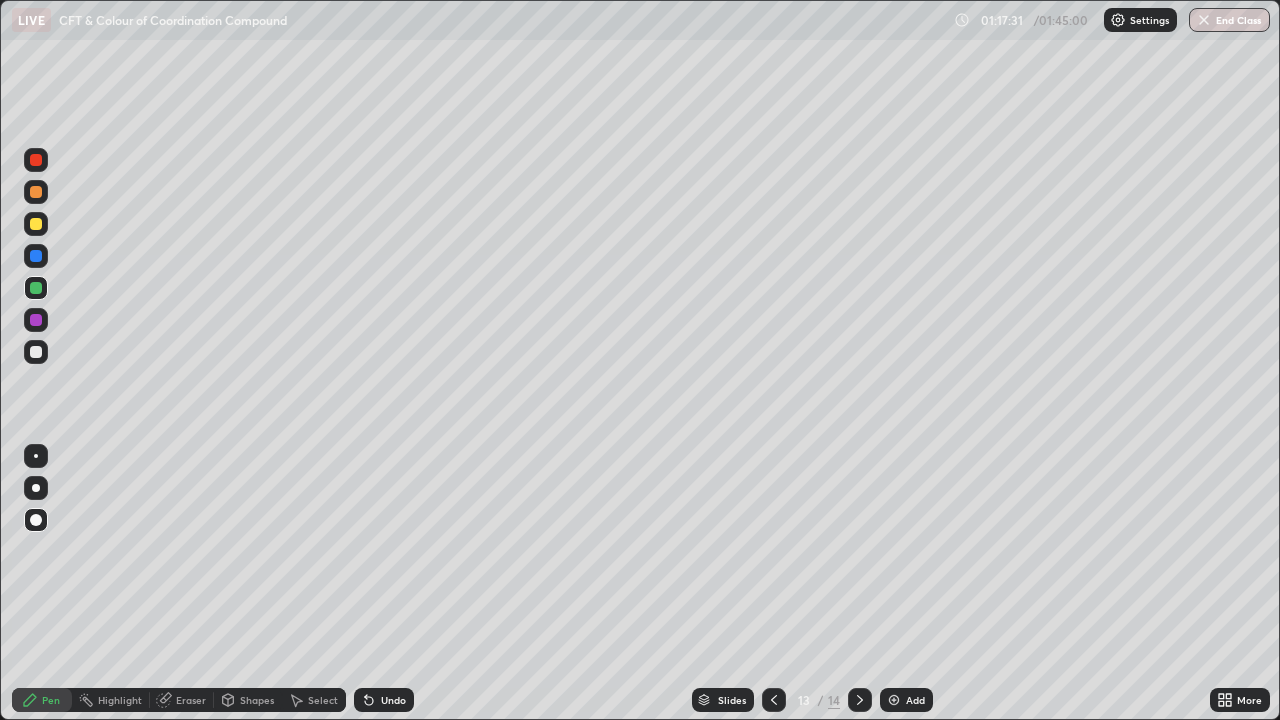 click on "Erase all" at bounding box center [36, 360] 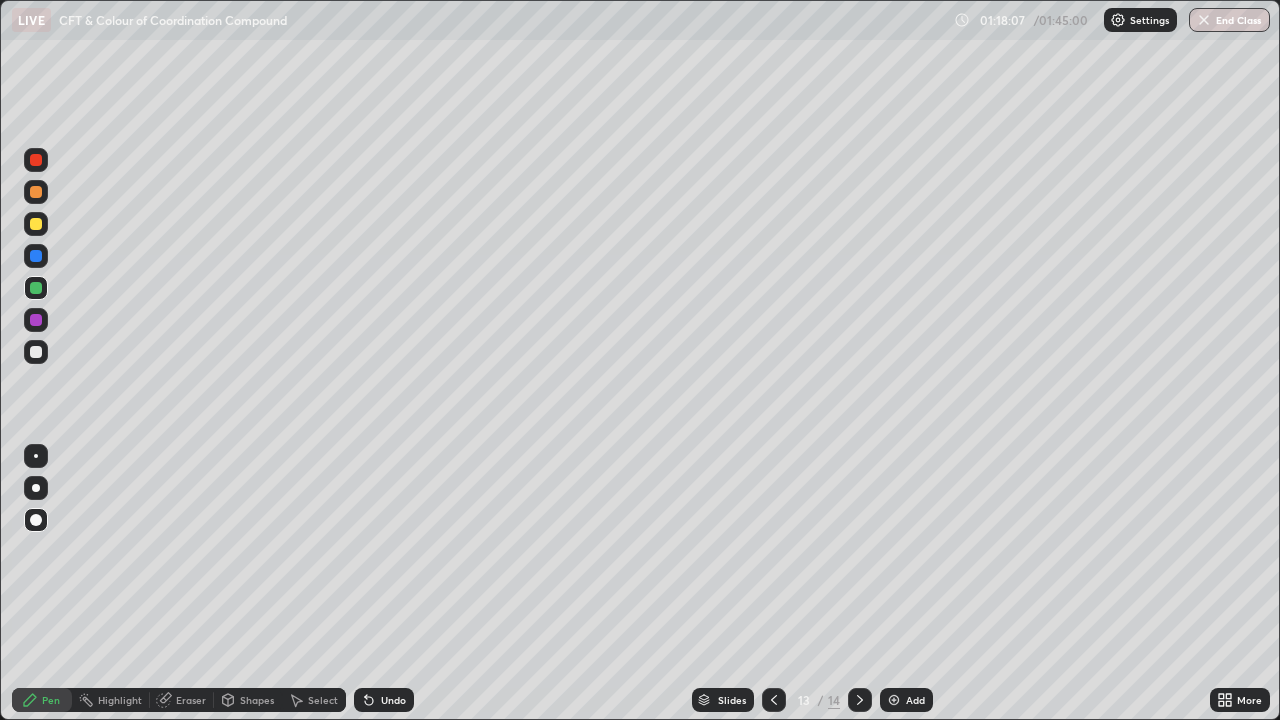 click at bounding box center (36, 160) 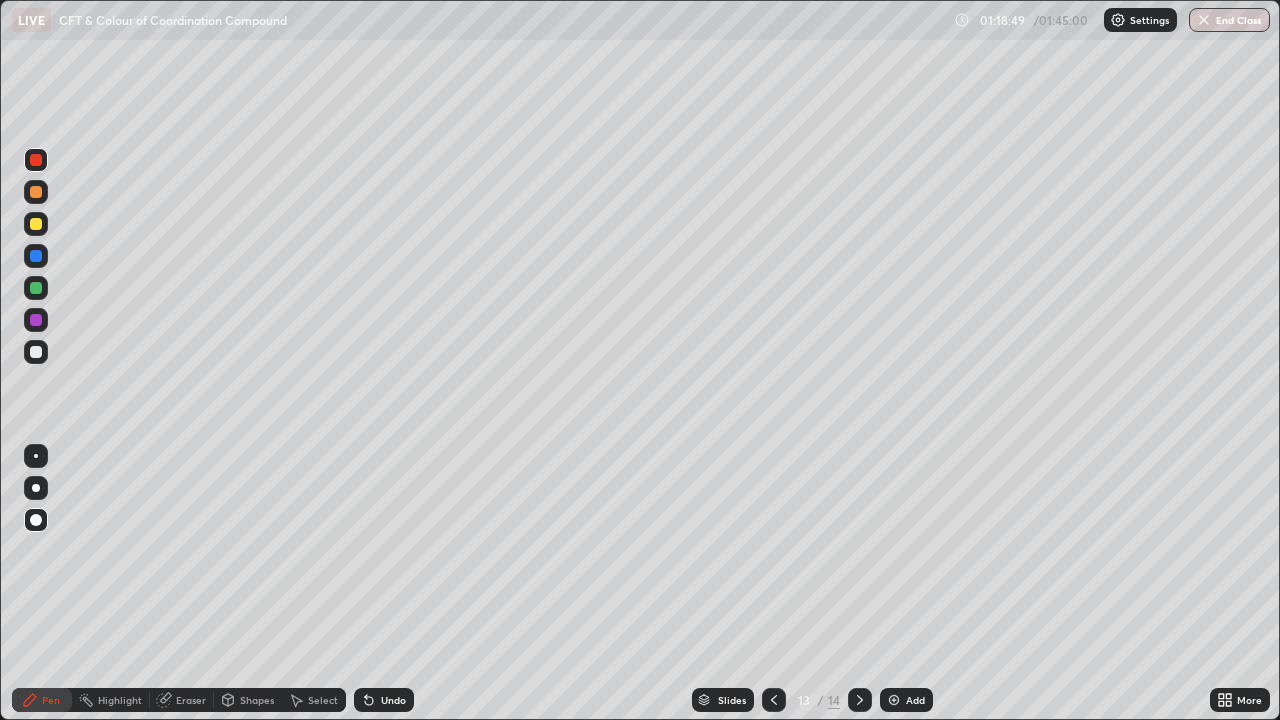 click at bounding box center (36, 352) 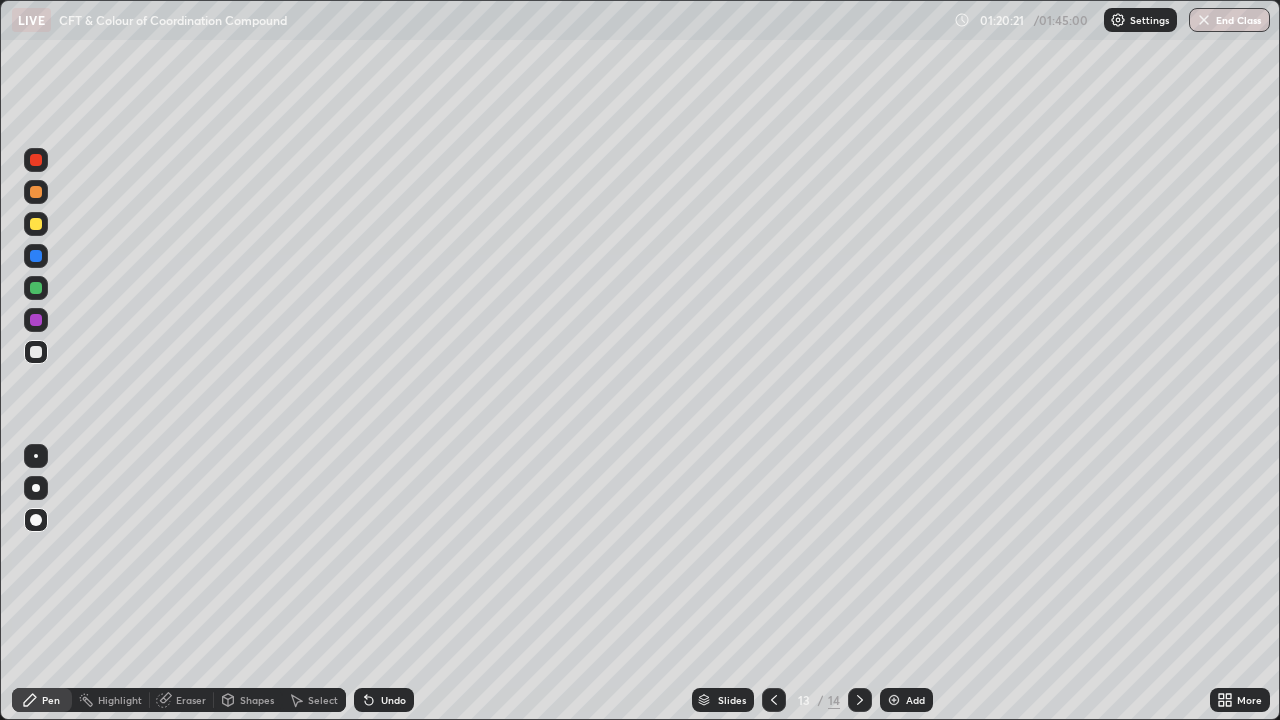 click at bounding box center (36, 288) 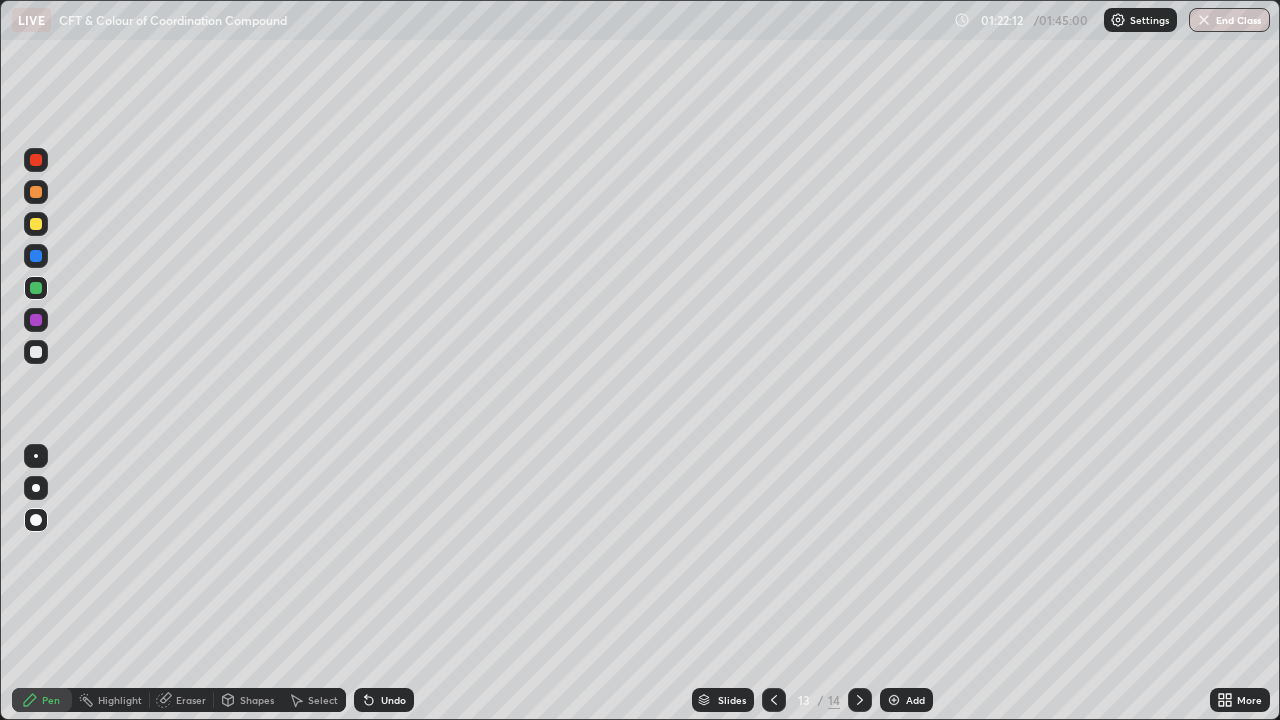 click on "Add" at bounding box center [906, 700] 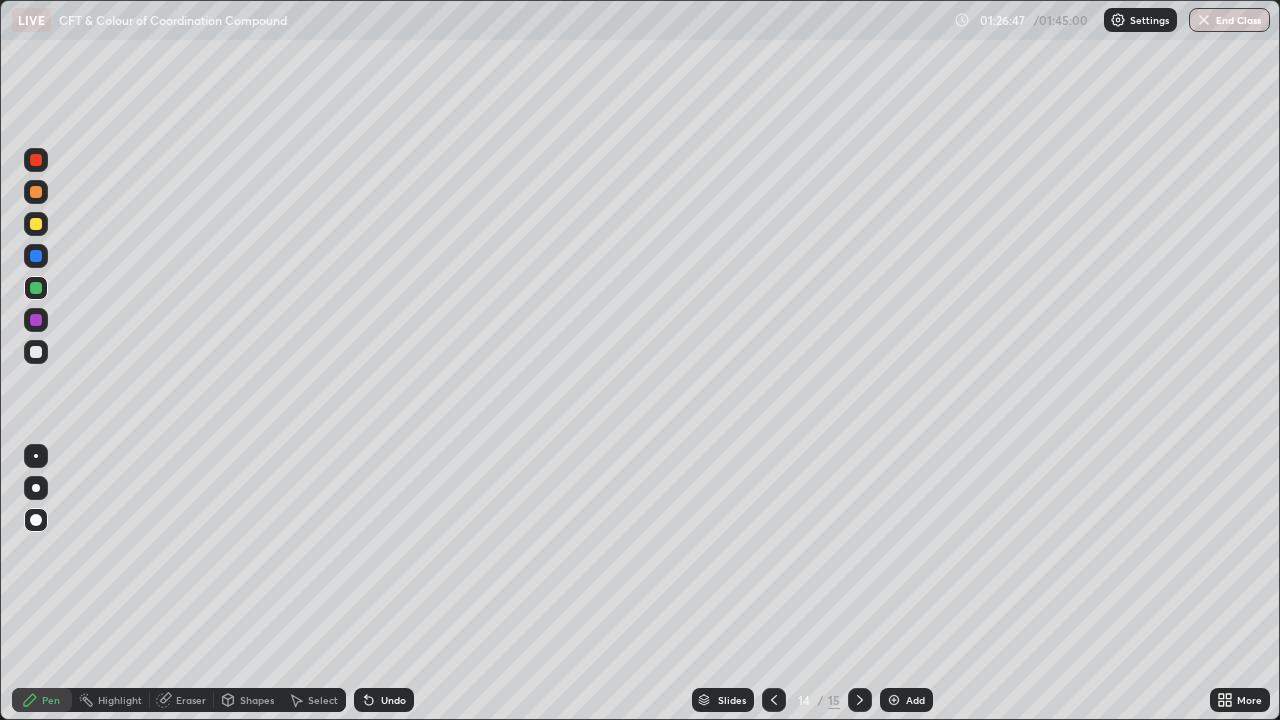 click at bounding box center [894, 700] 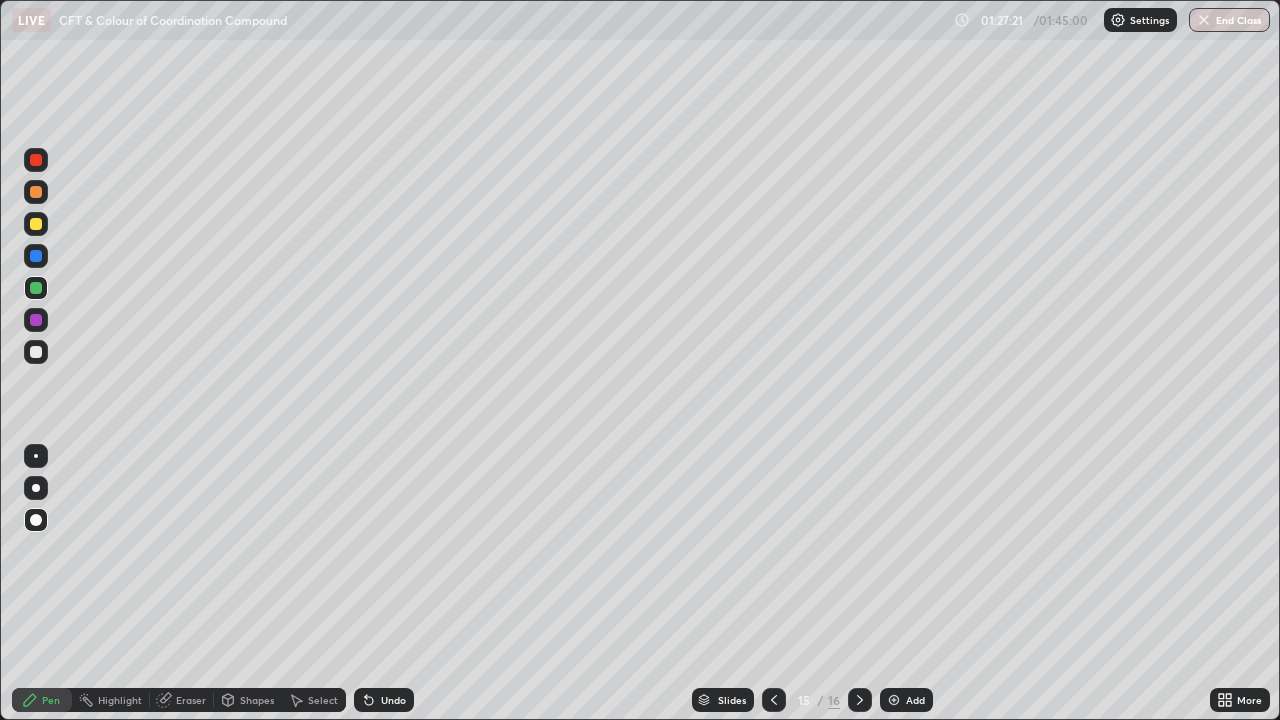 click on "Eraser" at bounding box center [191, 700] 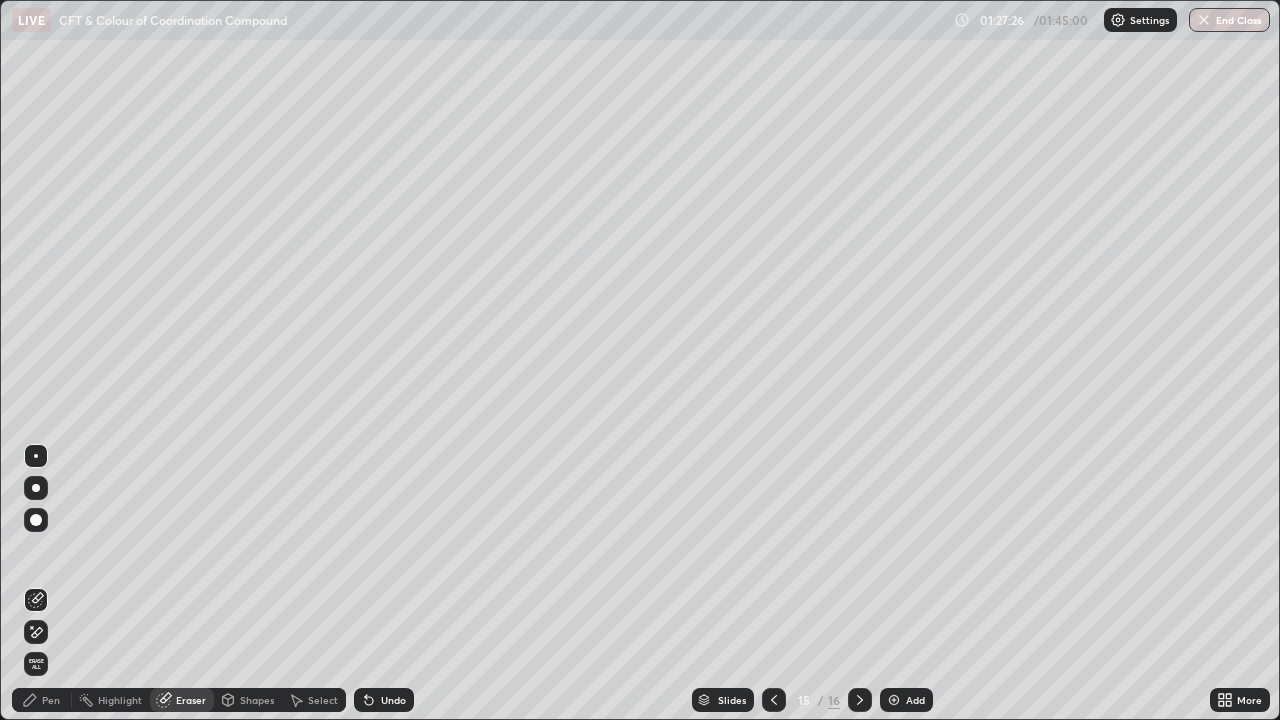 click on "Pen" at bounding box center [42, 700] 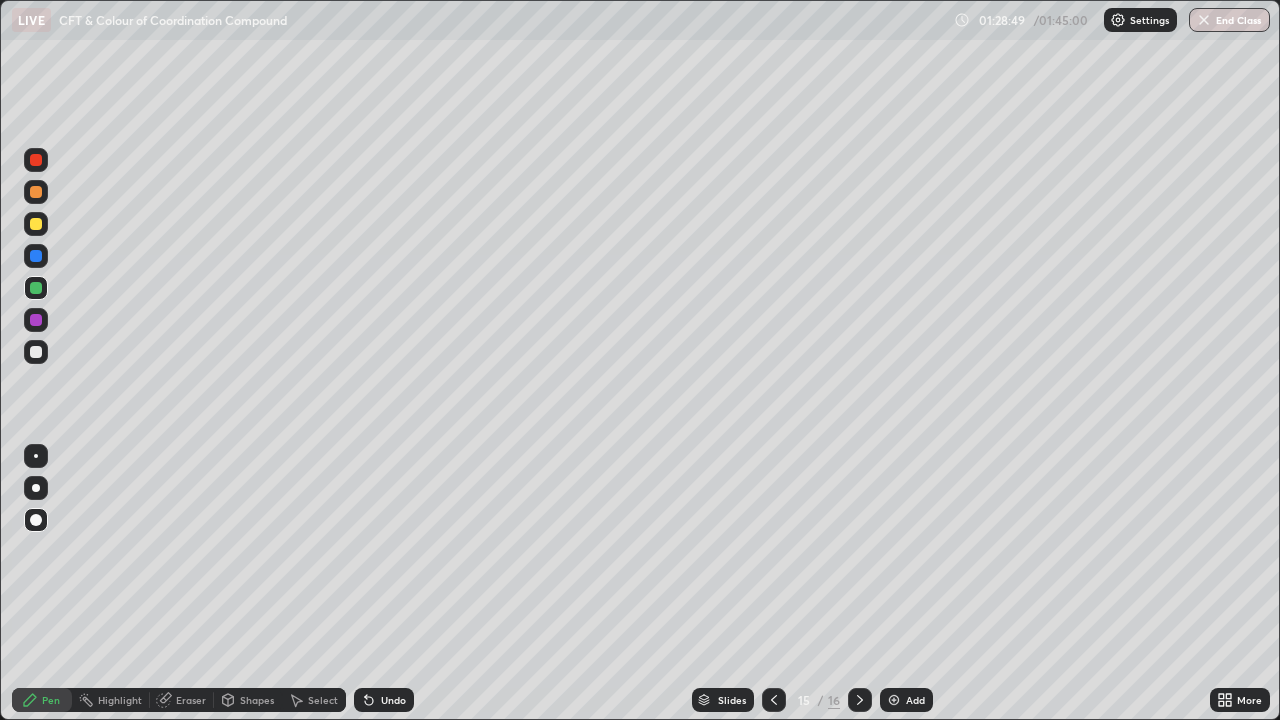 click 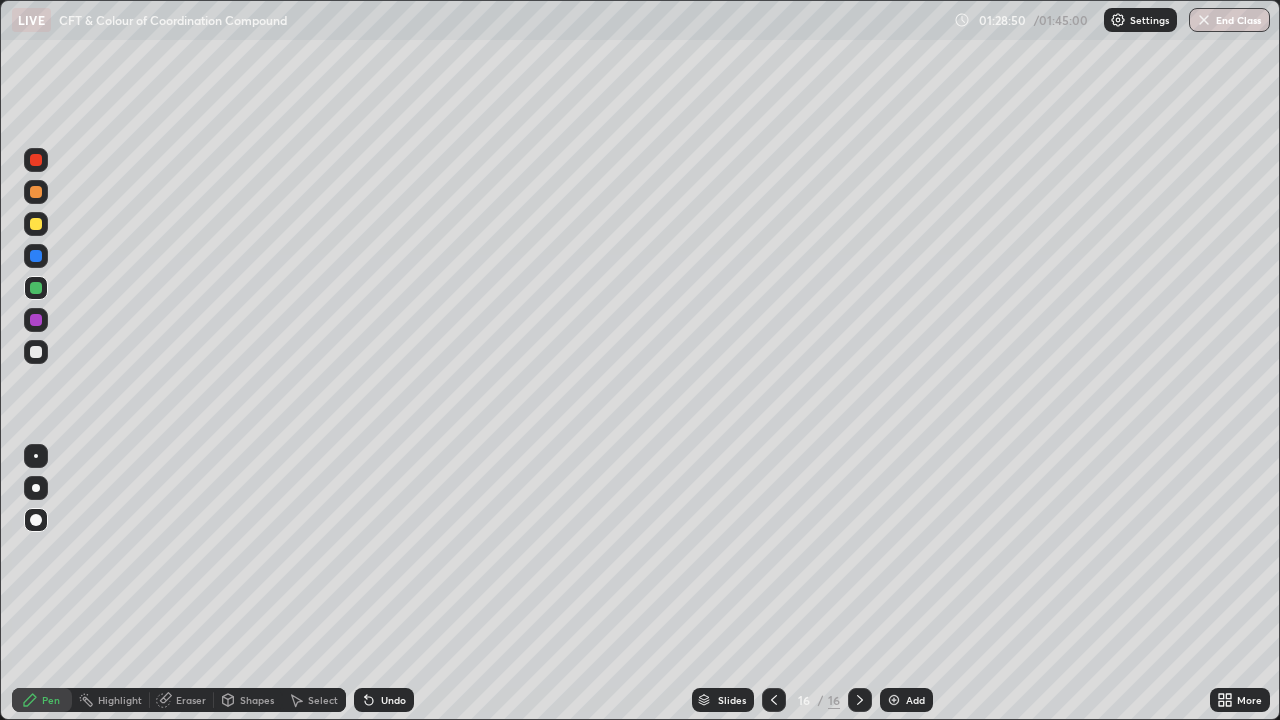 click on "Add" at bounding box center (906, 700) 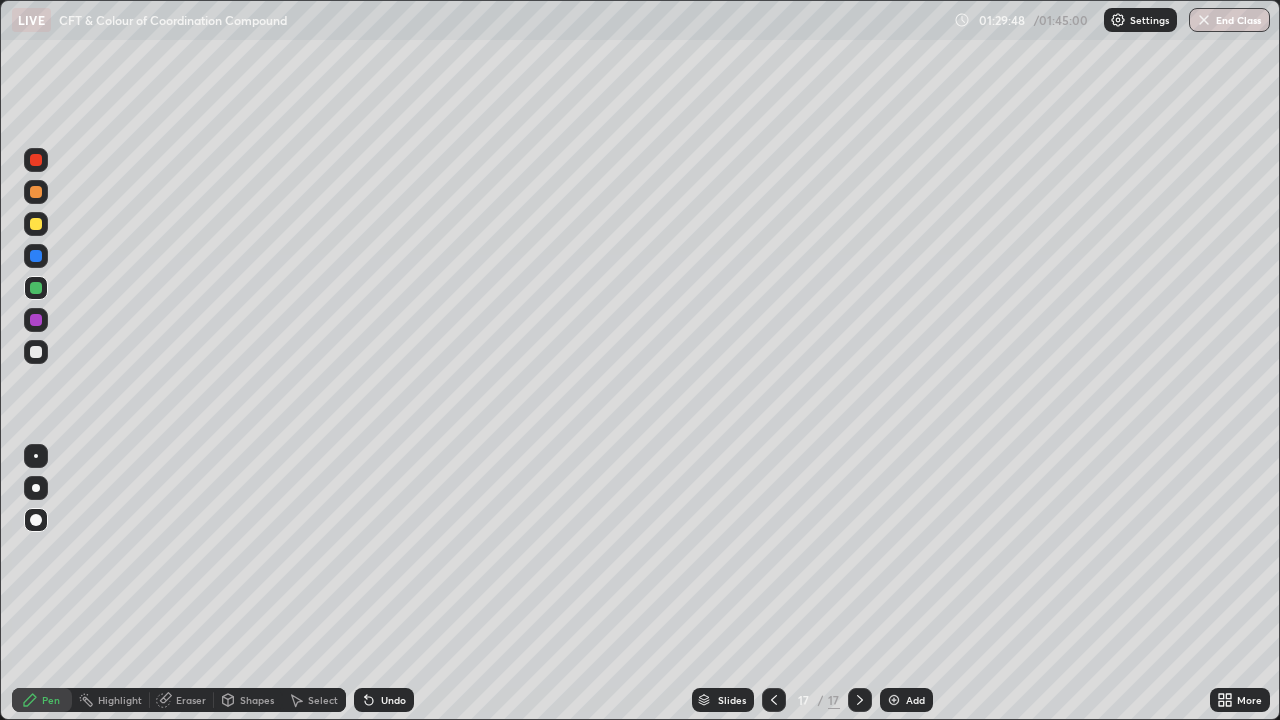 click at bounding box center [36, 352] 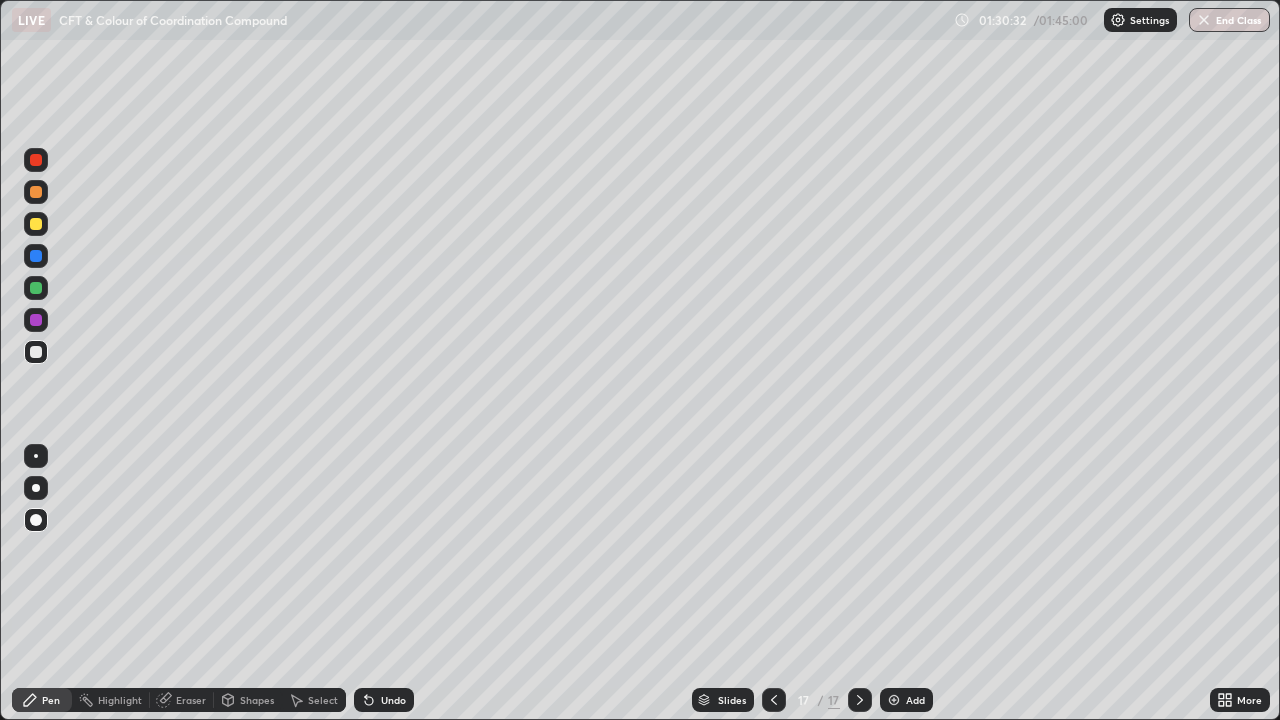 click on "Eraser" at bounding box center (191, 700) 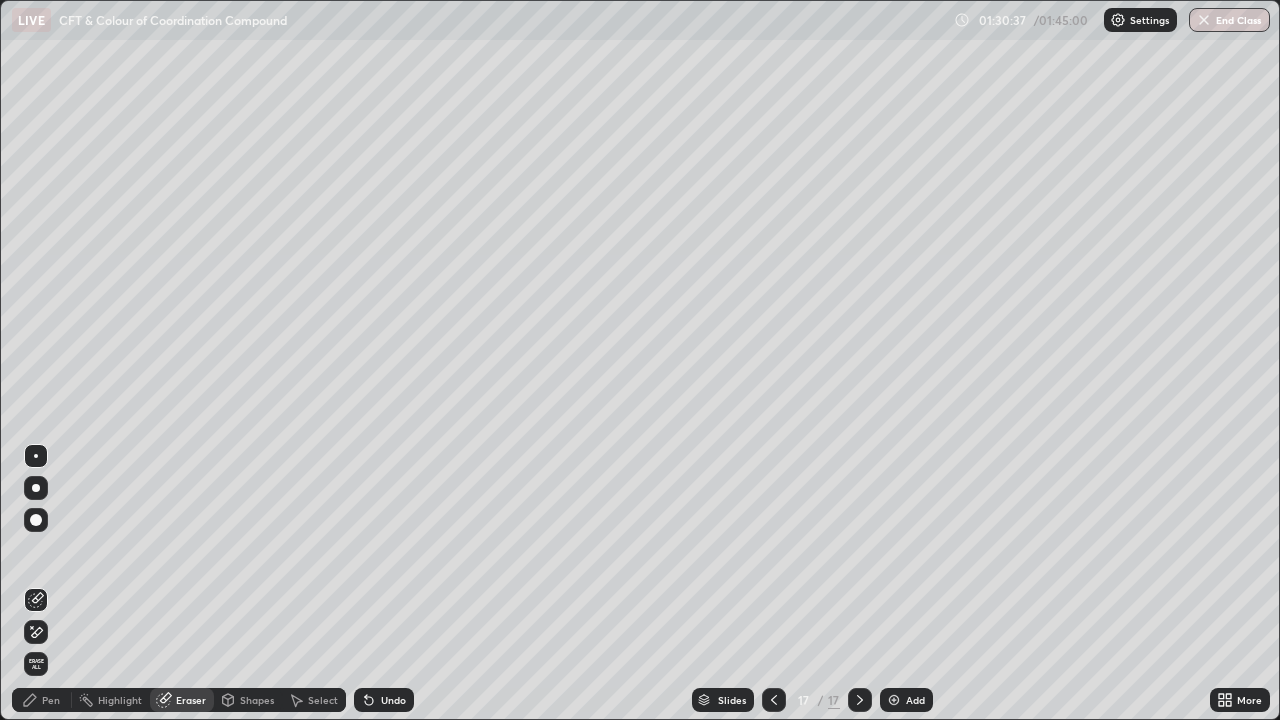 click on "Pen" at bounding box center [42, 700] 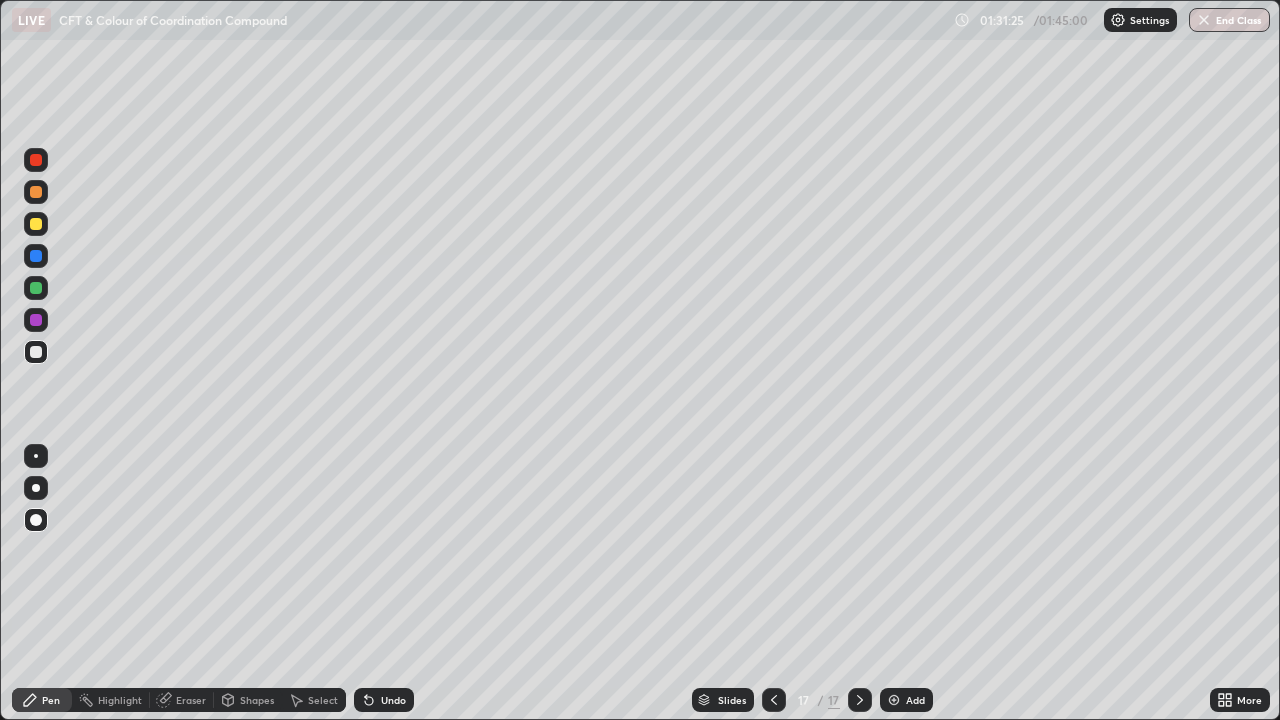 click at bounding box center (894, 700) 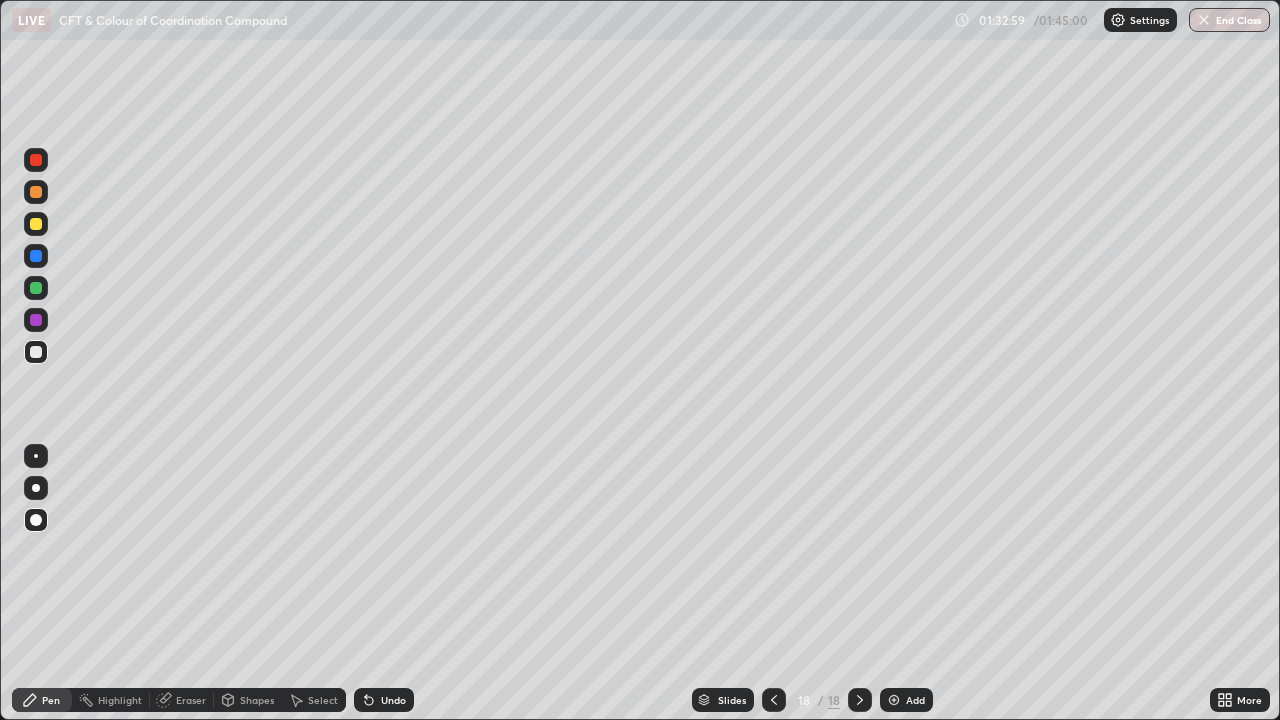 click 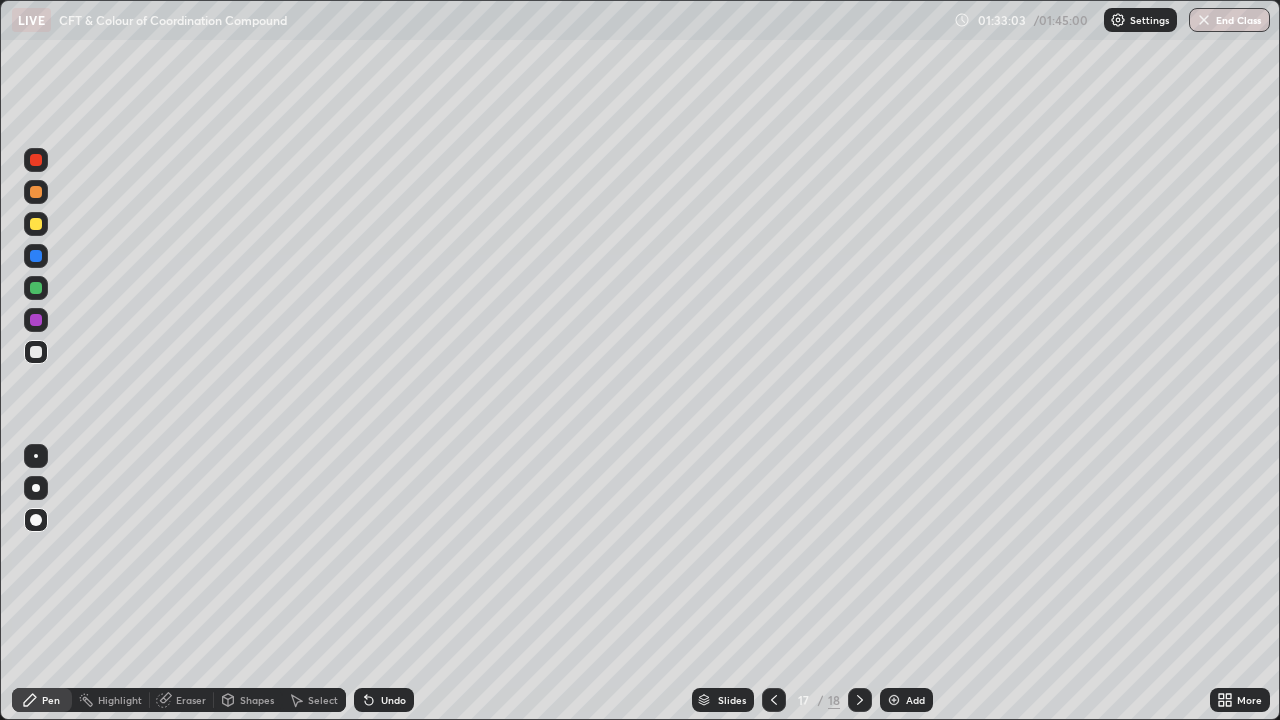 click 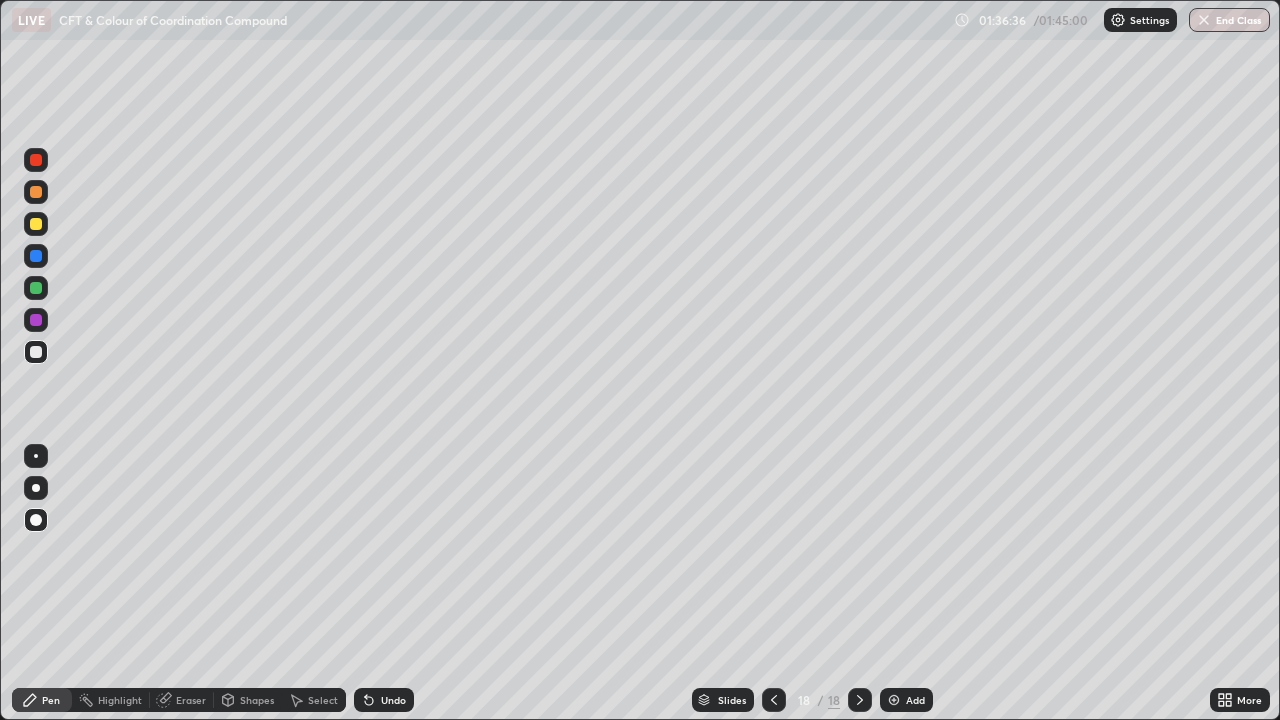 click on "Add" at bounding box center [915, 700] 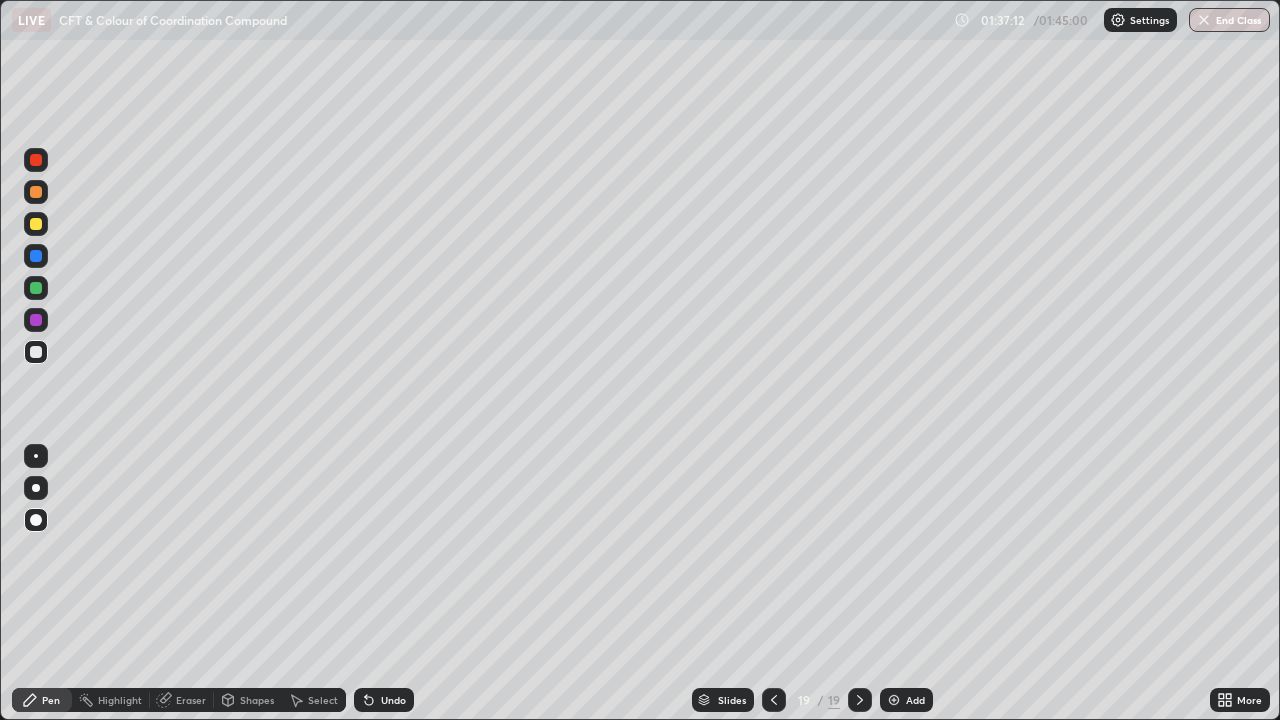 click at bounding box center (36, 288) 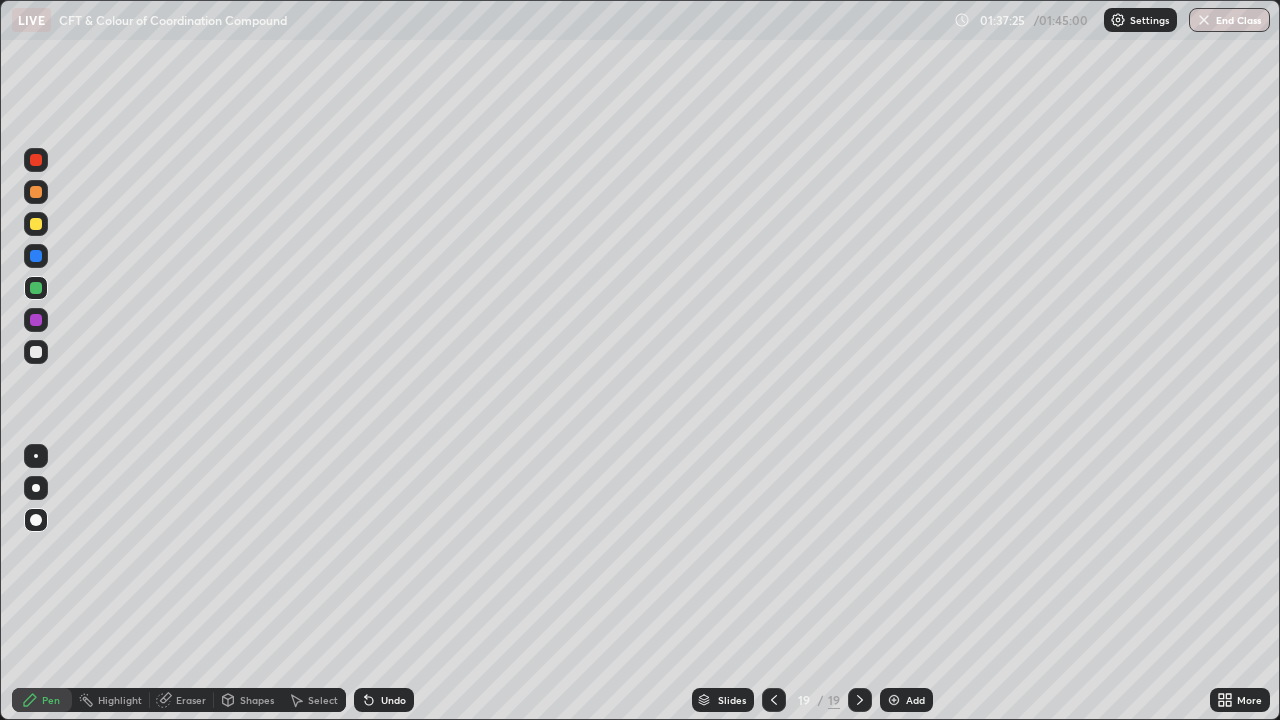 click on "End Class" at bounding box center [1229, 20] 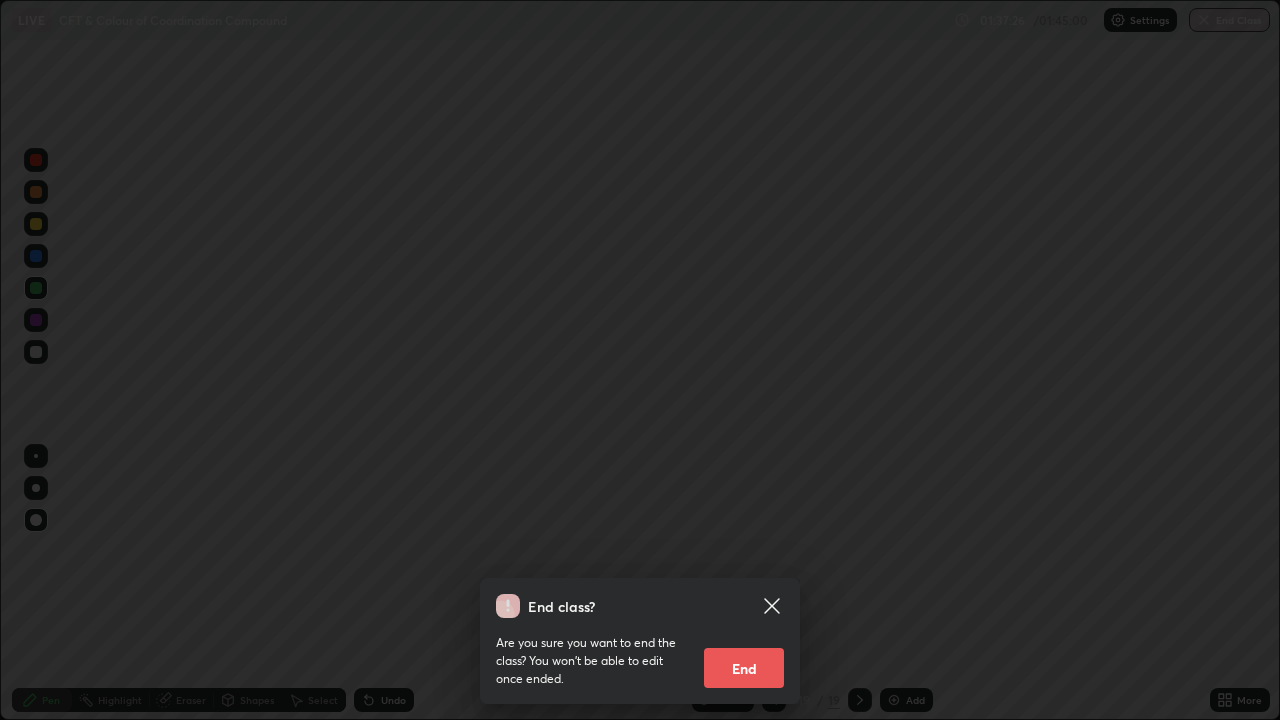 click on "End" at bounding box center (744, 668) 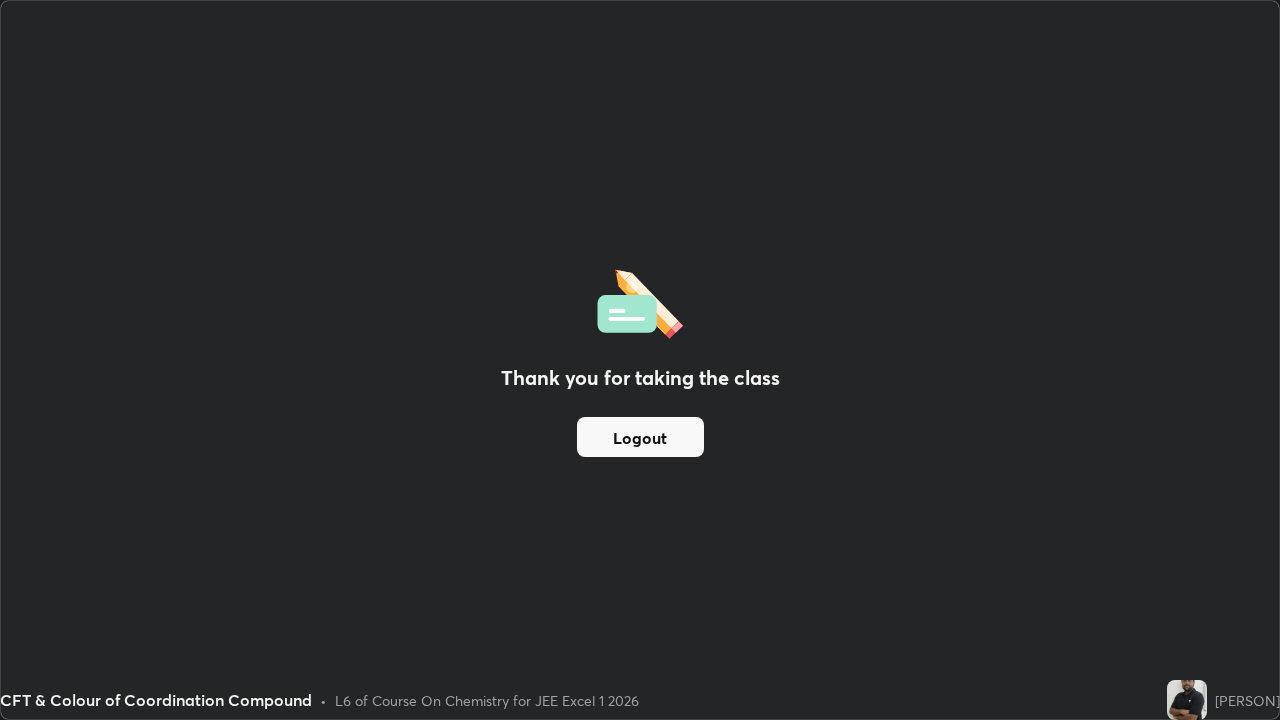 type 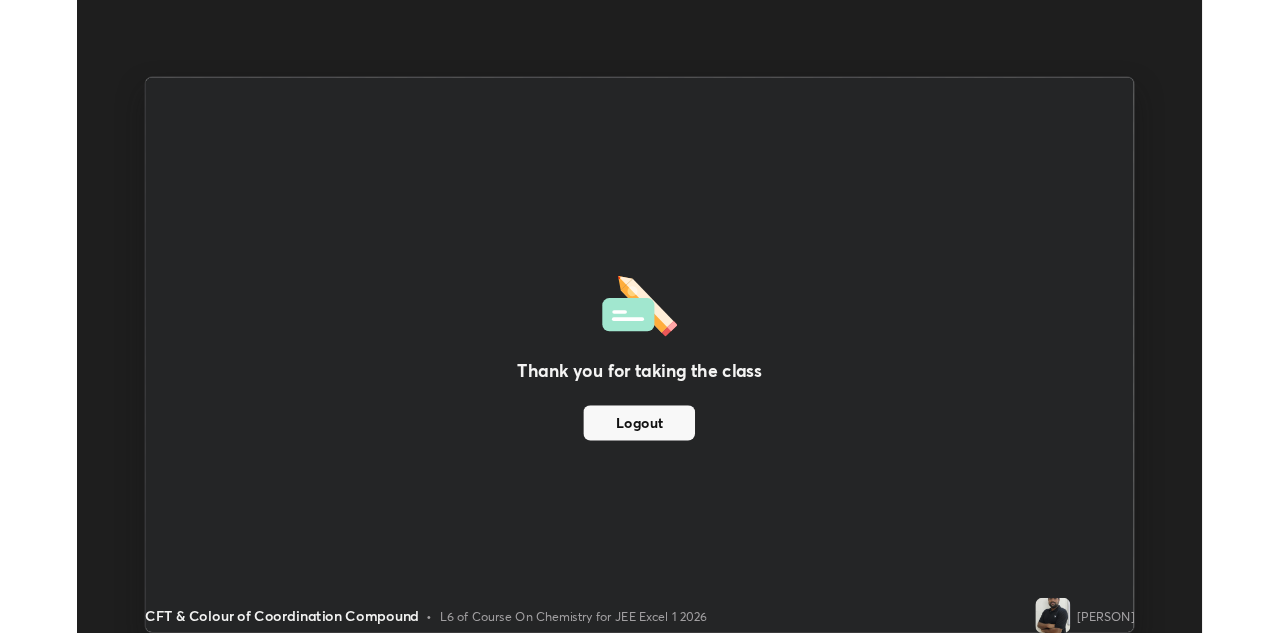 scroll, scrollTop: 633, scrollLeft: 1280, axis: both 